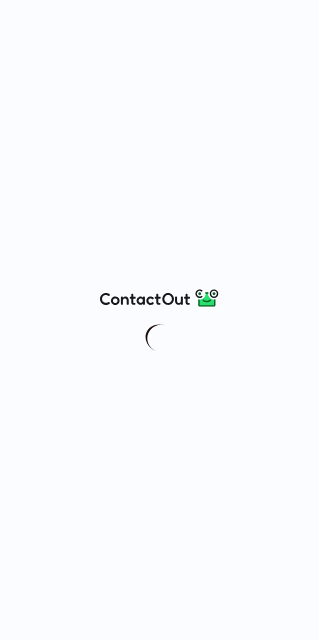 scroll, scrollTop: 0, scrollLeft: 0, axis: both 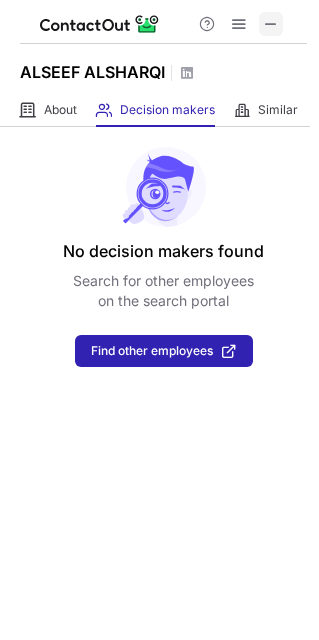 click at bounding box center (271, 24) 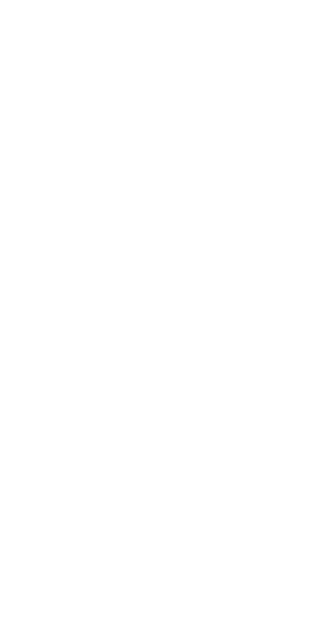 scroll, scrollTop: 0, scrollLeft: 0, axis: both 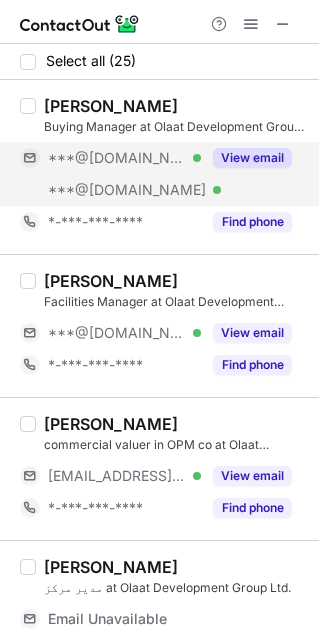 click on "***@[DOMAIN_NAME]" at bounding box center [117, 158] 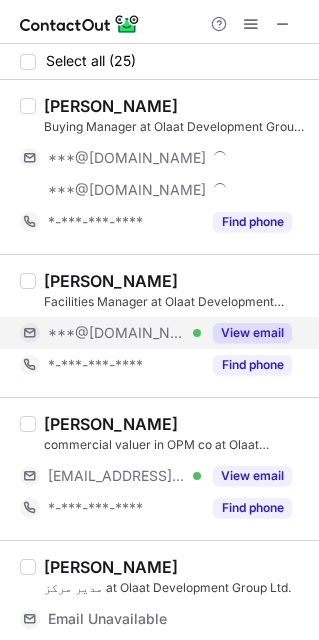 click on "***@[DOMAIN_NAME]" at bounding box center (117, 333) 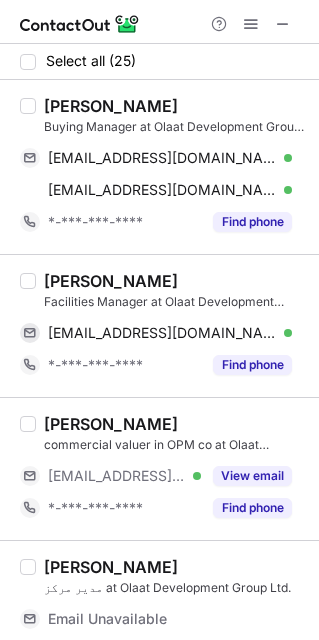 click on "Habeeb Rahman" at bounding box center [111, 106] 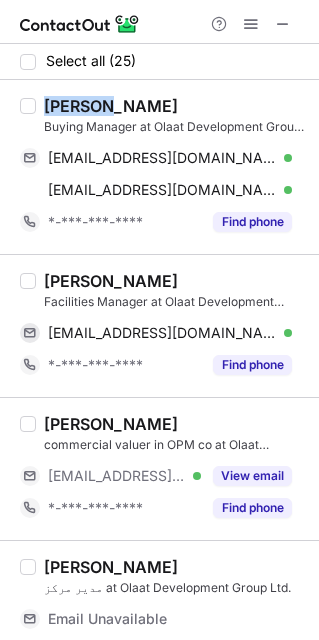 click on "Habeeb Rahman" at bounding box center [111, 106] 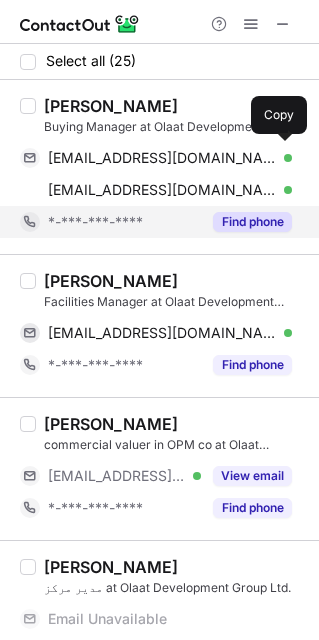 drag, startPoint x: 117, startPoint y: 144, endPoint x: 288, endPoint y: 236, distance: 194.17775 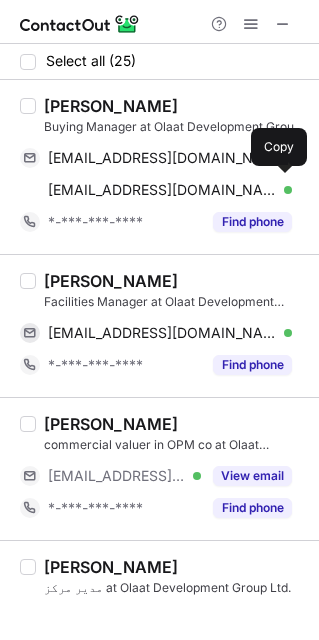 click on "habeebrahman1@yahoo.com Verified Send email Copy" at bounding box center [156, 190] 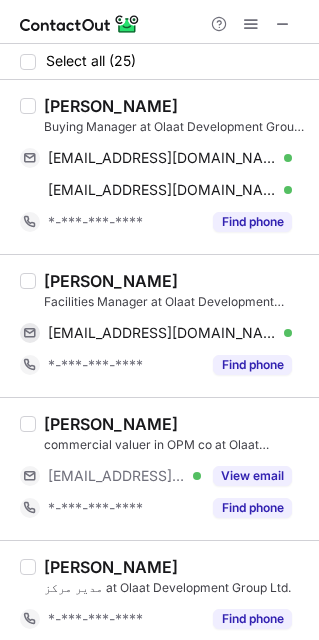 click on "Ramy Diab" at bounding box center (111, 281) 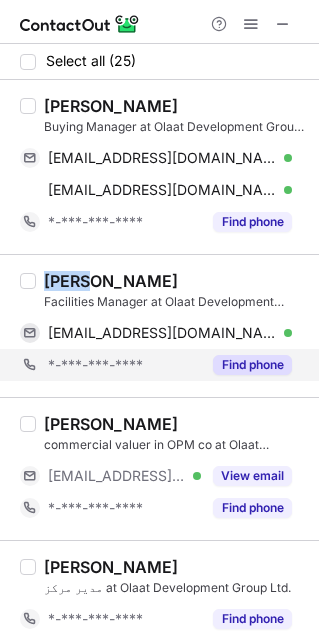 copy on "Ramy" 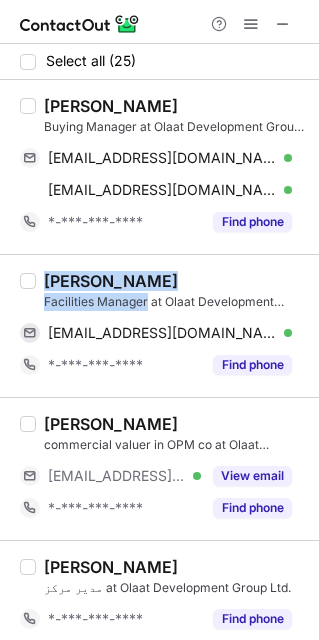 click on "Ramy Diab" at bounding box center (111, 281) 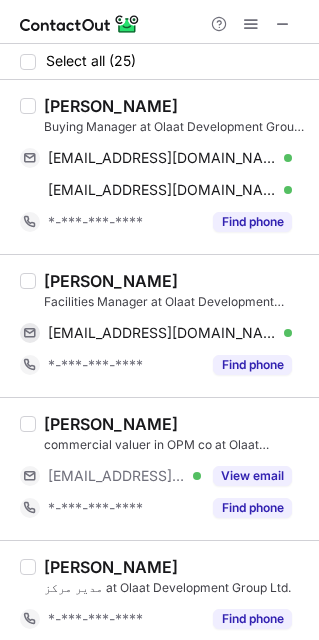 click on "Ramy Diab" at bounding box center (111, 281) 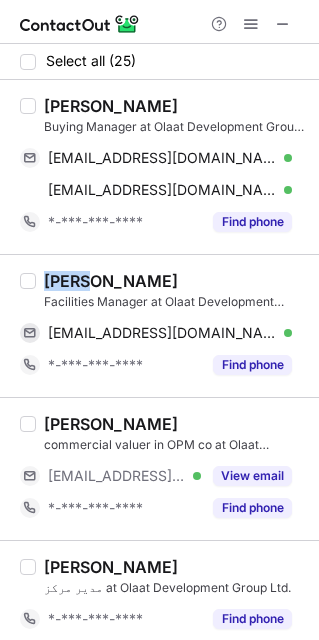 click on "Ramy Diab" at bounding box center (111, 281) 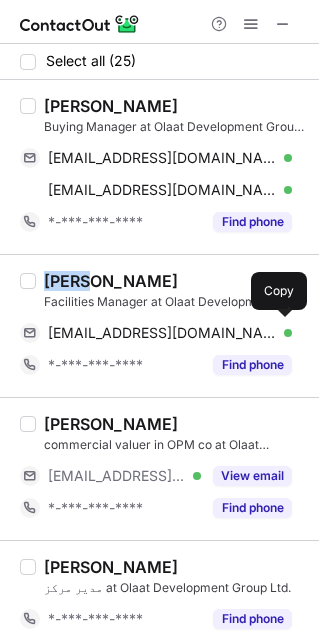 drag, startPoint x: 103, startPoint y: 329, endPoint x: 312, endPoint y: 410, distance: 224.14728 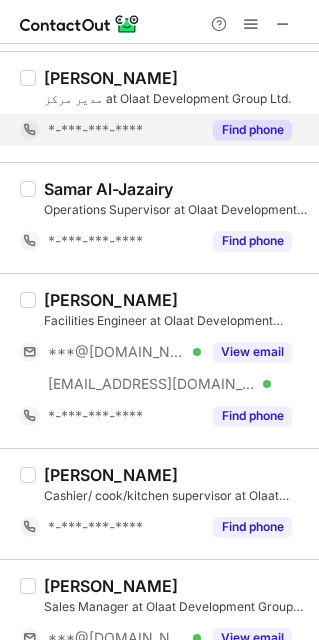 scroll, scrollTop: 600, scrollLeft: 0, axis: vertical 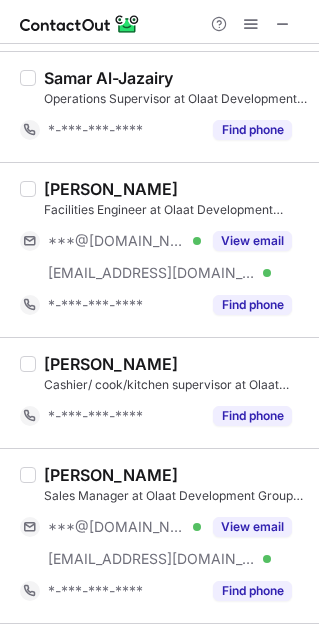 drag, startPoint x: 97, startPoint y: 236, endPoint x: 157, endPoint y: 488, distance: 259.0444 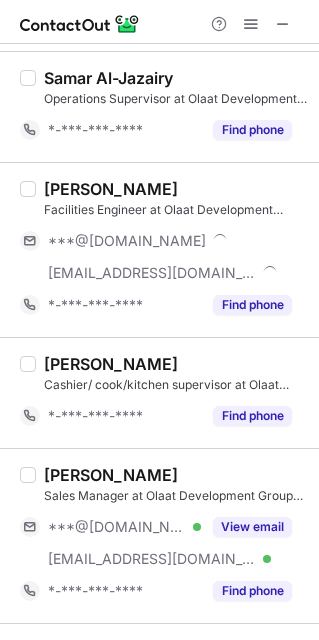 drag, startPoint x: 157, startPoint y: 540, endPoint x: 139, endPoint y: 510, distance: 34.98571 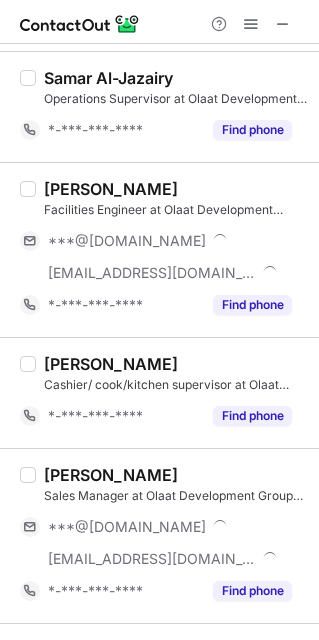 click on "Syed Zain" at bounding box center (111, 189) 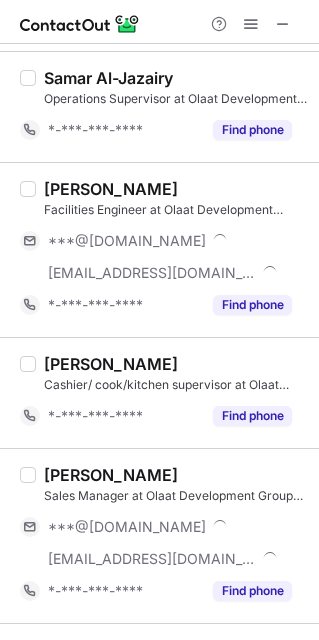 click on "Syed Zain" at bounding box center [111, 189] 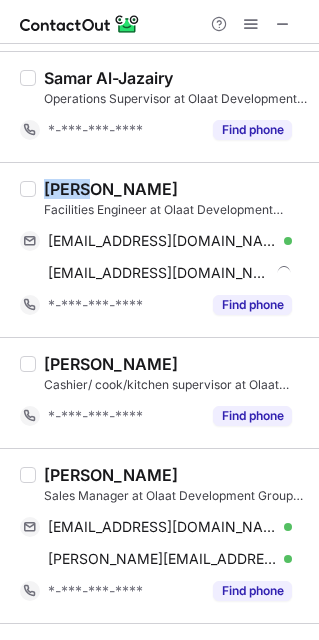 copy on "Syed" 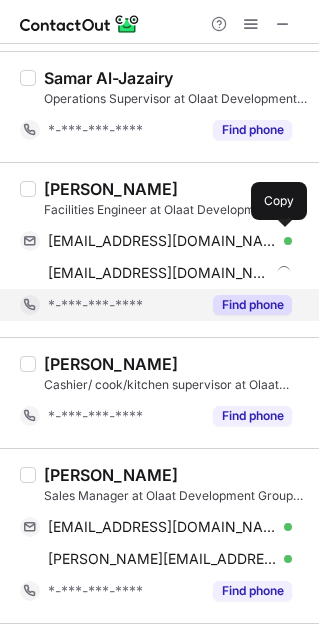 drag, startPoint x: 123, startPoint y: 251, endPoint x: 213, endPoint y: 323, distance: 115.25623 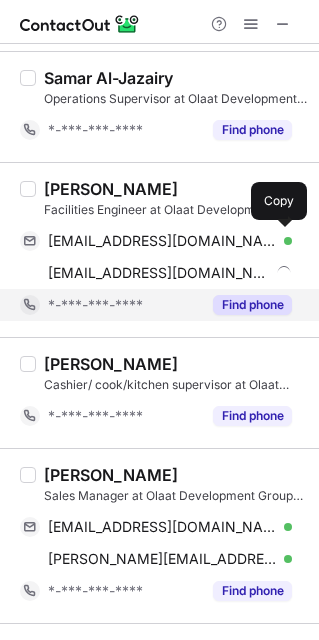 click on "syedzain5547@gmail.com" at bounding box center [162, 241] 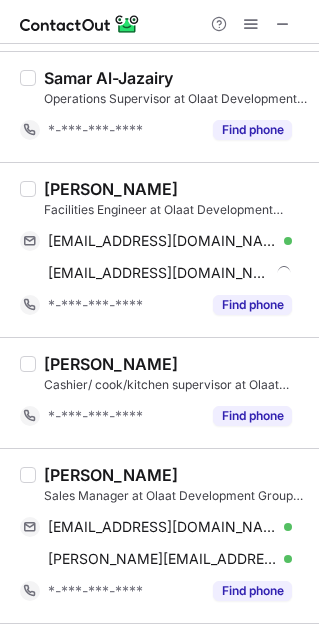 click on "Abdullah AlDhwila" at bounding box center [111, 475] 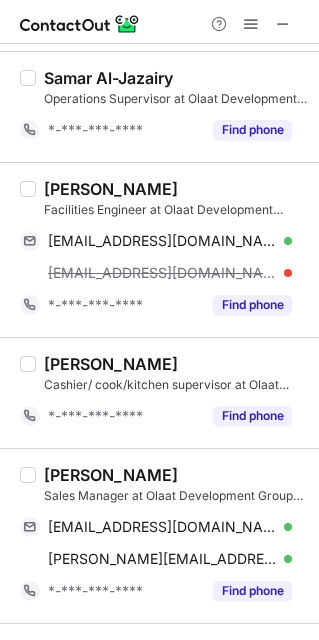 click on "Abdullah AlDhwila" at bounding box center (111, 475) 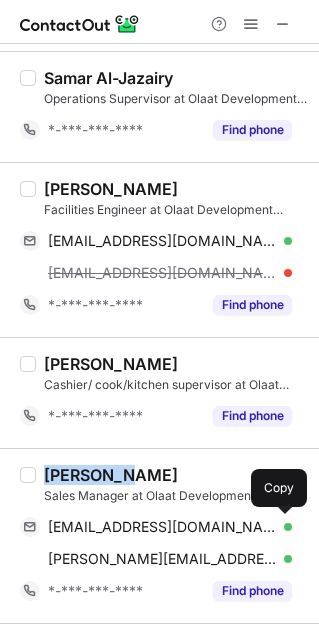 drag, startPoint x: 144, startPoint y: 533, endPoint x: 309, endPoint y: 587, distance: 173.61163 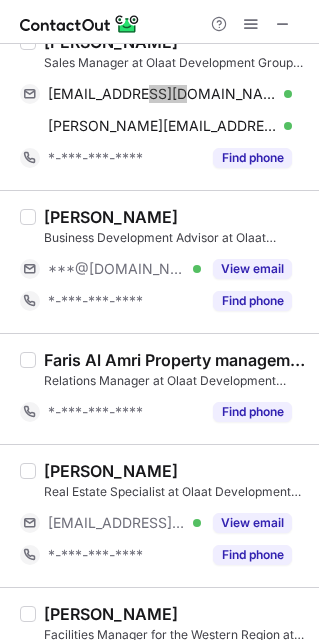 scroll, scrollTop: 1050, scrollLeft: 0, axis: vertical 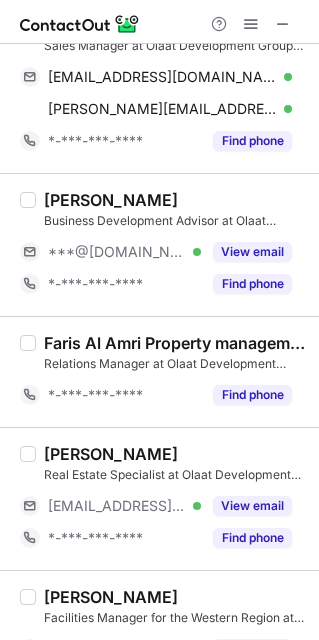 drag, startPoint x: 120, startPoint y: 260, endPoint x: 133, endPoint y: 473, distance: 213.39635 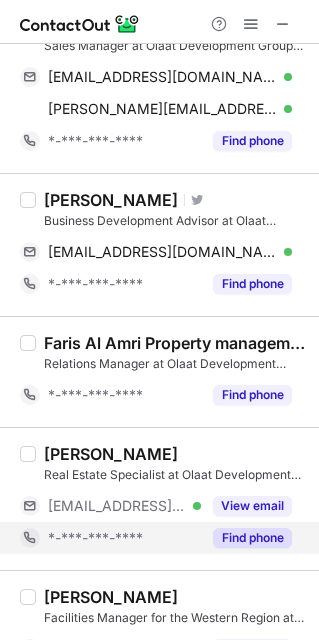 click on "*-***-***-****" at bounding box center (110, 538) 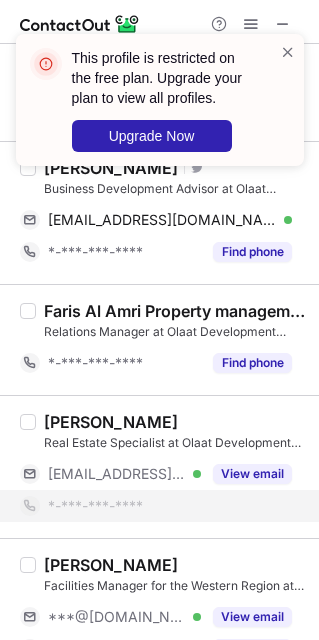 scroll, scrollTop: 1017, scrollLeft: 0, axis: vertical 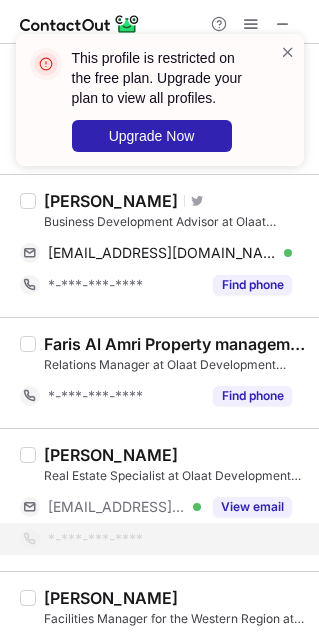 click on "Rayan Ibrahim Al-Karawi" at bounding box center [111, 201] 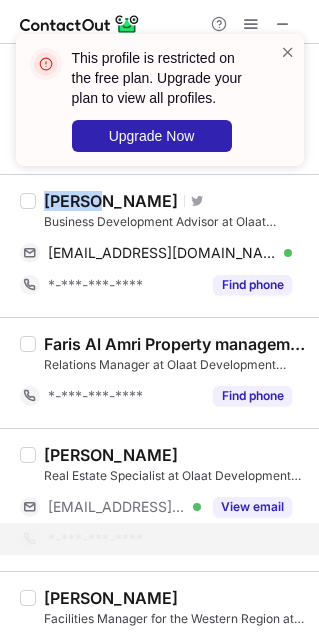 click on "Rayan Ibrahim Al-Karawi" at bounding box center [111, 201] 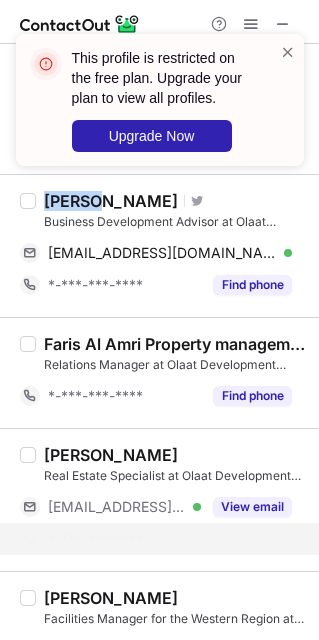 copy on "Rayan" 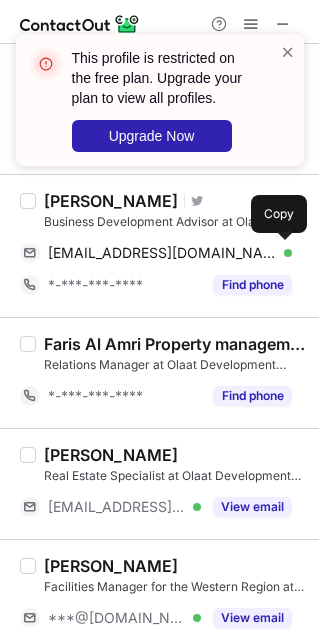 drag, startPoint x: 184, startPoint y: 266, endPoint x: 297, endPoint y: 371, distance: 154.25304 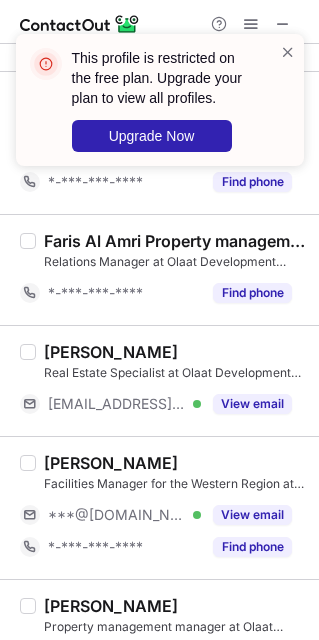 scroll, scrollTop: 1167, scrollLeft: 0, axis: vertical 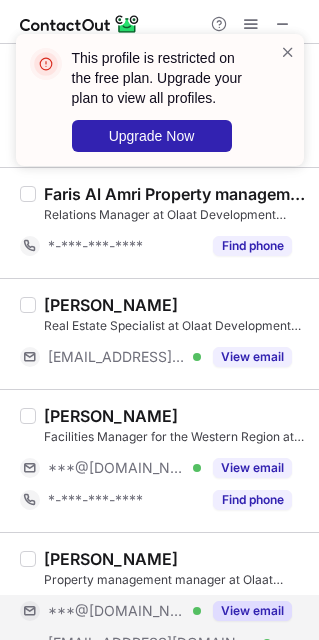 drag, startPoint x: 90, startPoint y: 471, endPoint x: 105, endPoint y: 608, distance: 137.81873 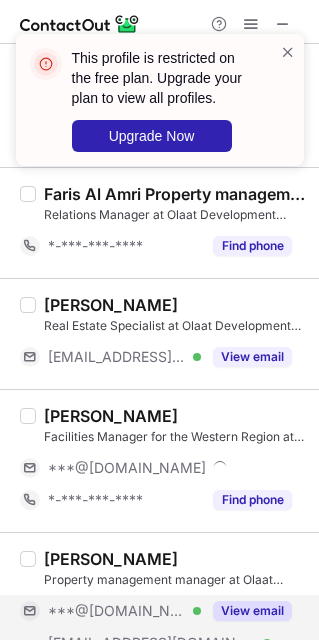 click on "***@[DOMAIN_NAME]" at bounding box center [117, 611] 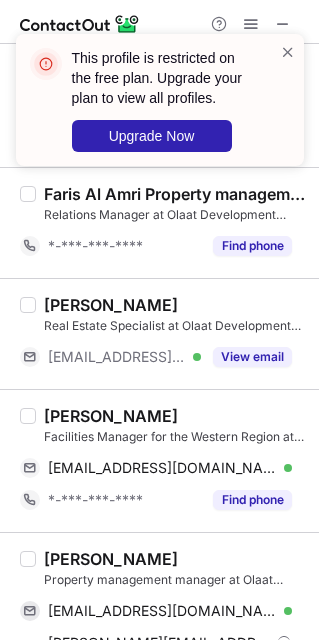 click on "Mujahid Hassan" at bounding box center (111, 416) 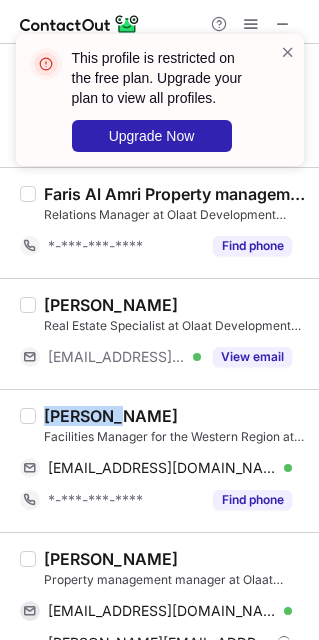 click on "Mujahid Hassan" at bounding box center (111, 416) 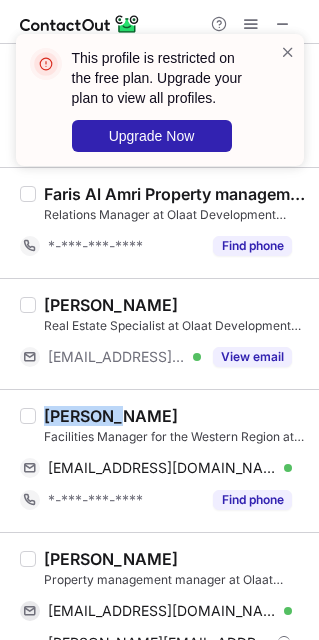 copy on "Mujahid" 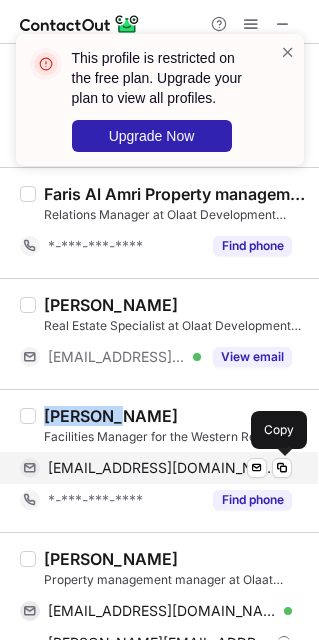 drag, startPoint x: 156, startPoint y: 459, endPoint x: 295, endPoint y: 474, distance: 139.807 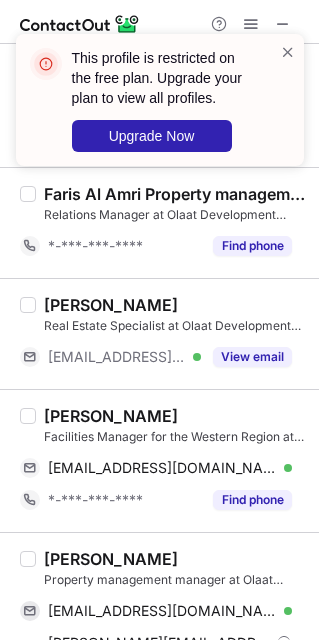 click on "Mohammed Alfarraj" at bounding box center (111, 559) 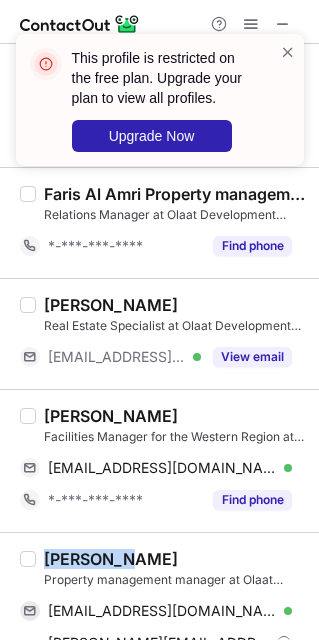 click on "Mohammed Alfarraj" at bounding box center [111, 559] 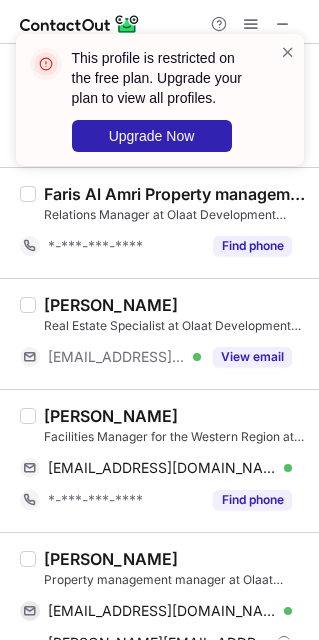 drag, startPoint x: 214, startPoint y: 615, endPoint x: 291, endPoint y: 576, distance: 86.313385 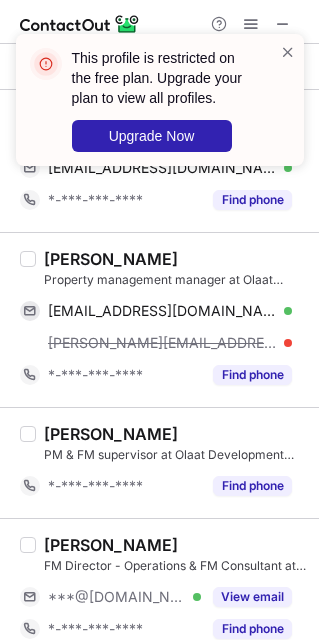 scroll, scrollTop: 1617, scrollLeft: 0, axis: vertical 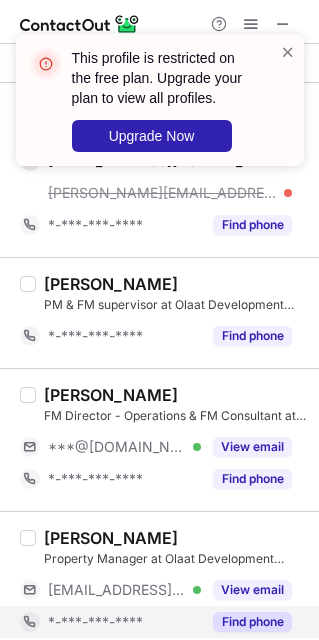 drag, startPoint x: 99, startPoint y: 453, endPoint x: 99, endPoint y: 624, distance: 171 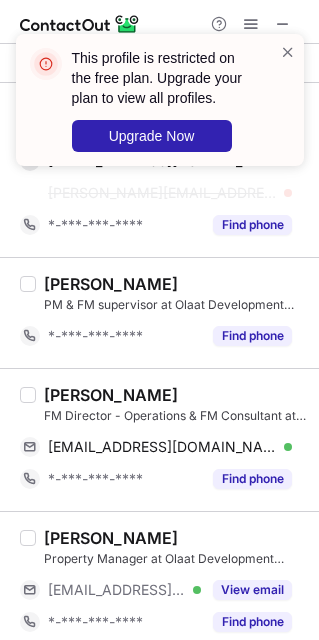 click on "Ammar Shihadeh" at bounding box center [111, 395] 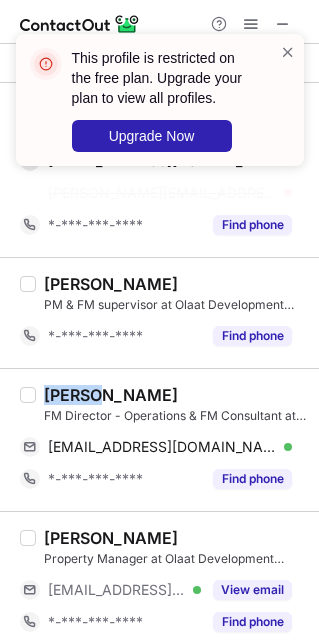 click on "Ammar Shihadeh" at bounding box center [111, 395] 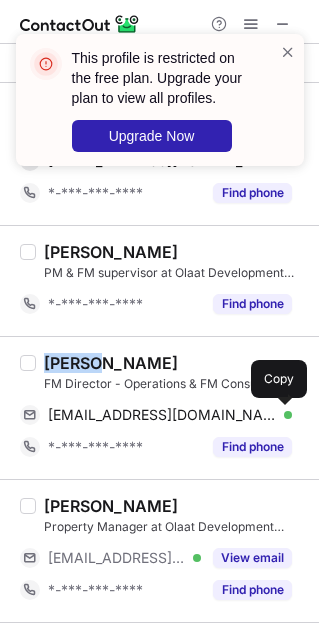 copy on "Ammar" 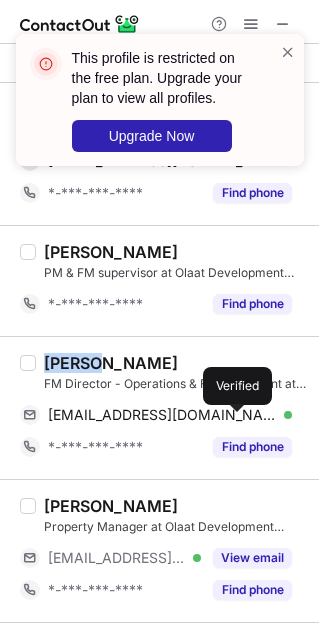 drag, startPoint x: 238, startPoint y: 420, endPoint x: 315, endPoint y: 399, distance: 79.81228 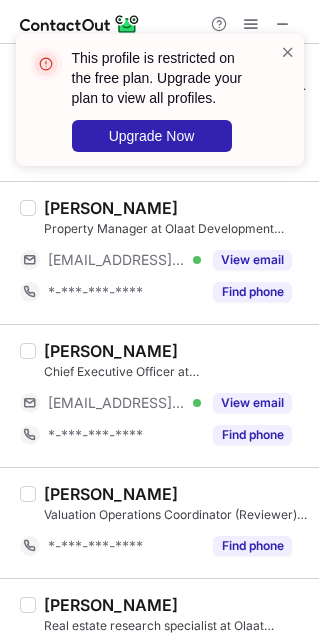 scroll, scrollTop: 1917, scrollLeft: 0, axis: vertical 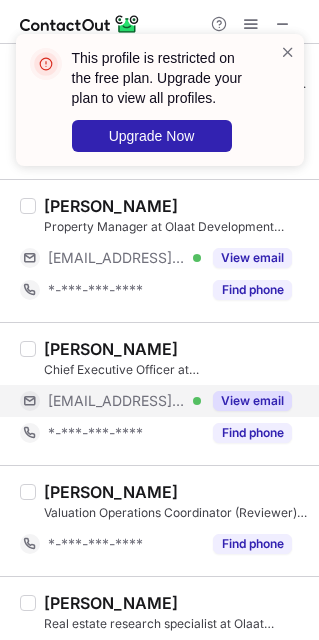 click on "***@olaat.com" at bounding box center (117, 401) 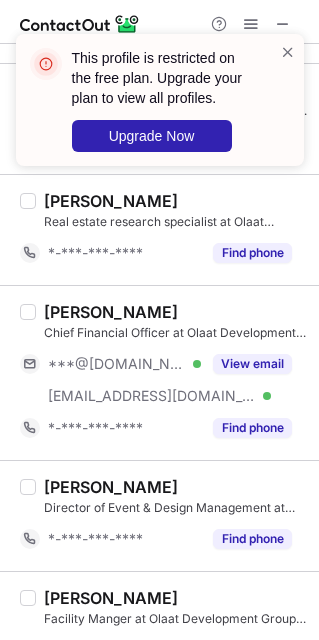 scroll, scrollTop: 2367, scrollLeft: 0, axis: vertical 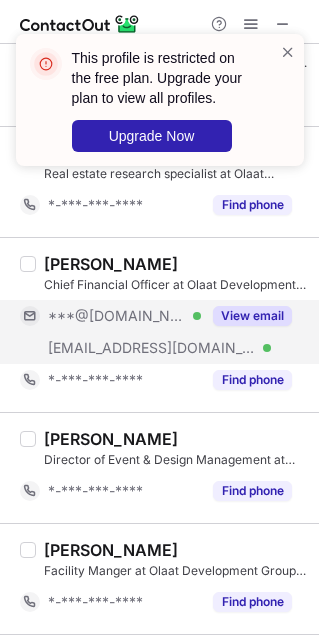 click on "***@[DOMAIN_NAME]" at bounding box center (117, 316) 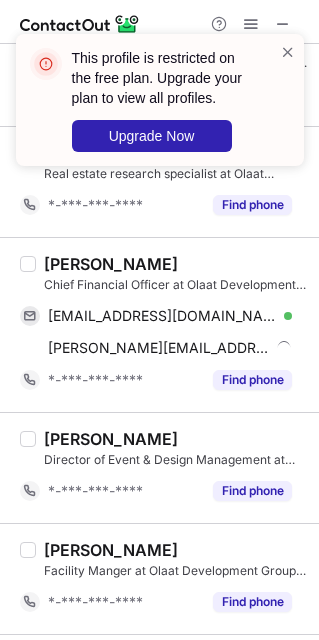 click on "Ehab Dwedar" at bounding box center [111, 264] 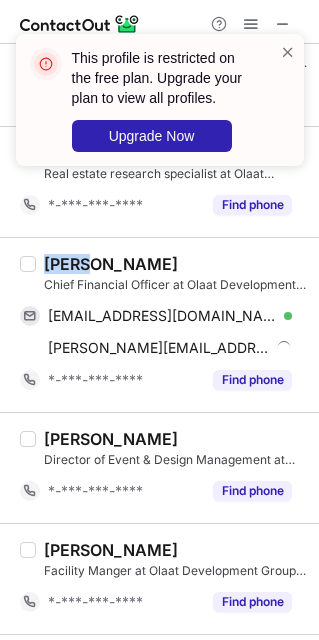 click on "Ehab Dwedar" at bounding box center [111, 264] 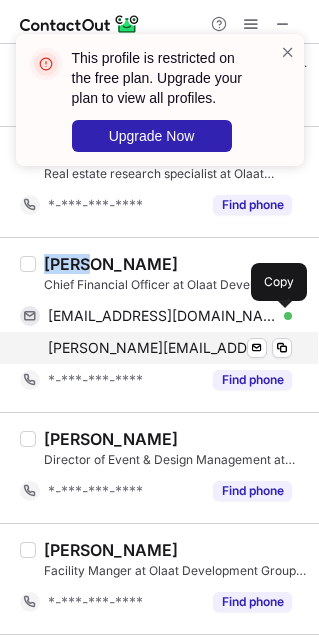 drag, startPoint x: 165, startPoint y: 323, endPoint x: 225, endPoint y: 344, distance: 63.56886 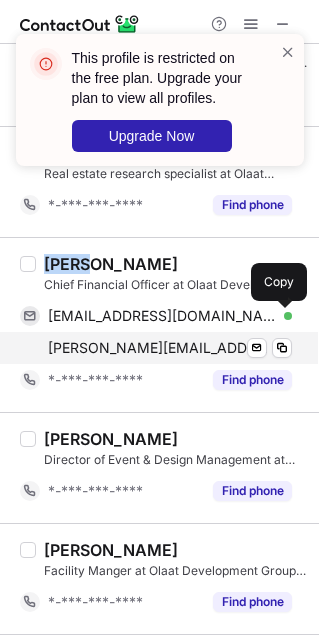 click on "ehabdwedar@gmail.com" at bounding box center [162, 316] 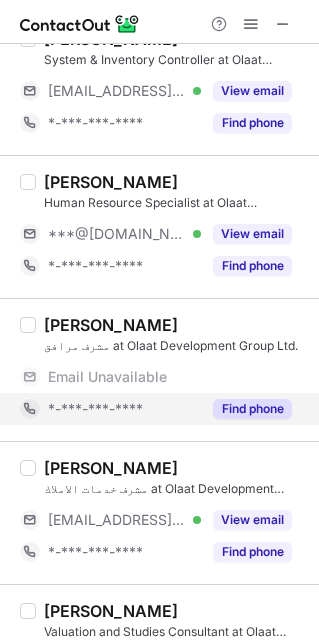 scroll, scrollTop: 450, scrollLeft: 0, axis: vertical 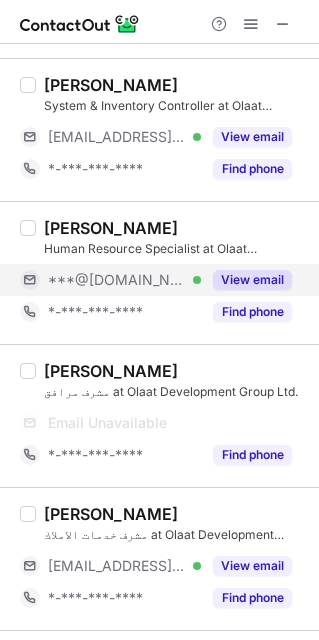 click on "***@[DOMAIN_NAME]" at bounding box center [117, 280] 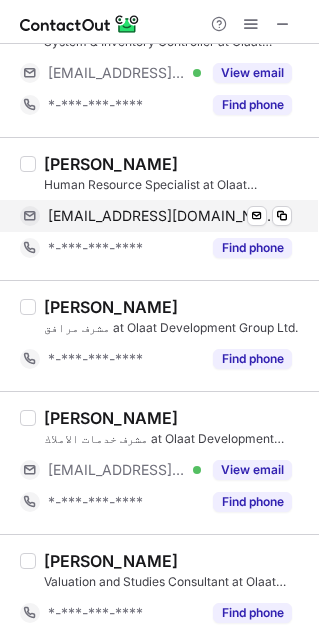 scroll, scrollTop: 418, scrollLeft: 0, axis: vertical 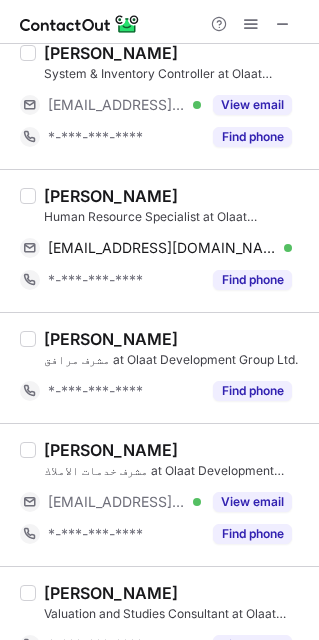 click on "ADEL AL-QAHTANI" at bounding box center [111, 196] 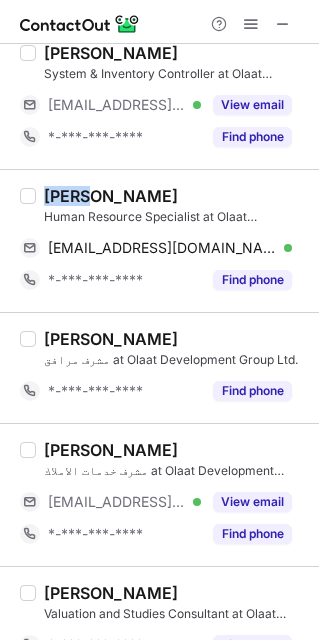 click on "ADEL AL-QAHTANI" at bounding box center (111, 196) 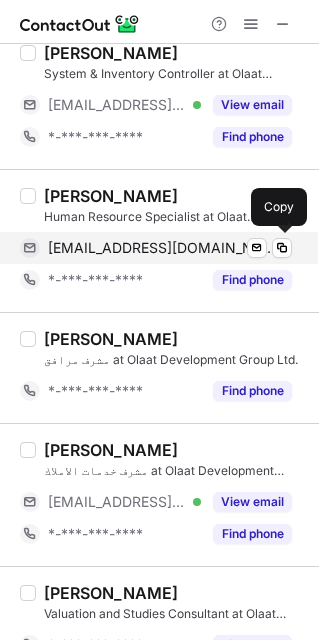 click on "adelsq505@gmail.com" at bounding box center [162, 248] 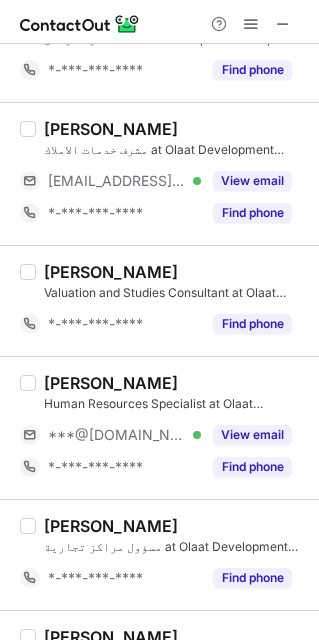 scroll, scrollTop: 868, scrollLeft: 0, axis: vertical 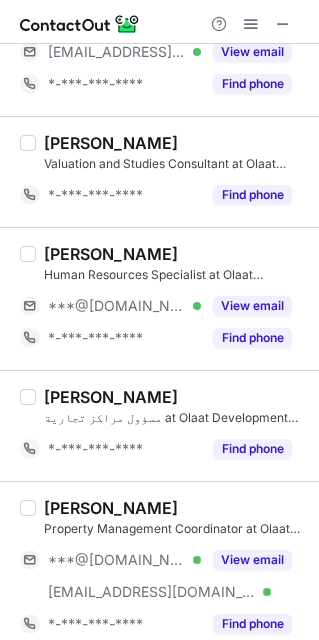 drag, startPoint x: 85, startPoint y: 314, endPoint x: 127, endPoint y: 536, distance: 225.93805 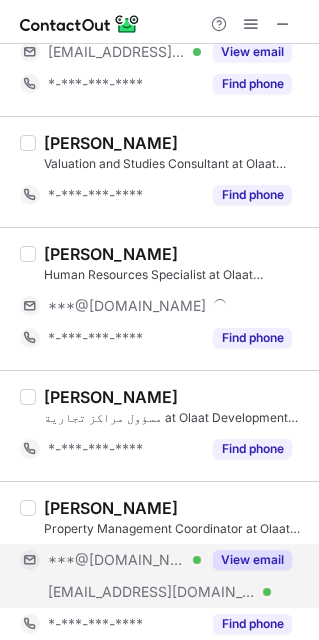 click on "***@[DOMAIN_NAME]" at bounding box center [117, 560] 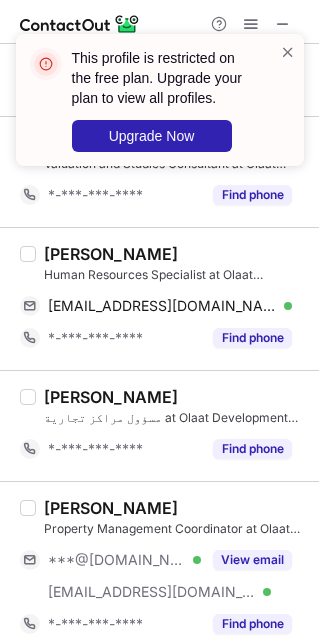 click on "Amera I." at bounding box center (111, 254) 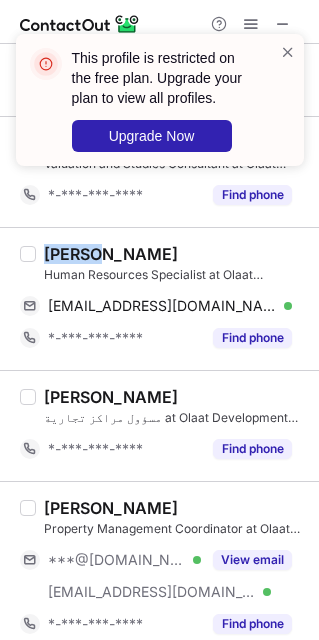 click on "Amera I." at bounding box center (111, 254) 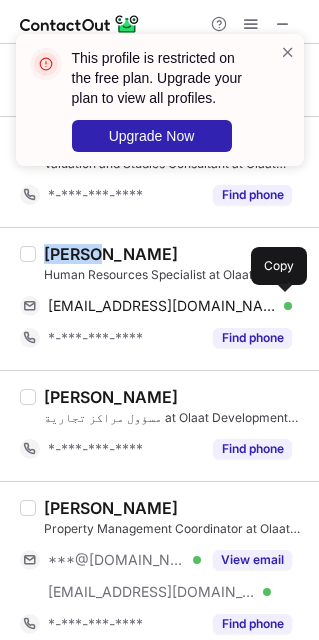 drag, startPoint x: 91, startPoint y: 305, endPoint x: 283, endPoint y: 426, distance: 226.94713 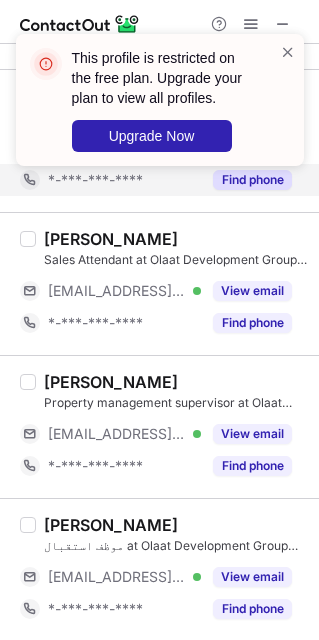 scroll, scrollTop: 2736, scrollLeft: 0, axis: vertical 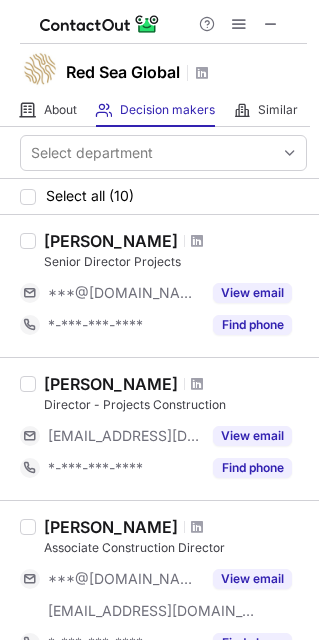 drag, startPoint x: 271, startPoint y: 18, endPoint x: 7, endPoint y: 98, distance: 275.85504 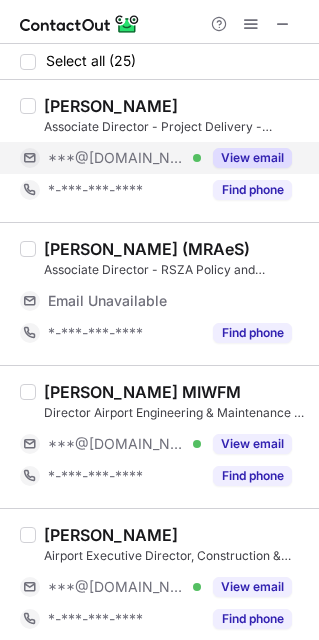 click on "***@yahoo.co.in Verified" at bounding box center [110, 158] 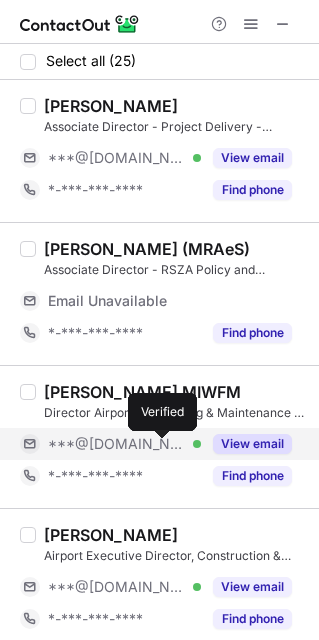 click on "***@[DOMAIN_NAME] Verified" at bounding box center (110, 444) 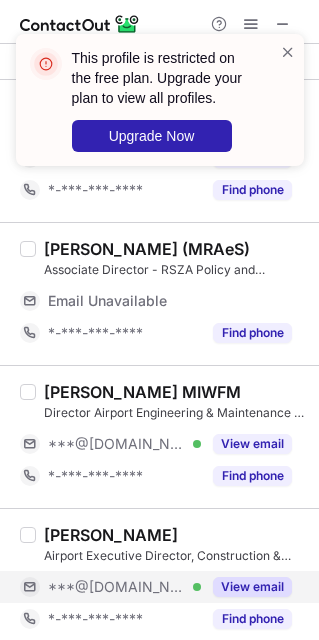 click on "***@[DOMAIN_NAME]" at bounding box center (117, 587) 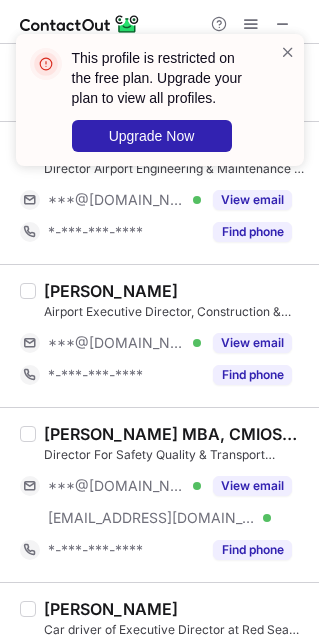 scroll, scrollTop: 300, scrollLeft: 0, axis: vertical 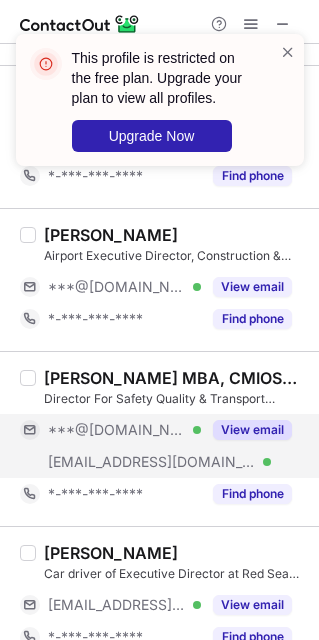 click on "***@redseaglobal.com" at bounding box center (152, 462) 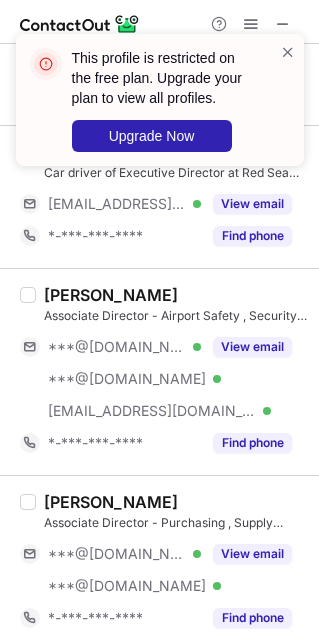 scroll, scrollTop: 718, scrollLeft: 0, axis: vertical 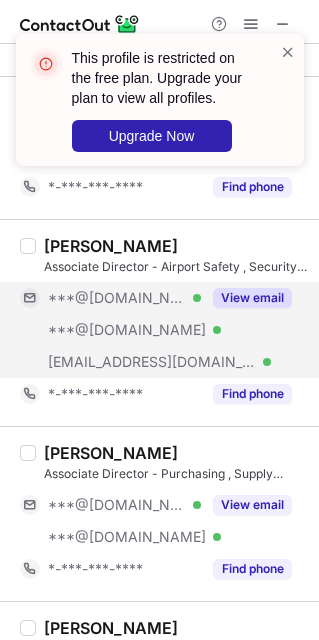click on "***@[DOMAIN_NAME] Verified" at bounding box center (110, 330) 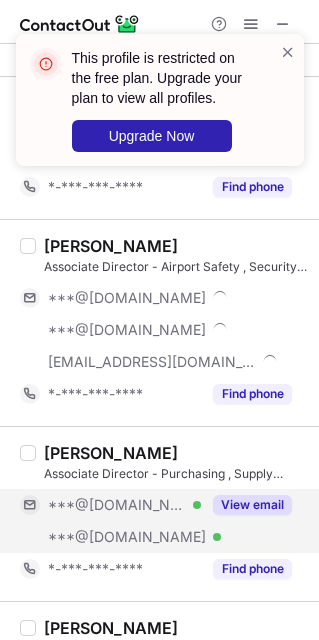 click on "***@[DOMAIN_NAME]" at bounding box center (117, 505) 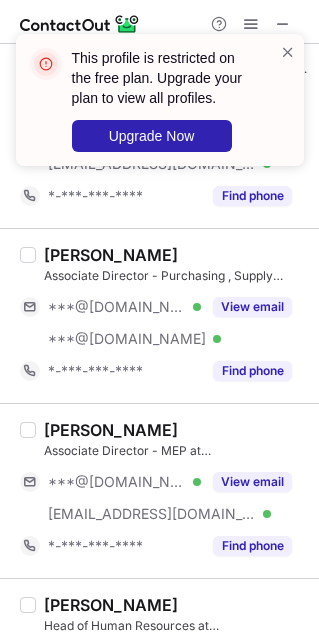 scroll, scrollTop: 1018, scrollLeft: 0, axis: vertical 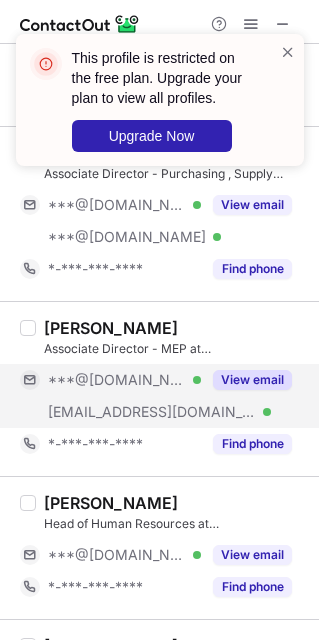 click on "***@[DOMAIN_NAME]" at bounding box center [117, 380] 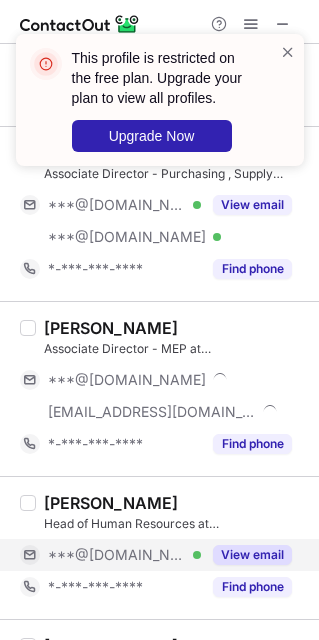 click on "***@[DOMAIN_NAME]" at bounding box center (117, 555) 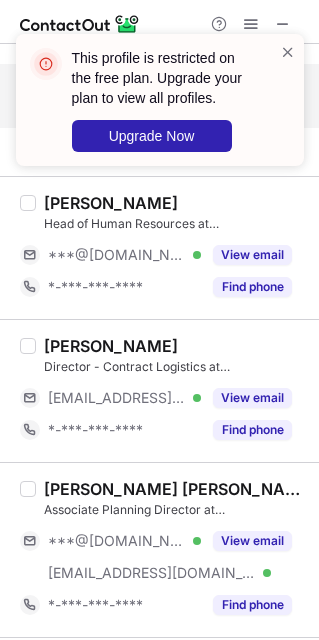scroll, scrollTop: 1468, scrollLeft: 0, axis: vertical 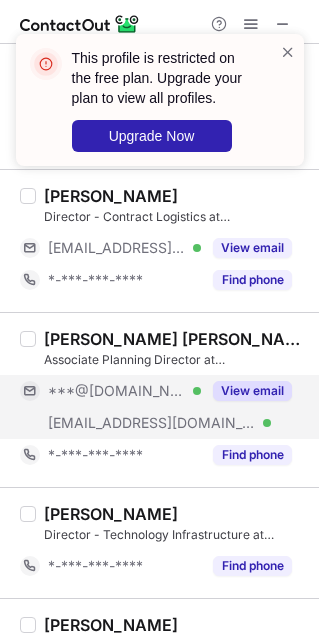 click on "***@redseaglobal.com Verified" at bounding box center [110, 423] 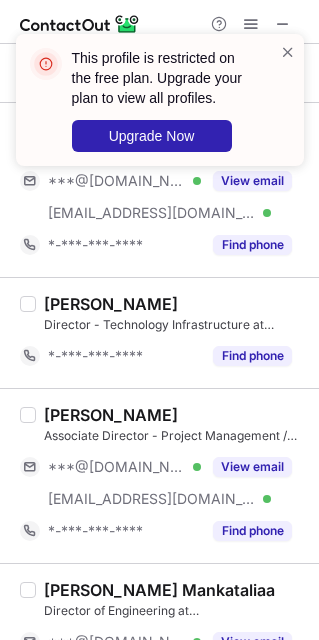 scroll, scrollTop: 1768, scrollLeft: 0, axis: vertical 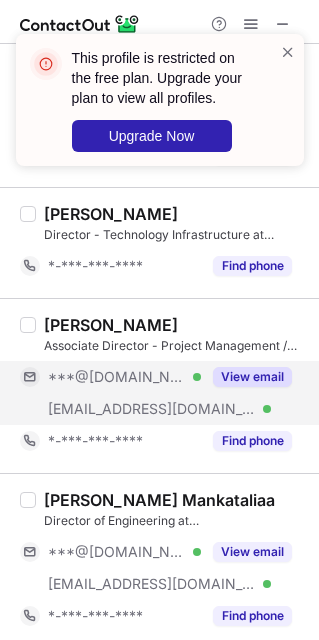 drag, startPoint x: 106, startPoint y: 375, endPoint x: 118, endPoint y: 401, distance: 28.635643 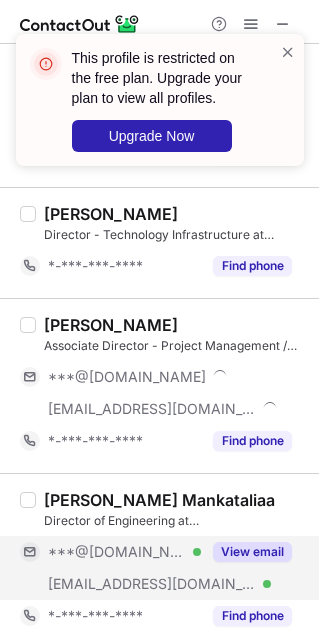 click on "***@rediffmail.com" at bounding box center [152, 584] 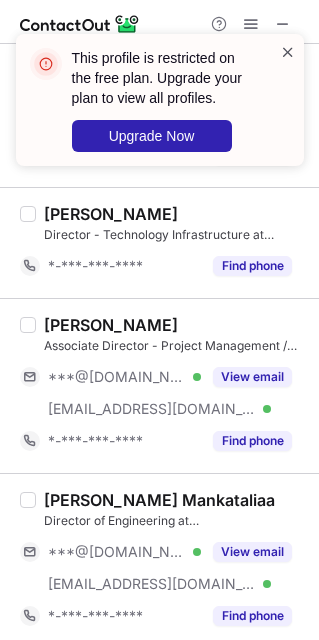 click at bounding box center [288, 52] 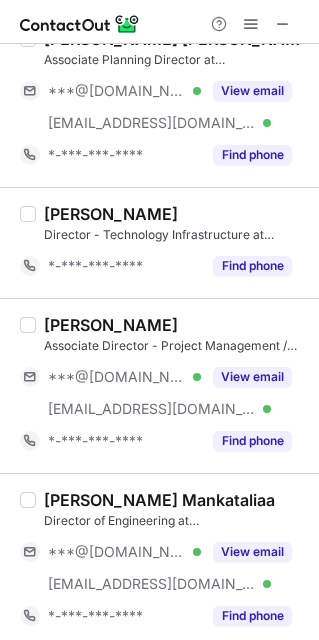 click at bounding box center (251, 24) 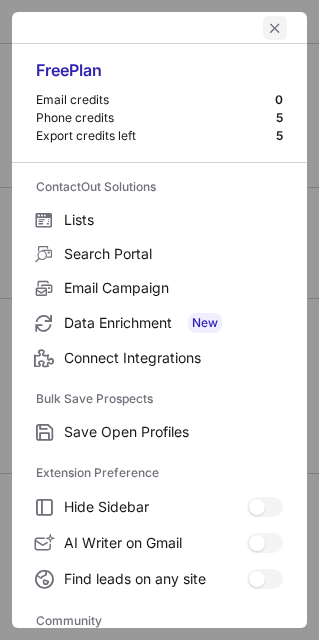 click at bounding box center [275, 28] 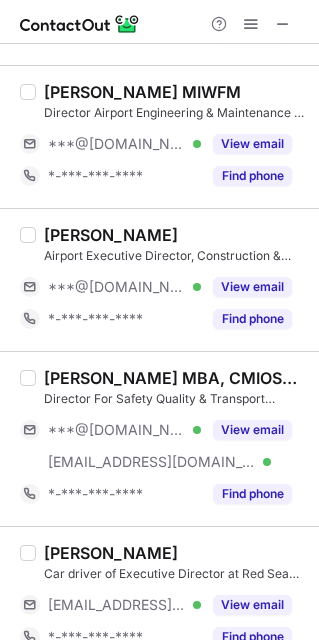 scroll, scrollTop: 0, scrollLeft: 0, axis: both 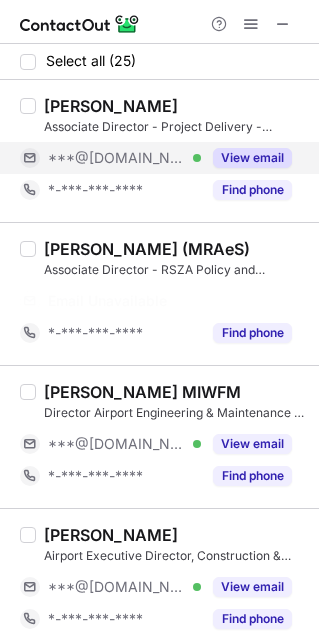 click on "***@[DOMAIN_NAME]" at bounding box center (117, 158) 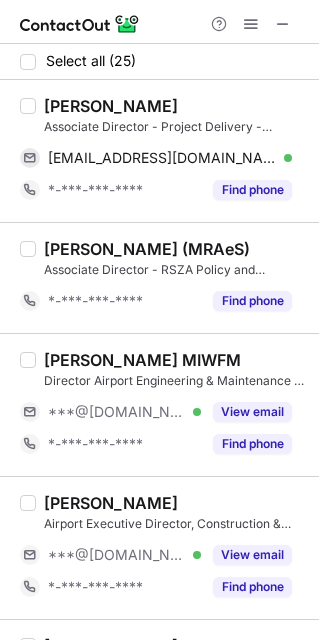 click on "[PERSON_NAME]" at bounding box center [111, 106] 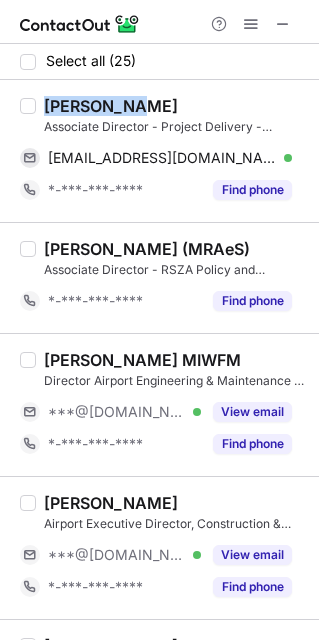 click on "[PERSON_NAME]" at bounding box center [111, 106] 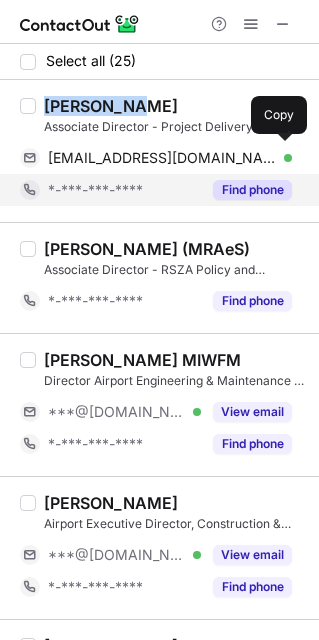 drag, startPoint x: 166, startPoint y: 158, endPoint x: 283, endPoint y: 201, distance: 124.65151 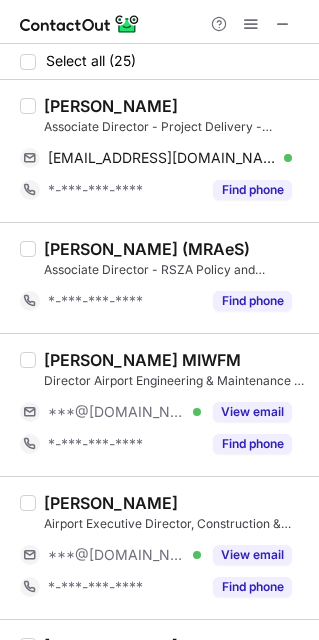 drag, startPoint x: 93, startPoint y: 402, endPoint x: 129, endPoint y: 518, distance: 121.45781 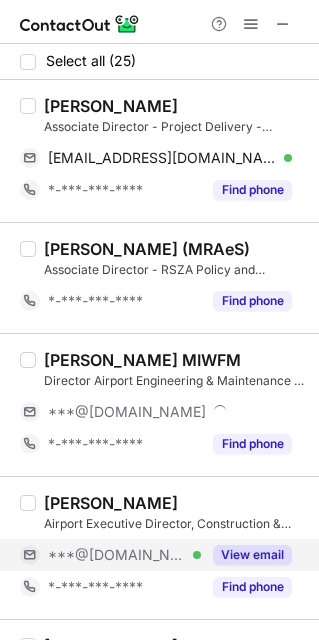 click on "***@[DOMAIN_NAME]" at bounding box center [117, 555] 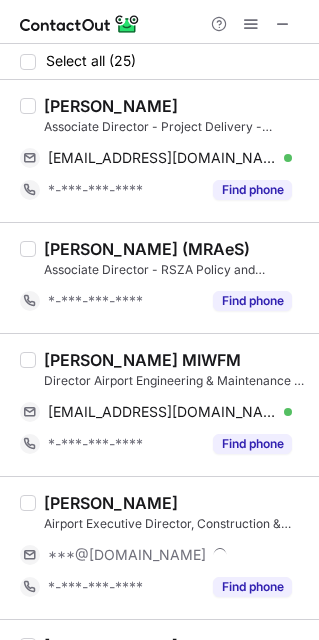 click on "Darryl Bolton MIWFM" at bounding box center (142, 360) 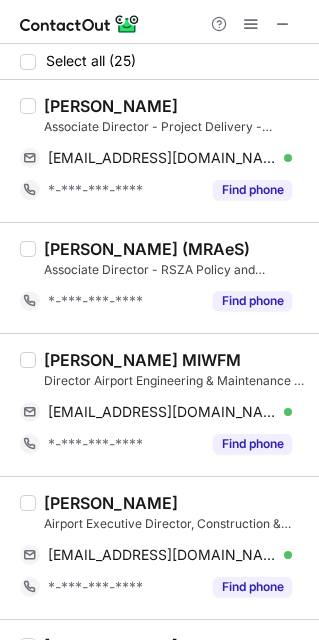 click on "Darryl Bolton MIWFM" at bounding box center (142, 360) 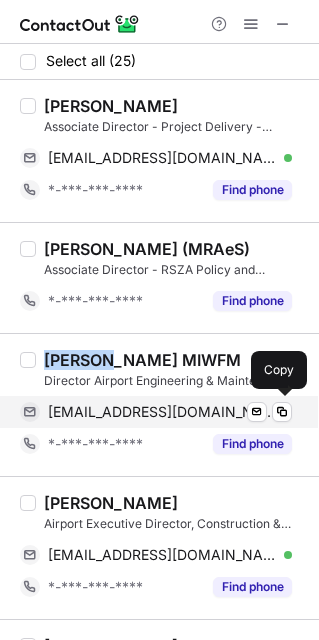 drag, startPoint x: 207, startPoint y: 407, endPoint x: 226, endPoint y: 398, distance: 21.023796 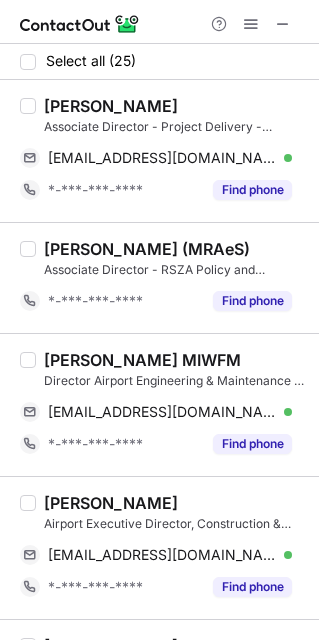 click on "Ben P." at bounding box center [111, 503] 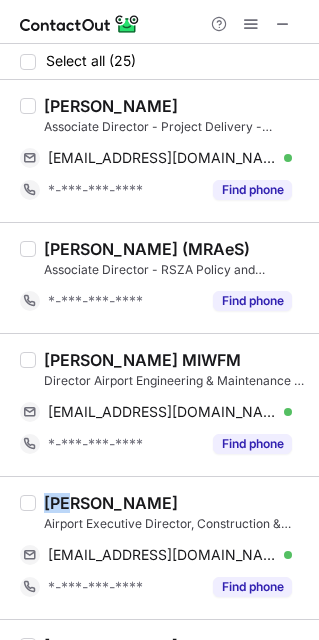 click on "Ben P." at bounding box center [111, 503] 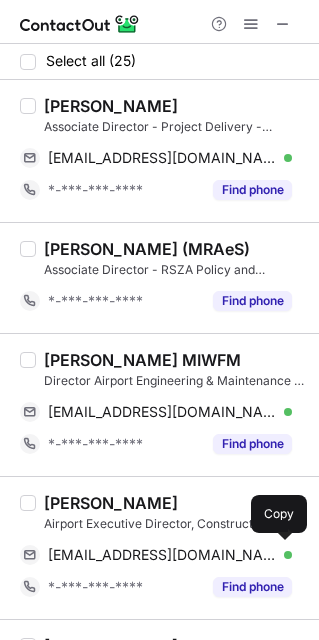 drag, startPoint x: 130, startPoint y: 555, endPoint x: 282, endPoint y: 483, distance: 168.19037 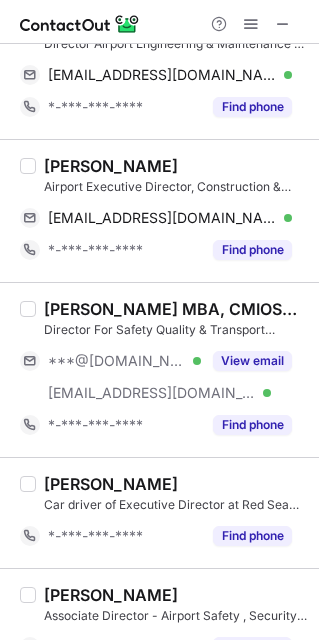 scroll, scrollTop: 450, scrollLeft: 0, axis: vertical 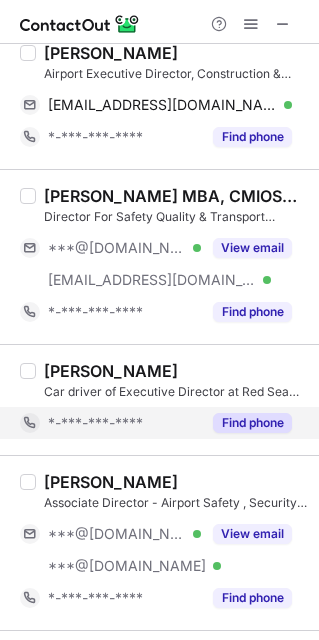 drag, startPoint x: 114, startPoint y: 254, endPoint x: 129, endPoint y: 434, distance: 180.62392 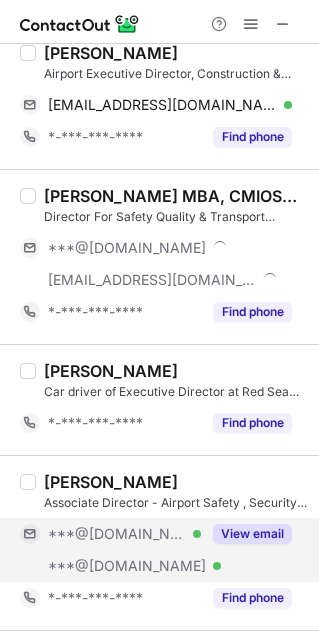 click on "***@[DOMAIN_NAME]" at bounding box center [117, 534] 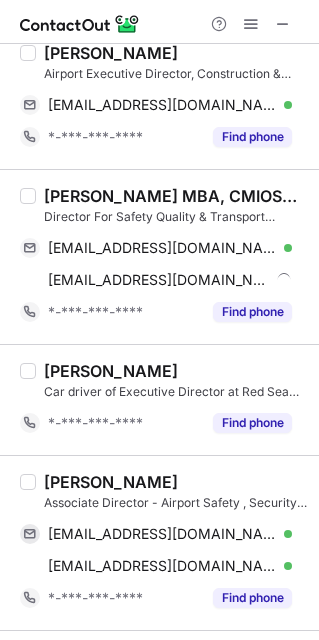 click on "Simon Reat  MBA, CMIOSH, FIIRSM, IRMcert" at bounding box center (175, 196) 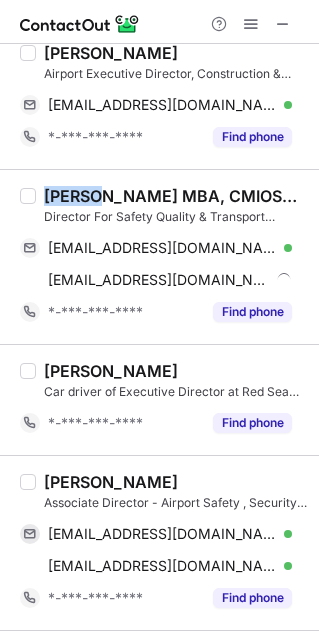 click on "Simon Reat  MBA, CMIOSH, FIIRSM, IRMcert" at bounding box center [175, 196] 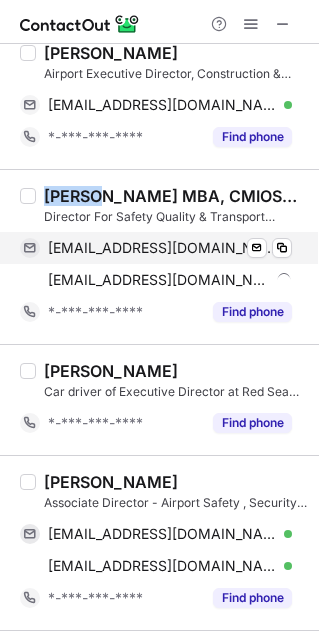 copy on "Simon" 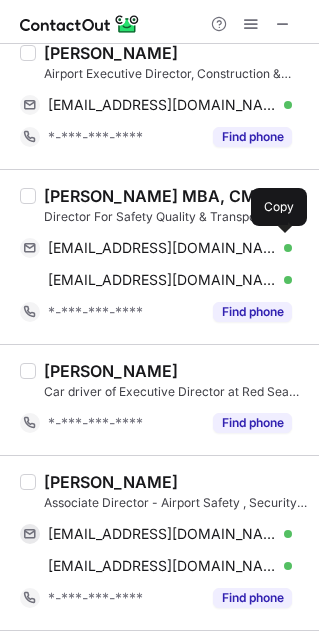 drag, startPoint x: 139, startPoint y: 239, endPoint x: 280, endPoint y: 347, distance: 177.60912 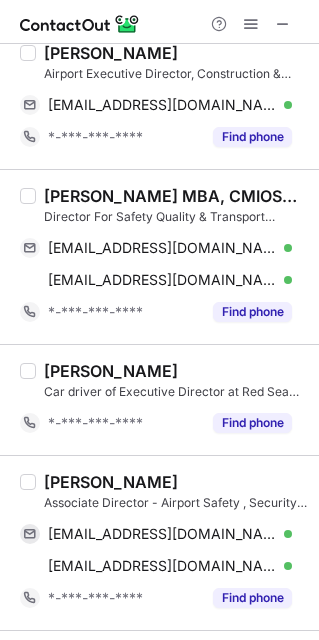 click on "Khaled AlAnazi" at bounding box center (111, 482) 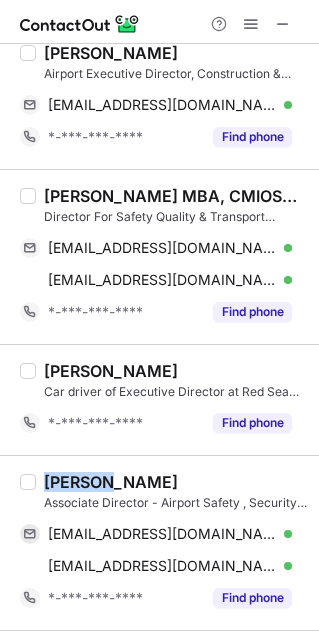 click on "Khaled AlAnazi" at bounding box center [111, 482] 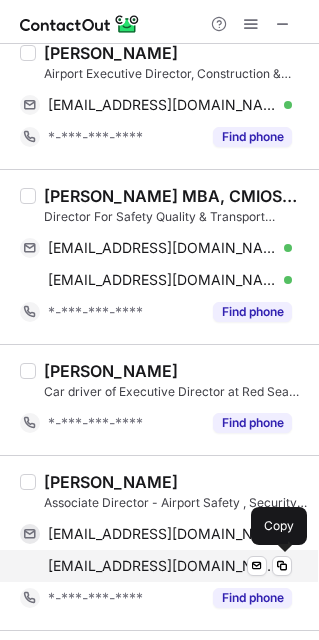 drag, startPoint x: 175, startPoint y: 561, endPoint x: 301, endPoint y: 572, distance: 126.47925 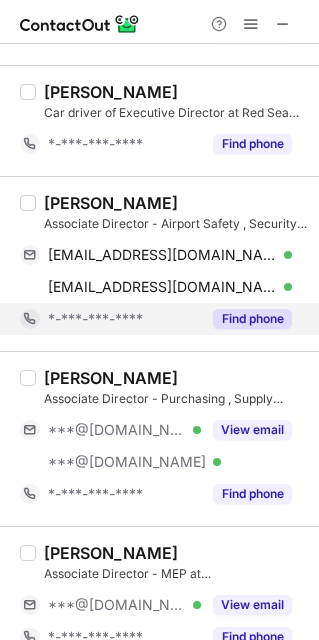 scroll, scrollTop: 900, scrollLeft: 0, axis: vertical 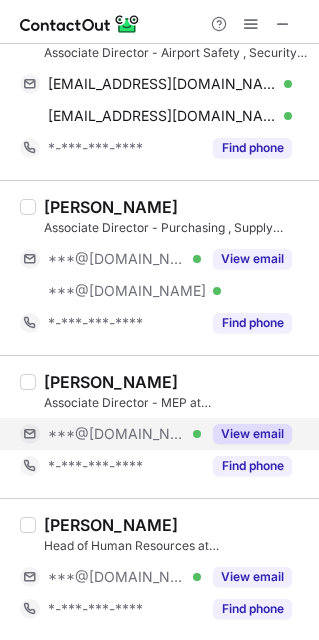 drag, startPoint x: 114, startPoint y: 278, endPoint x: 127, endPoint y: 446, distance: 168.50223 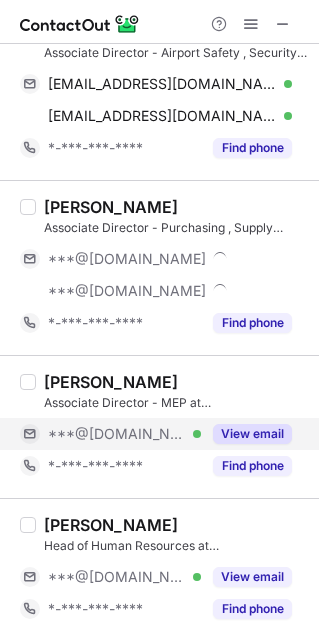 click on "***@[DOMAIN_NAME]" at bounding box center [117, 434] 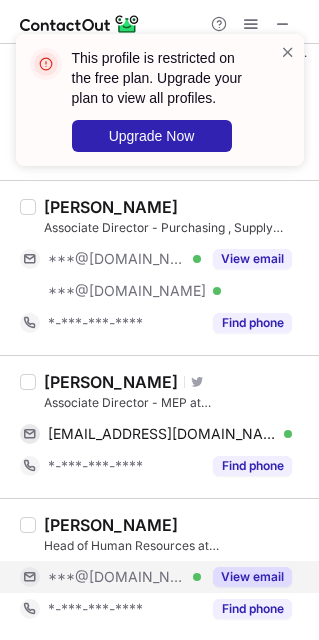 click on "***@[DOMAIN_NAME]" at bounding box center (117, 577) 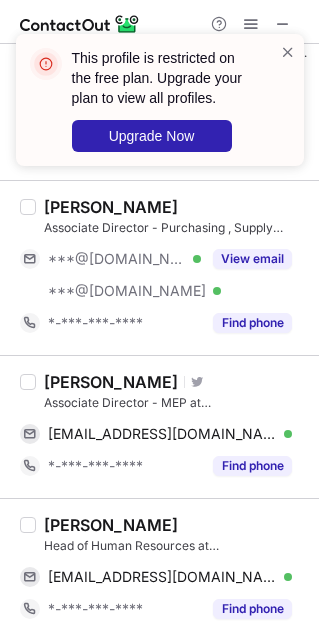 click on "Ali Farrag" at bounding box center [111, 382] 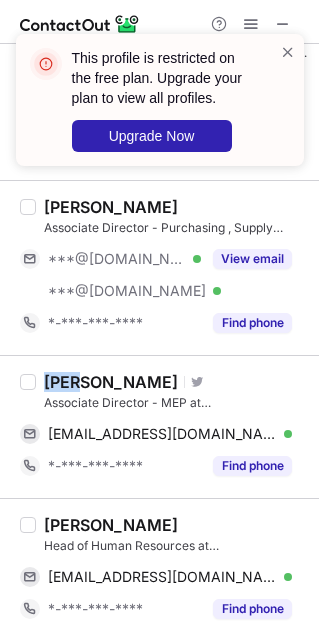 click on "Ali Farrag" at bounding box center [111, 382] 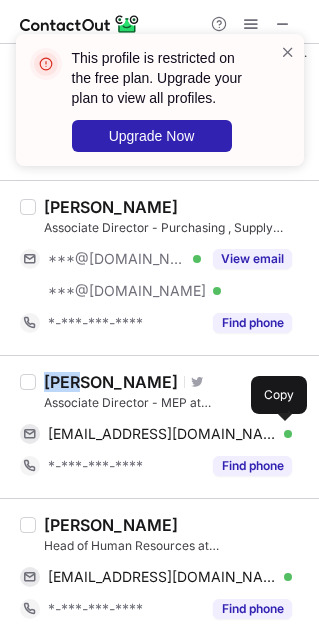 drag, startPoint x: 126, startPoint y: 423, endPoint x: 313, endPoint y: 579, distance: 243.52618 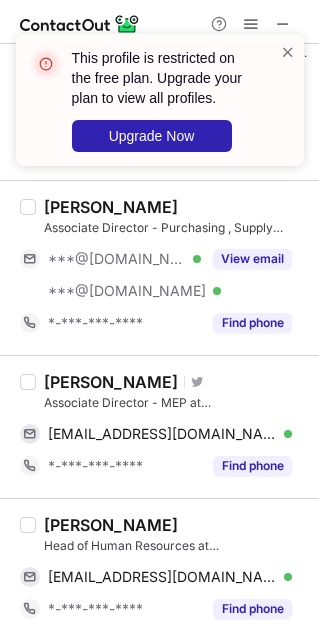 click on "Nader Rushdi" at bounding box center (111, 525) 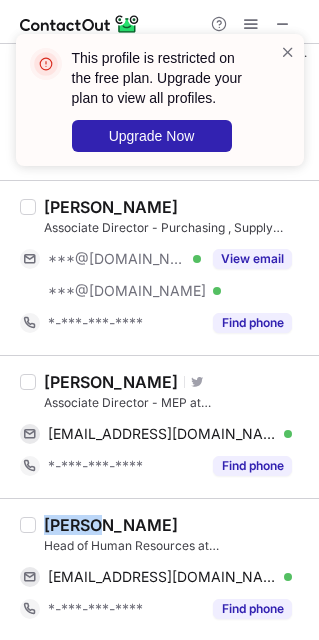 click on "Nader Rushdi" at bounding box center [111, 525] 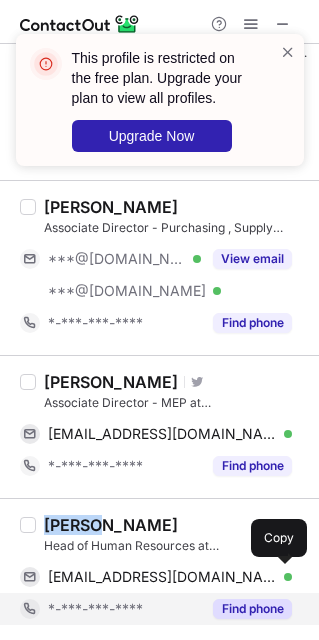 drag, startPoint x: 144, startPoint y: 588, endPoint x: 199, endPoint y: 623, distance: 65.192024 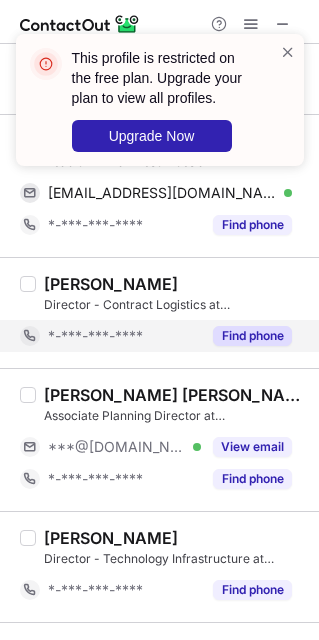 scroll, scrollTop: 1350, scrollLeft: 0, axis: vertical 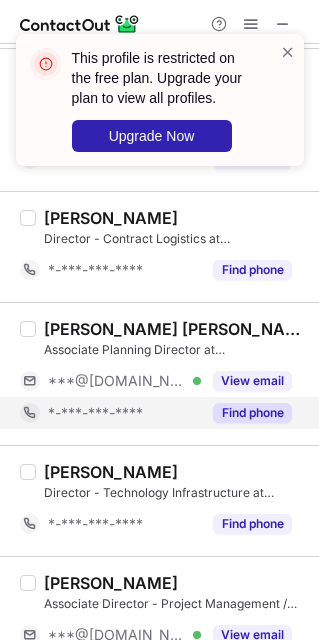 drag, startPoint x: 118, startPoint y: 377, endPoint x: 97, endPoint y: 401, distance: 31.890438 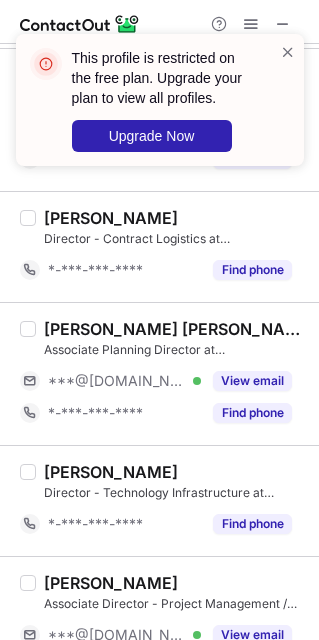 scroll, scrollTop: 1650, scrollLeft: 0, axis: vertical 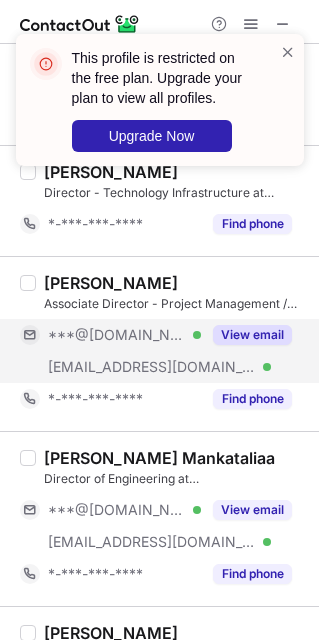 click on "***@macegroup.com Verified" at bounding box center [110, 367] 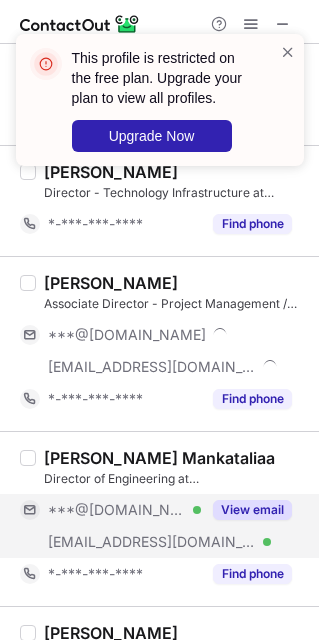 click on "***@[DOMAIN_NAME] Verified" at bounding box center (110, 510) 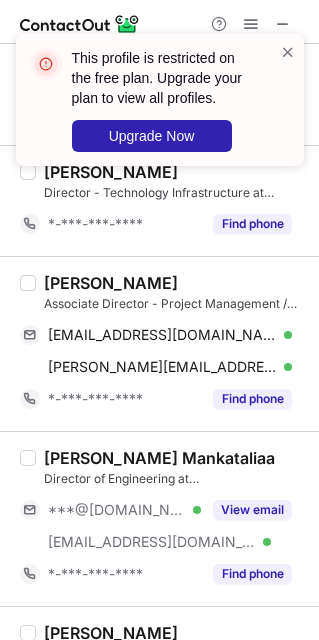 click on "Helen Darroch Associate Director - Project Management / Interior Design at Mace helendarroch@gmail.com Verified Send email Copy helen.darroch@macegroup.com Verified Send email Copy *-***-***-**** Find phone" at bounding box center [159, 343] 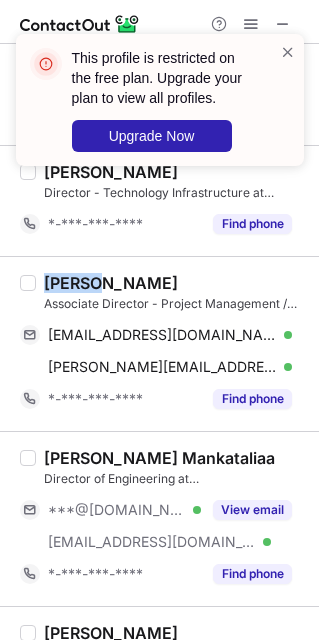 click on "Helen Darroch Associate Director - Project Management / Interior Design at Mace helendarroch@gmail.com Verified Send email Copy helen.darroch@macegroup.com Verified Send email Copy *-***-***-**** Find phone" at bounding box center [159, 343] 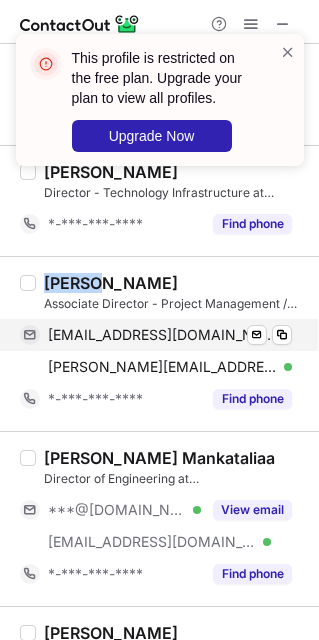 copy on "Helen" 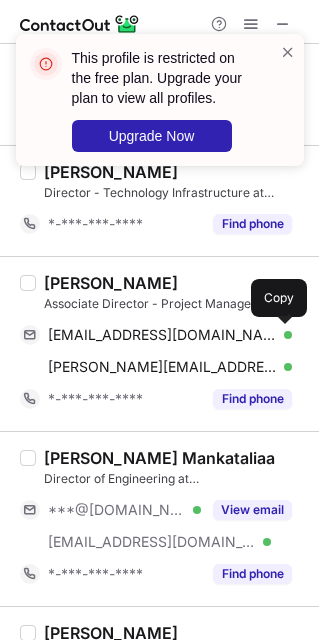 drag, startPoint x: 174, startPoint y: 330, endPoint x: 316, endPoint y: 333, distance: 142.0317 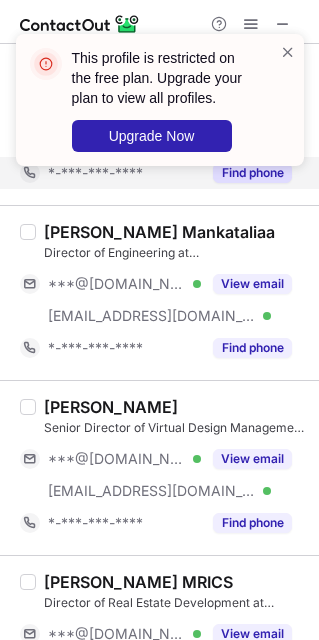 scroll, scrollTop: 1950, scrollLeft: 0, axis: vertical 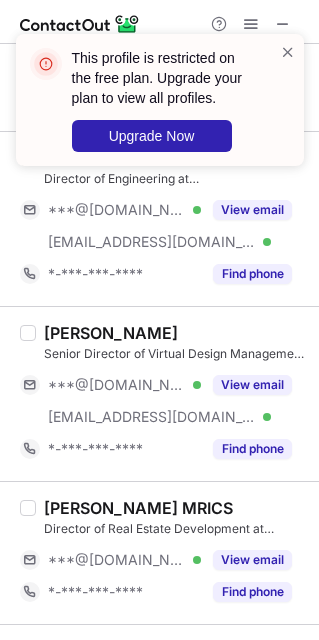 drag, startPoint x: 135, startPoint y: 408, endPoint x: 141, endPoint y: 536, distance: 128.14055 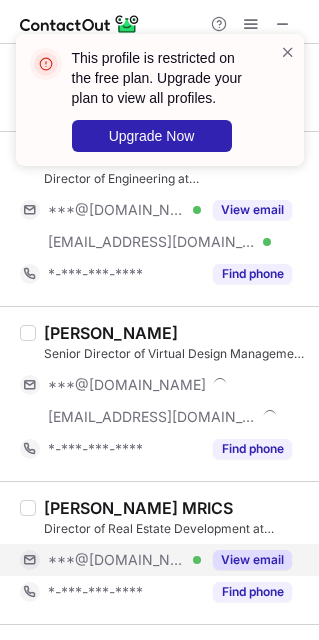 click on "***@[DOMAIN_NAME]" at bounding box center (117, 560) 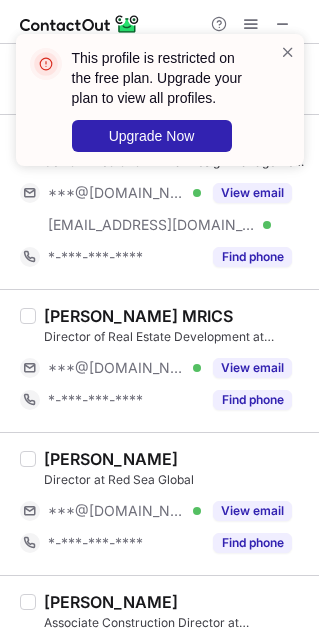 scroll, scrollTop: 2250, scrollLeft: 0, axis: vertical 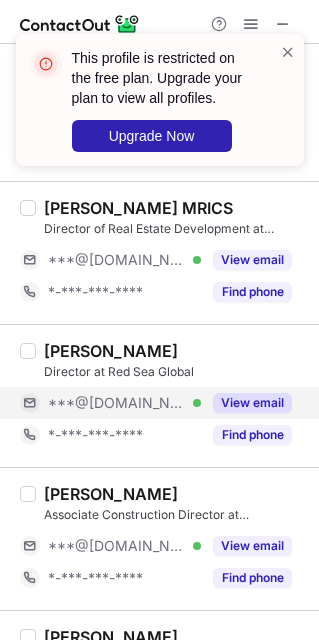 click on "***@[DOMAIN_NAME]" at bounding box center [117, 403] 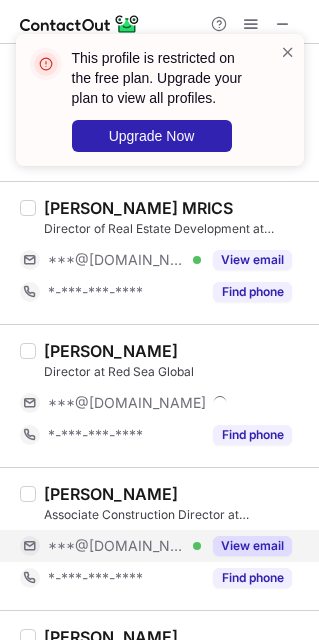 click on "***@yahoo.co.uk" at bounding box center [117, 546] 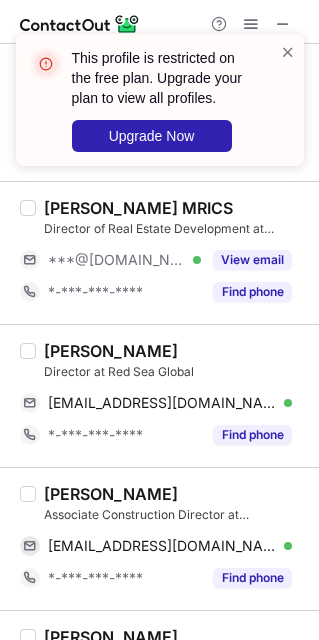 click on "John Durnion" at bounding box center [111, 351] 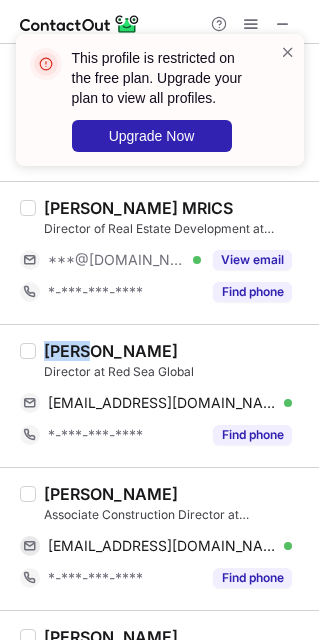 click on "John Durnion" at bounding box center (111, 351) 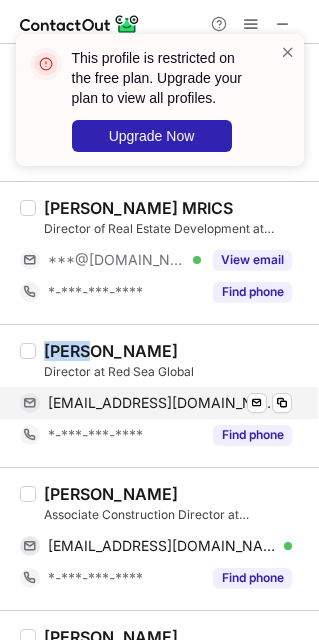 copy on "John" 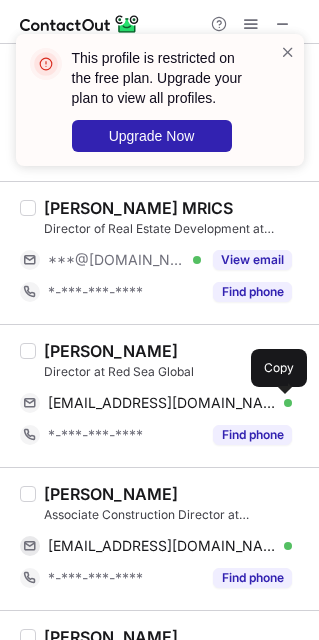 drag, startPoint x: 171, startPoint y: 422, endPoint x: 318, endPoint y: 441, distance: 148.22281 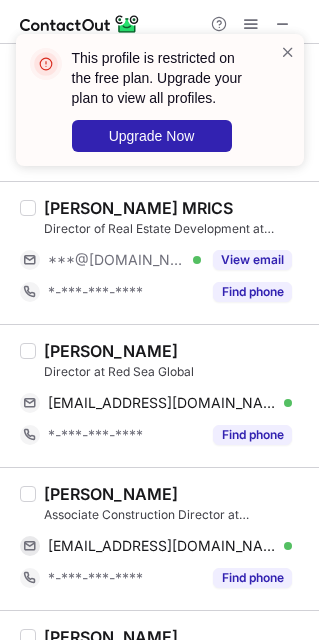 click on "Nigel Farrimond" at bounding box center [111, 494] 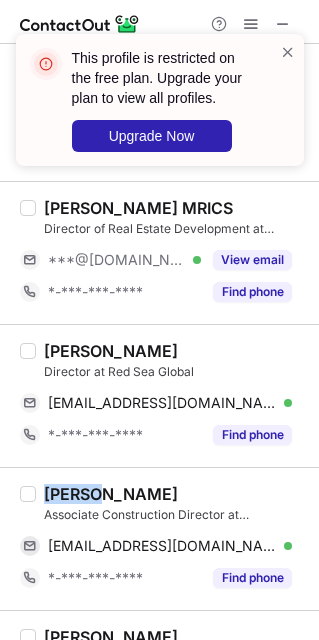copy on "Nigel" 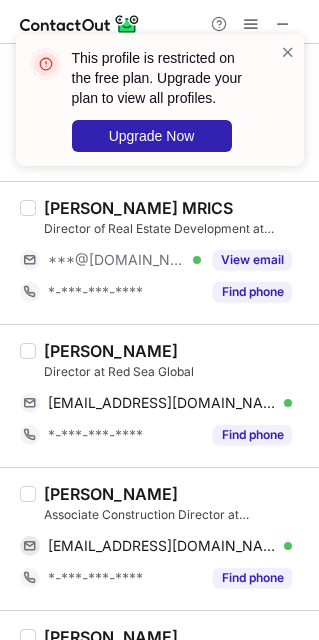 drag, startPoint x: 172, startPoint y: 546, endPoint x: 310, endPoint y: 522, distance: 140.07141 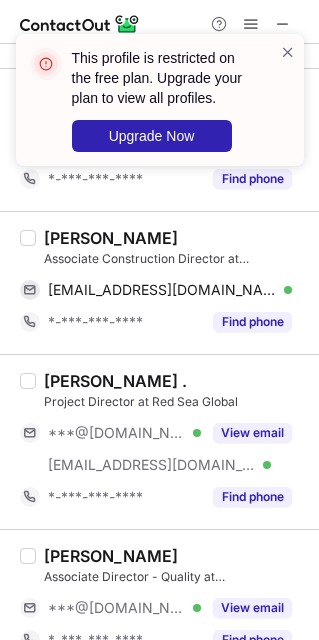 scroll, scrollTop: 2550, scrollLeft: 0, axis: vertical 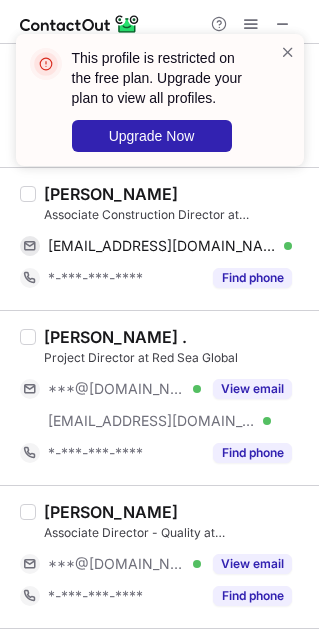 drag, startPoint x: 112, startPoint y: 399, endPoint x: 120, endPoint y: 533, distance: 134.23859 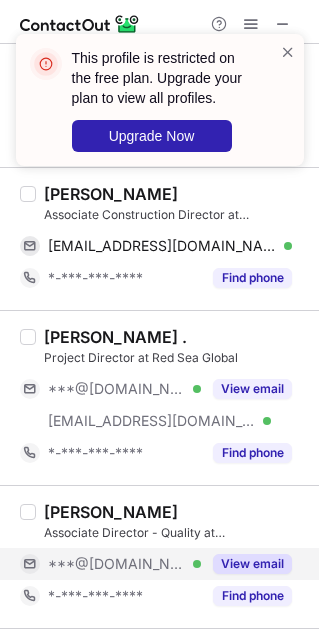 click on "***@[DOMAIN_NAME] Verified" at bounding box center (110, 564) 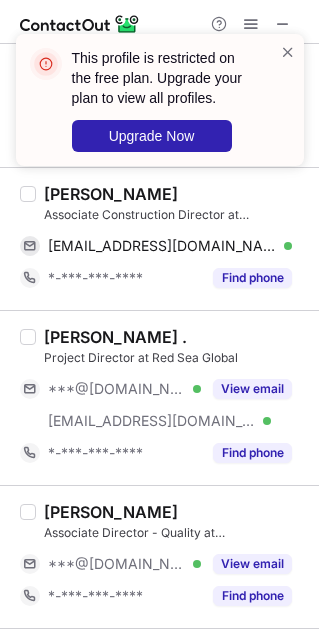 scroll, scrollTop: 2700, scrollLeft: 0, axis: vertical 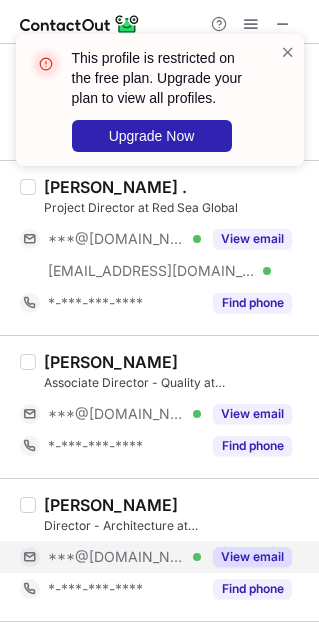 click on "***@outlook.com" at bounding box center [117, 557] 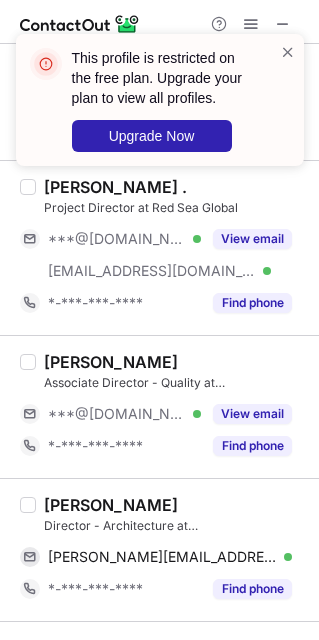 click on "Daniel C. Director - Architecture at Red Sea Global at Red Sea Global daniel_craner@outlook.com Verified Send email Copy *-***-***-**** Find phone" at bounding box center (159, 549) 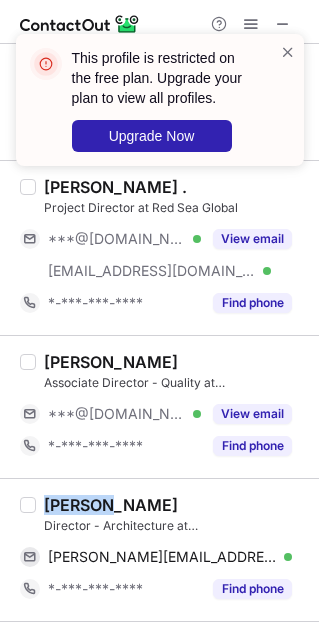 click on "Daniel C. Director - Architecture at Red Sea Global at Red Sea Global daniel_craner@outlook.com Verified Send email Copy *-***-***-**** Find phone" at bounding box center [159, 549] 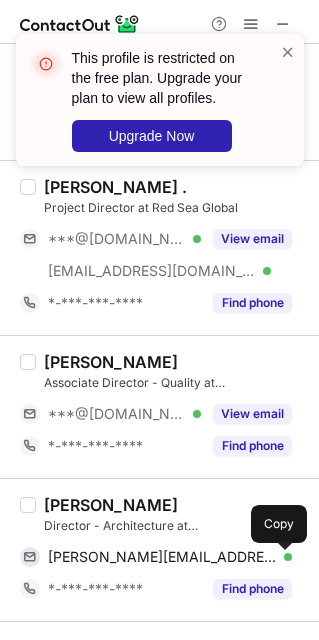 drag, startPoint x: 216, startPoint y: 557, endPoint x: 307, endPoint y: 570, distance: 91.92388 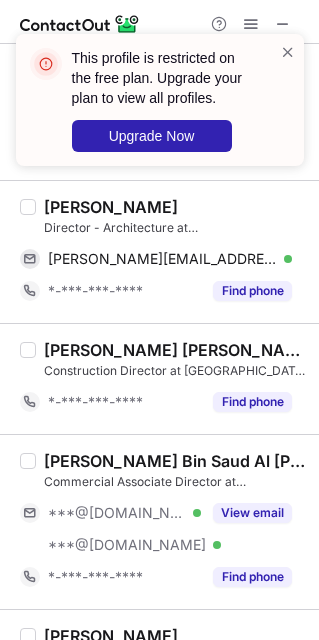 scroll, scrollTop: 3000, scrollLeft: 0, axis: vertical 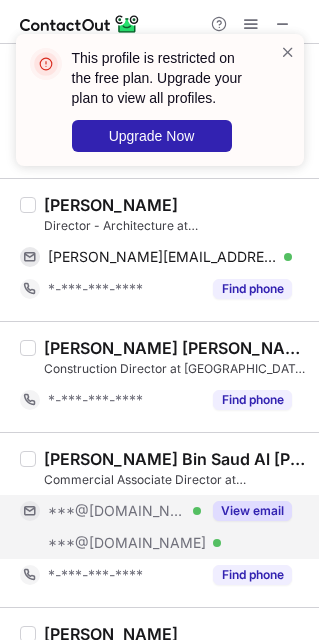 click on "***@[DOMAIN_NAME]" at bounding box center (127, 543) 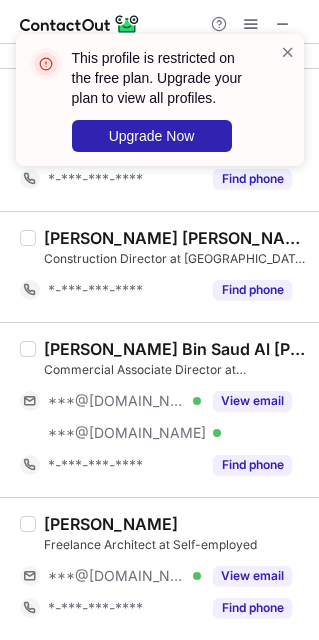 scroll, scrollTop: 3120, scrollLeft: 0, axis: vertical 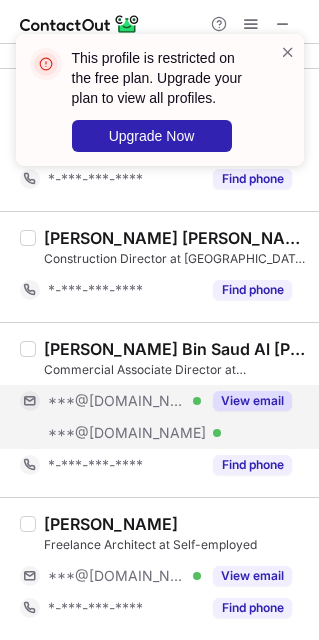 click on "***@[DOMAIN_NAME] Verified" at bounding box center [110, 401] 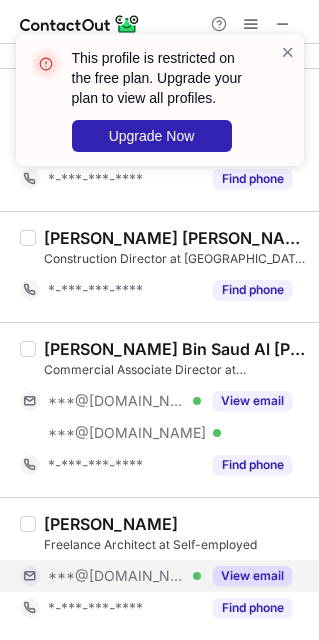 click on "***@[DOMAIN_NAME]" at bounding box center (117, 576) 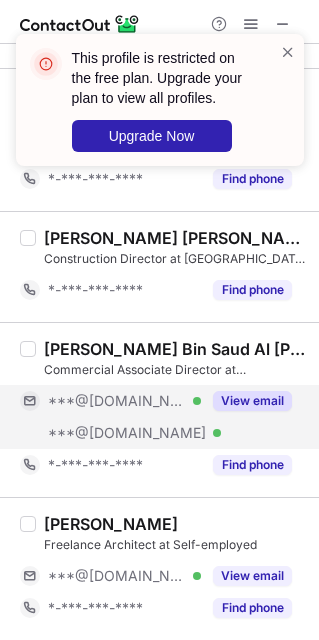 click on "***@[DOMAIN_NAME]" at bounding box center [127, 433] 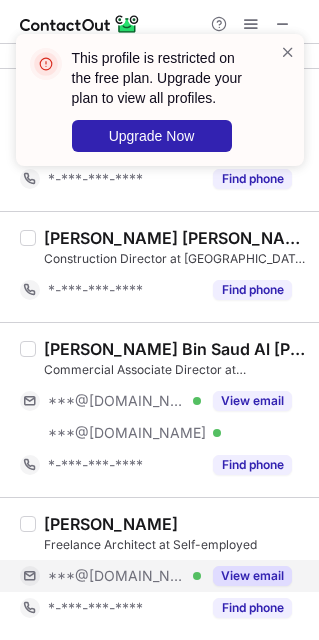 click on "***@[DOMAIN_NAME] Verified" at bounding box center [110, 576] 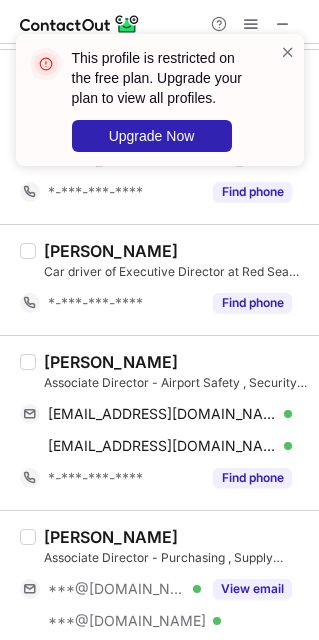 scroll, scrollTop: 0, scrollLeft: 0, axis: both 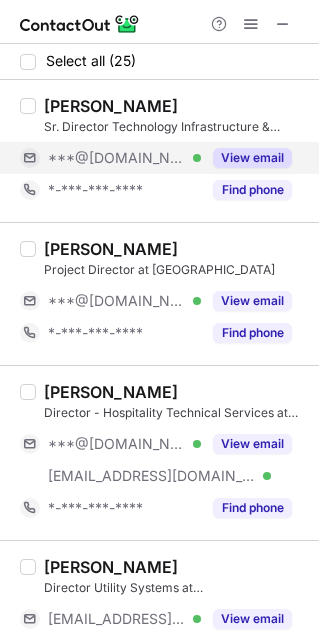 click on "***@[DOMAIN_NAME]" at bounding box center (117, 158) 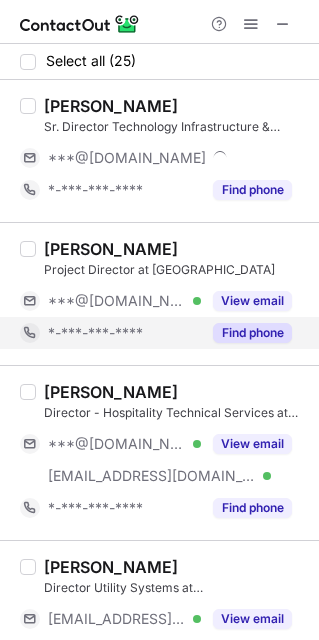 drag, startPoint x: 144, startPoint y: 291, endPoint x: 157, endPoint y: 341, distance: 51.662365 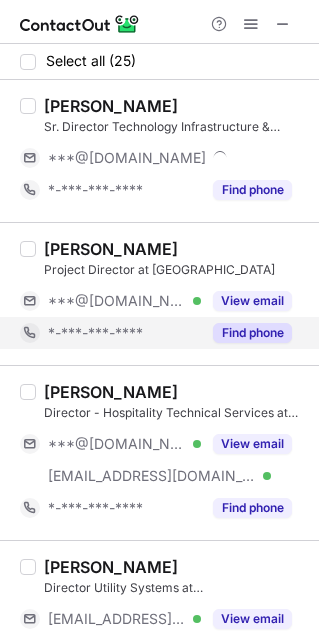 click on "***@[DOMAIN_NAME]" at bounding box center (117, 301) 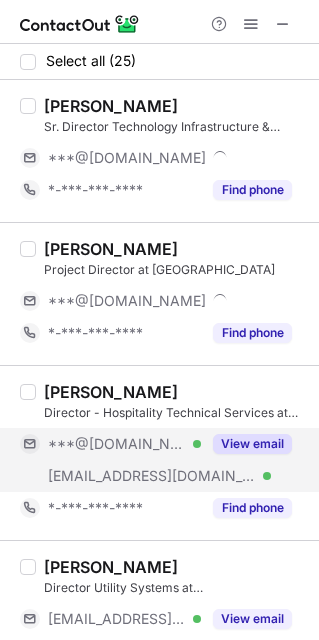 click on "***@redseaglobal.com Verified" at bounding box center (110, 476) 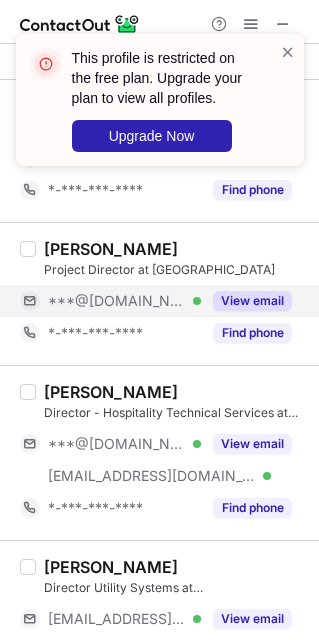 click on "***@[DOMAIN_NAME]" at bounding box center (117, 301) 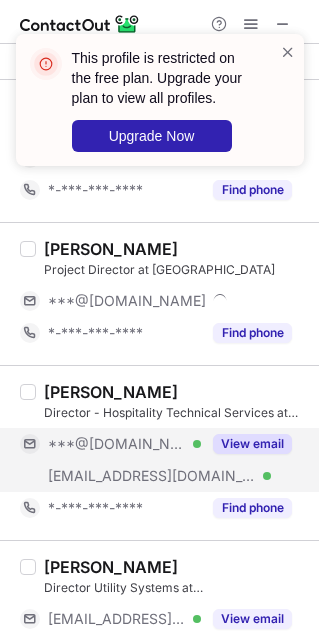 click on "***@redseaglobal.com" at bounding box center (152, 476) 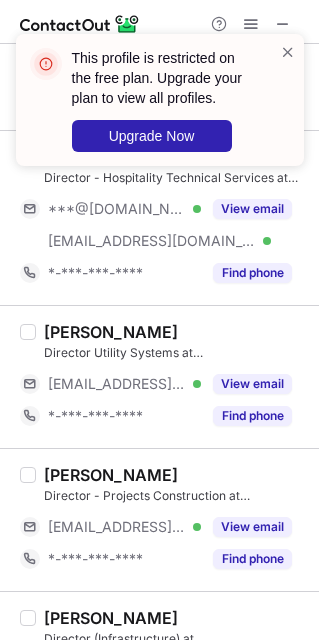 scroll, scrollTop: 300, scrollLeft: 0, axis: vertical 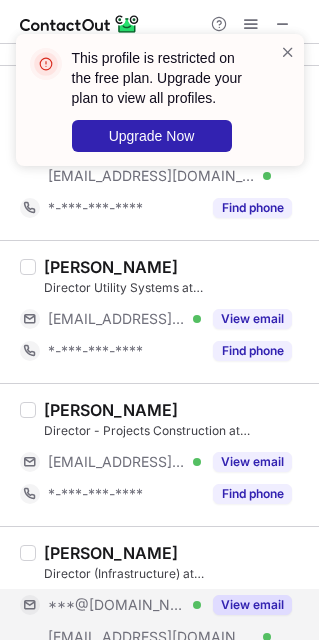 click on "***@[DOMAIN_NAME]" at bounding box center [117, 605] 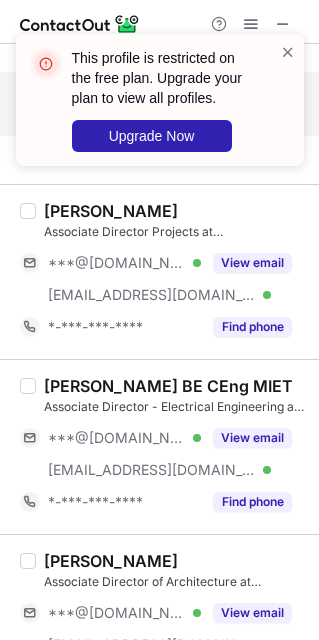 scroll, scrollTop: 1200, scrollLeft: 0, axis: vertical 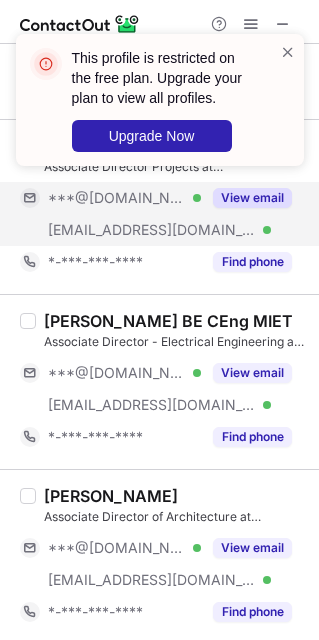 click on "***@[DOMAIN_NAME] Verified" at bounding box center (110, 198) 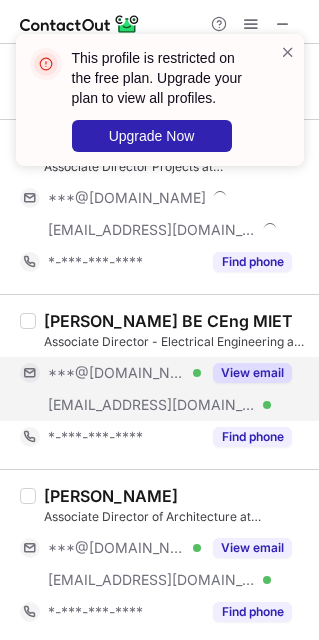 click on "***@redseaglobal.com Verified" at bounding box center [110, 405] 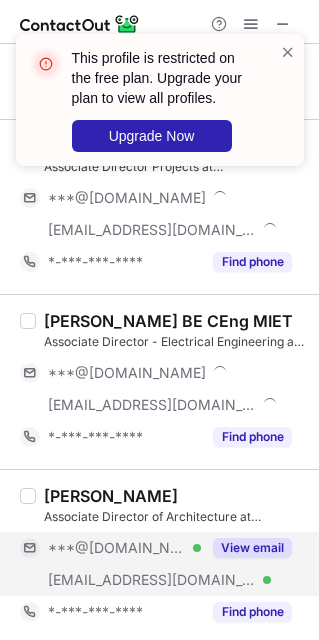click on "***@[DOMAIN_NAME]" at bounding box center (117, 548) 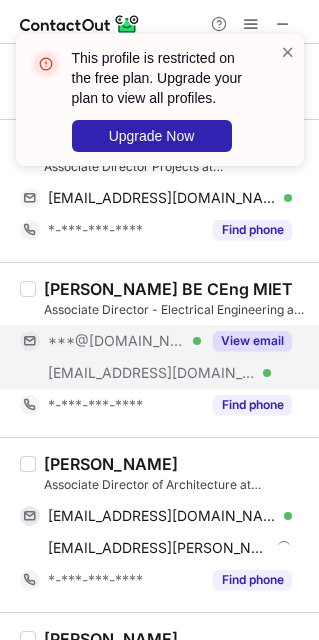 scroll, scrollTop: 1050, scrollLeft: 0, axis: vertical 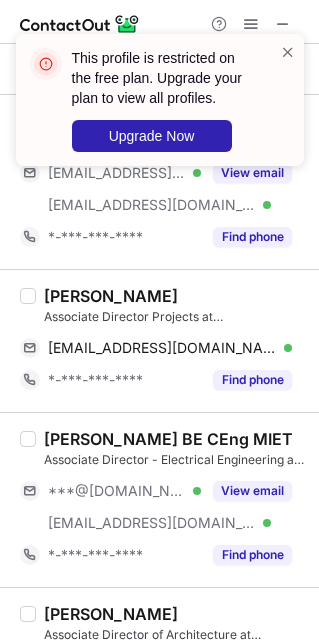 click on "Rob Heard" at bounding box center (111, 296) 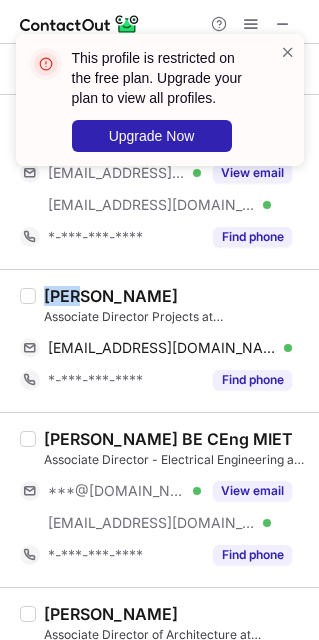click on "Rob Heard" at bounding box center (111, 296) 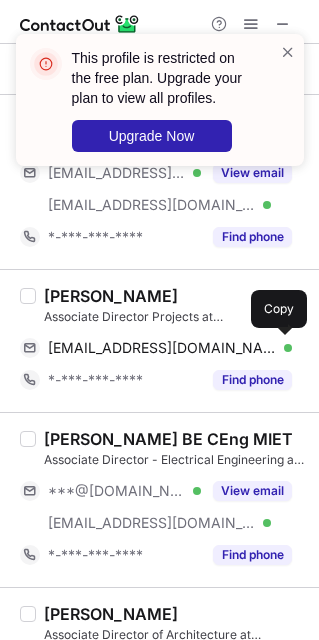 drag, startPoint x: 159, startPoint y: 342, endPoint x: 267, endPoint y: 276, distance: 126.57014 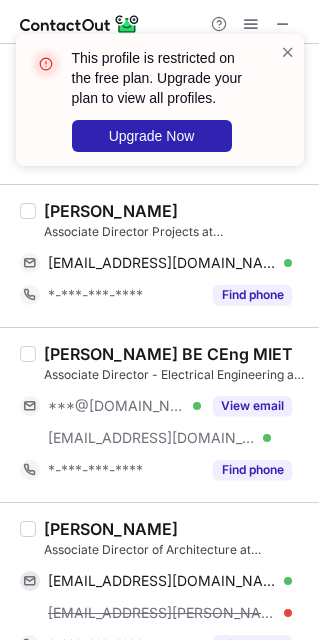 scroll, scrollTop: 1200, scrollLeft: 0, axis: vertical 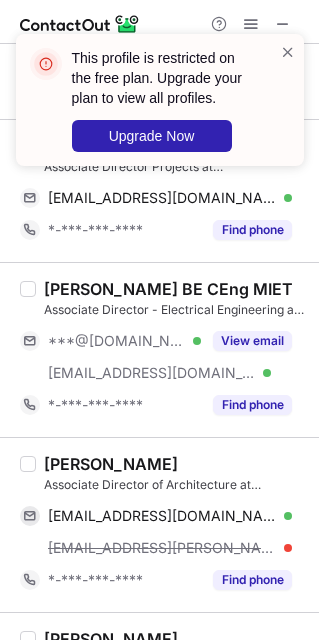 click on "Kamran Rafatian" at bounding box center (111, 464) 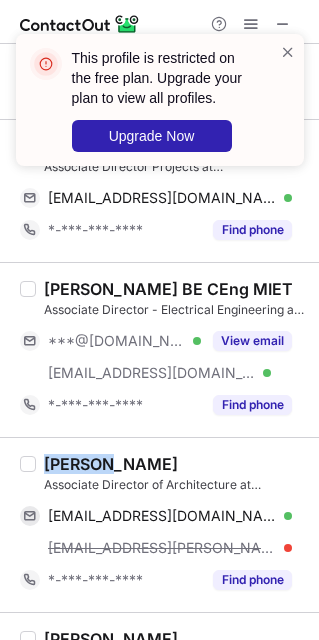 click on "Kamran Rafatian" at bounding box center [111, 464] 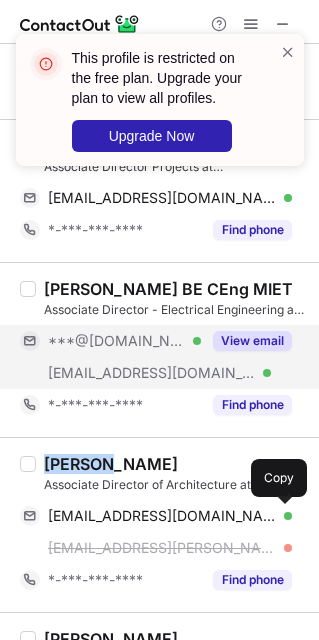 drag, startPoint x: 153, startPoint y: 507, endPoint x: 286, endPoint y: 390, distance: 177.13837 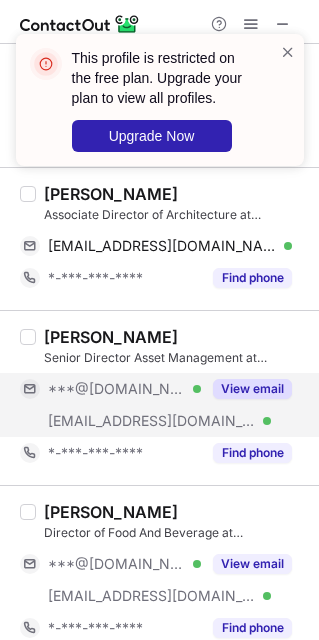 scroll, scrollTop: 1500, scrollLeft: 0, axis: vertical 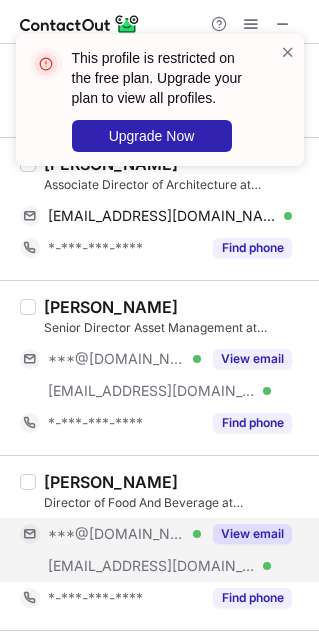 drag, startPoint x: 127, startPoint y: 386, endPoint x: 117, endPoint y: 546, distance: 160.3122 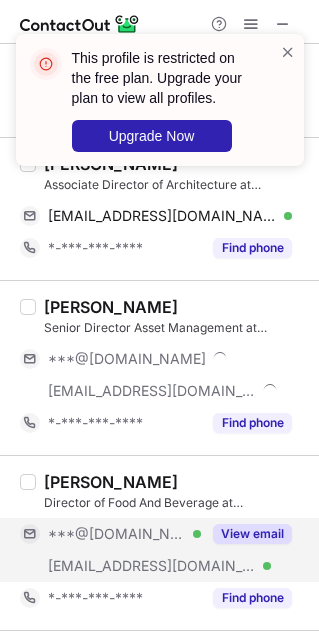 click on "***@[DOMAIN_NAME]" at bounding box center [117, 534] 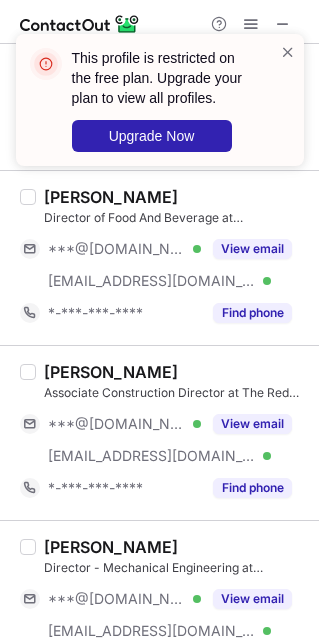scroll, scrollTop: 1800, scrollLeft: 0, axis: vertical 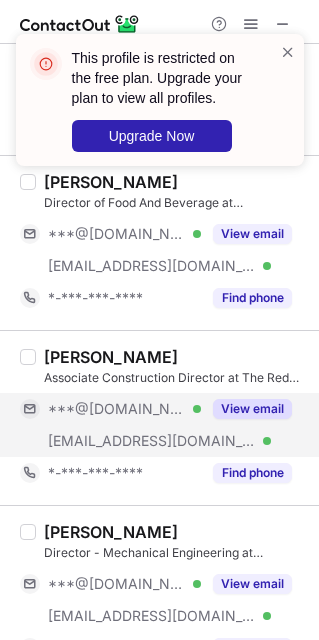 click on "***@[DOMAIN_NAME]" at bounding box center (117, 409) 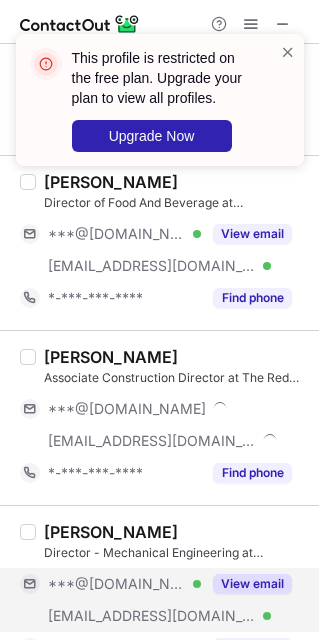 click on "***@redseaglobal.com" at bounding box center (152, 616) 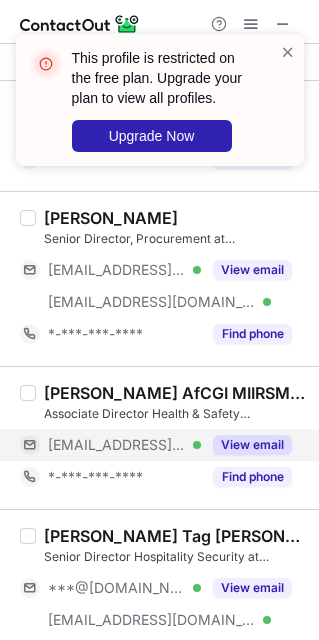 scroll, scrollTop: 2550, scrollLeft: 0, axis: vertical 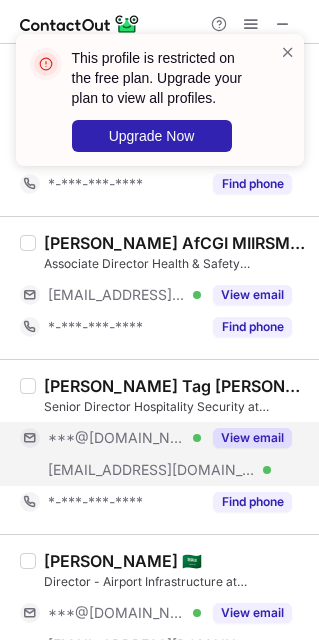 click on "***@[DOMAIN_NAME]" at bounding box center [117, 438] 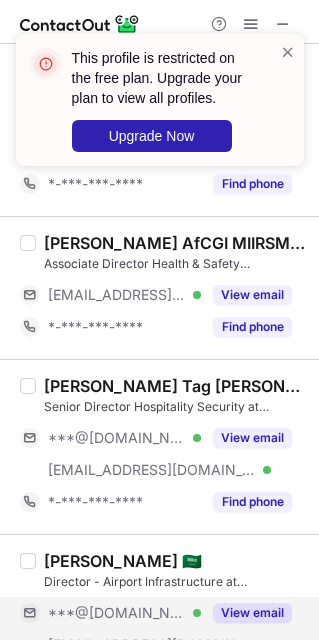 click on "***@[DOMAIN_NAME]" at bounding box center [117, 613] 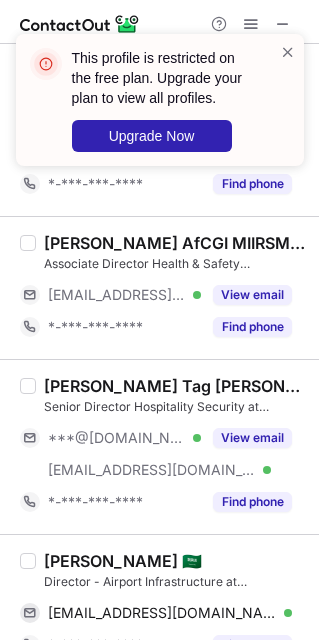 scroll, scrollTop: 2850, scrollLeft: 0, axis: vertical 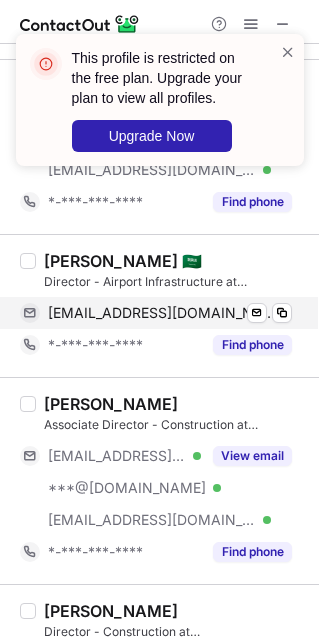 drag, startPoint x: 103, startPoint y: 474, endPoint x: 34, endPoint y: 308, distance: 179.7693 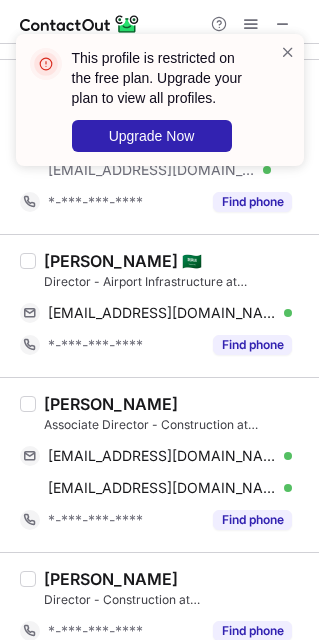 click on "Ammar Ghaith 🇸🇦" at bounding box center [123, 261] 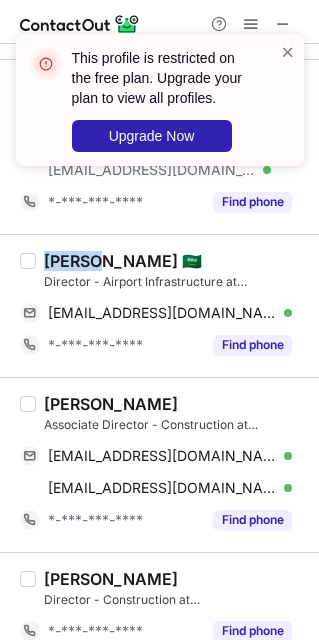 click on "Ammar Ghaith 🇸🇦" at bounding box center (123, 261) 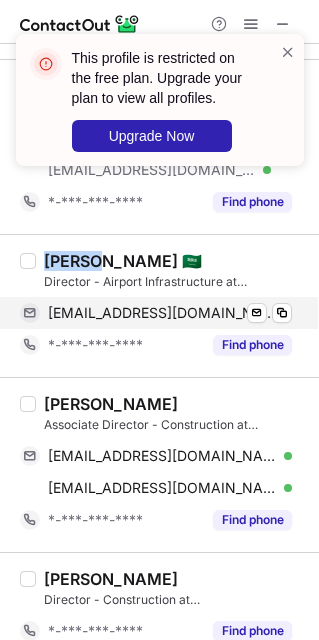 drag, startPoint x: 117, startPoint y: 344, endPoint x: 136, endPoint y: 330, distance: 23.600847 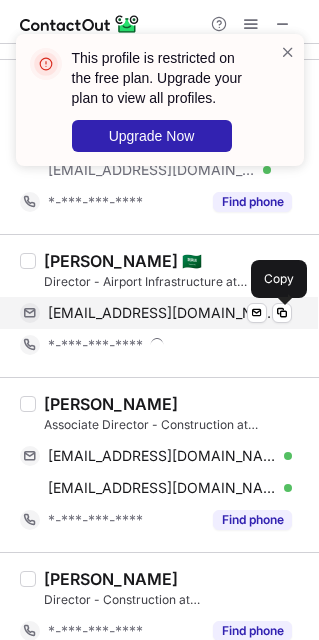 click on "ammar.ghaith@hotmail.com" at bounding box center (162, 313) 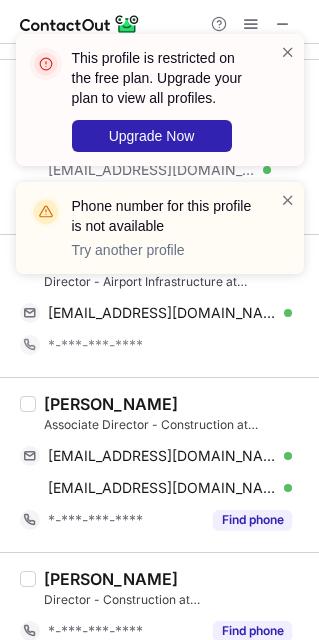 click on "Baber Malik" at bounding box center (111, 404) 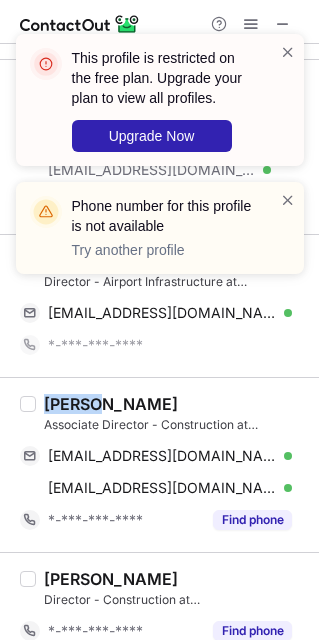 click on "Baber Malik" at bounding box center [111, 404] 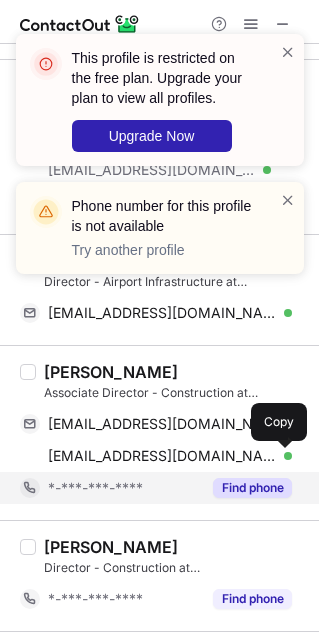 drag, startPoint x: 139, startPoint y: 464, endPoint x: 142, endPoint y: 480, distance: 16.27882 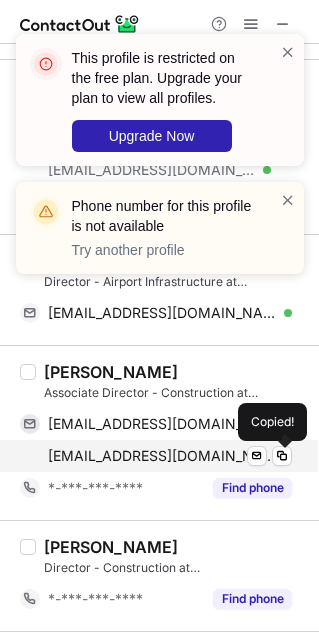 click on "babersmalik@hotmail.com" at bounding box center (162, 456) 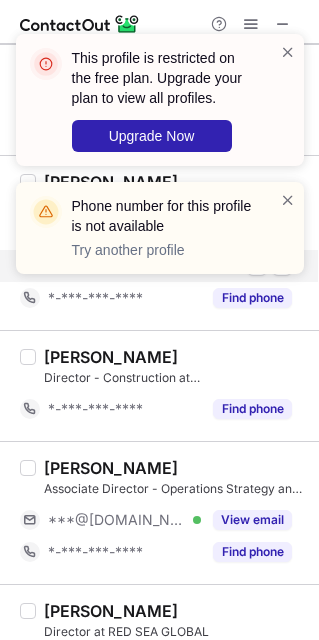 scroll, scrollTop: 3150, scrollLeft: 0, axis: vertical 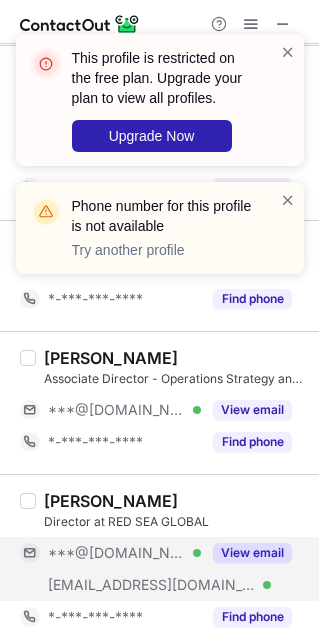 drag, startPoint x: 148, startPoint y: 422, endPoint x: 120, endPoint y: 553, distance: 133.95895 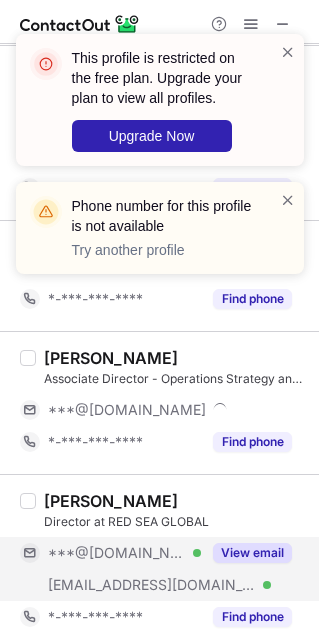click on "***@[DOMAIN_NAME]" at bounding box center [117, 553] 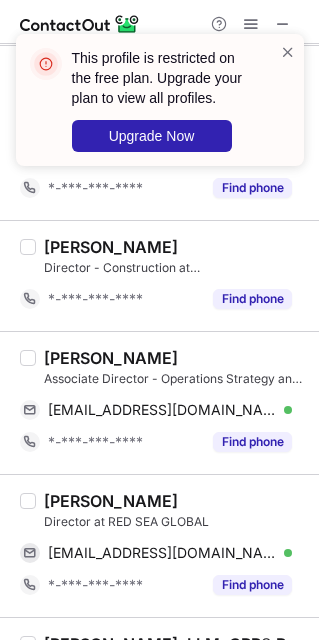 click on "Hasan Asha" at bounding box center [111, 358] 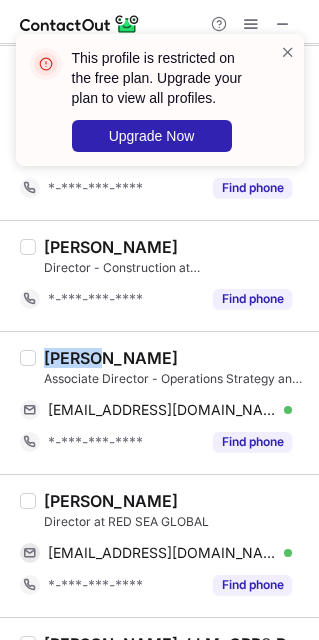 click on "Hasan Asha" at bounding box center (111, 358) 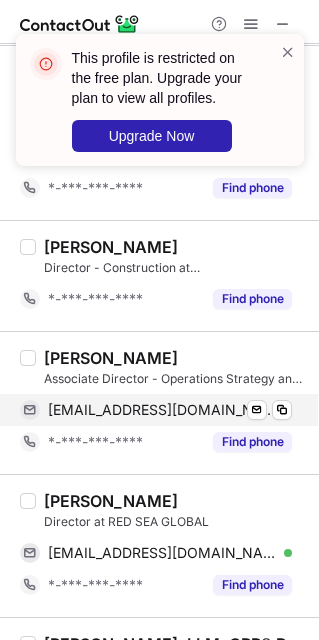 drag, startPoint x: 141, startPoint y: 435, endPoint x: 189, endPoint y: 428, distance: 48.507732 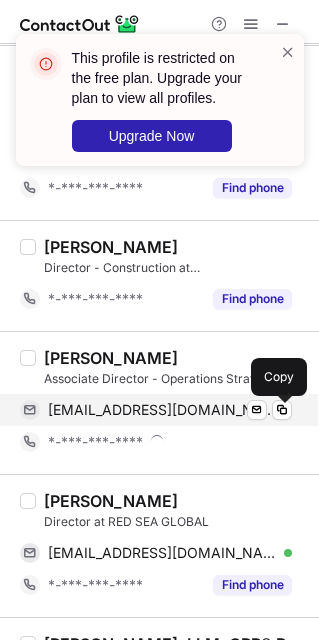 click on "hasan_asha@hotmail.com" at bounding box center (162, 410) 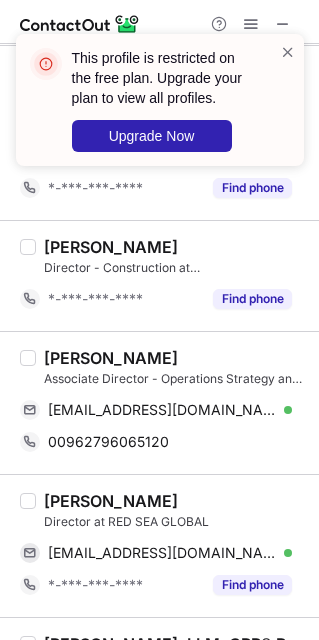 click on "Fares Gebara" at bounding box center (111, 501) 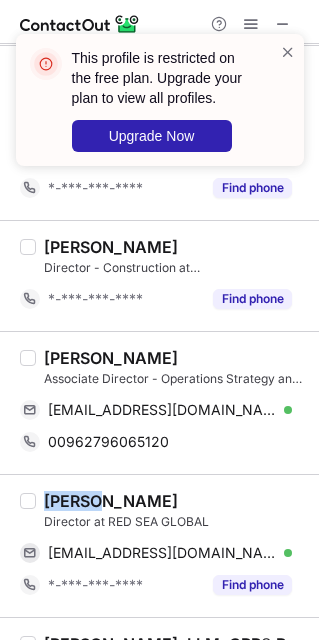 click on "Fares Gebara" at bounding box center [111, 501] 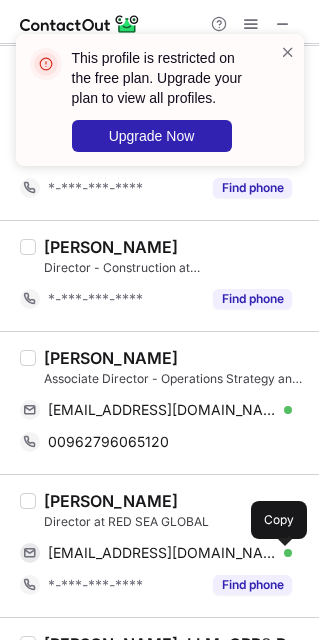 drag, startPoint x: 129, startPoint y: 546, endPoint x: 318, endPoint y: 564, distance: 189.85521 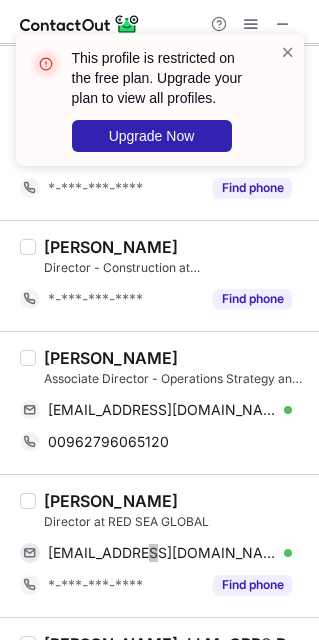 scroll, scrollTop: 3279, scrollLeft: 0, axis: vertical 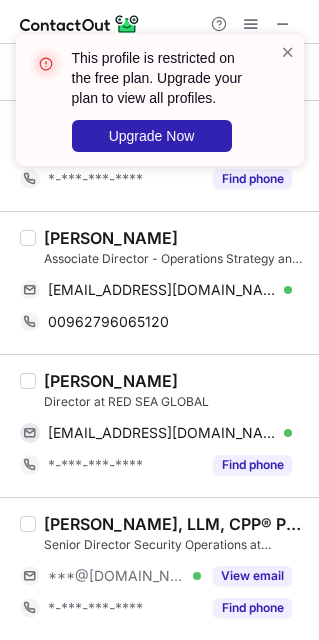 drag, startPoint x: 135, startPoint y: 581, endPoint x: 43, endPoint y: 530, distance: 105.1903 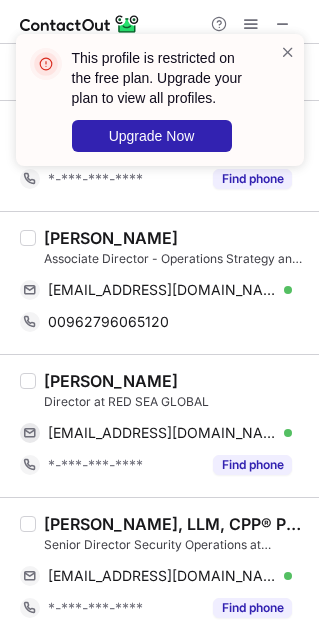 click on "Thamer Alsufiani, LLM, CPP® PSP® PCI® CSM" at bounding box center [175, 524] 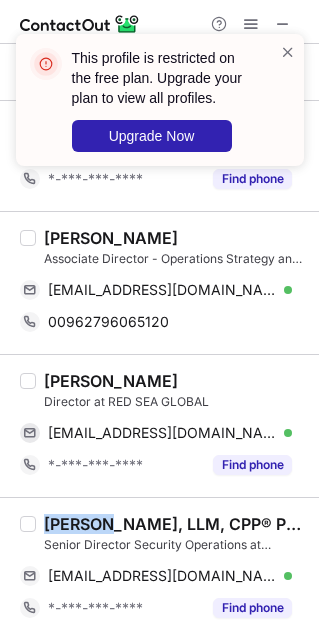 click on "Thamer Alsufiani, LLM, CPP® PSP® PCI® CSM" at bounding box center [175, 524] 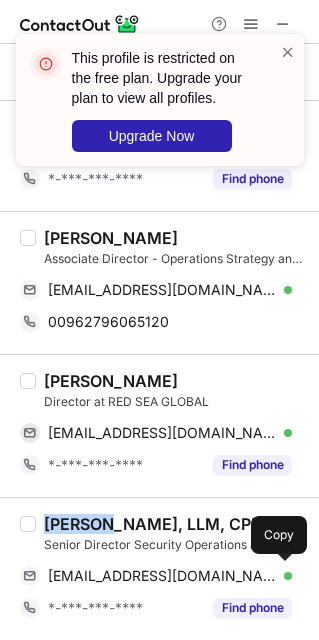 drag, startPoint x: 141, startPoint y: 579, endPoint x: 318, endPoint y: 629, distance: 183.92662 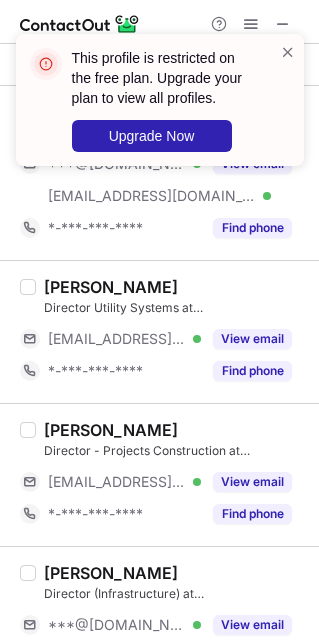 scroll, scrollTop: 0, scrollLeft: 0, axis: both 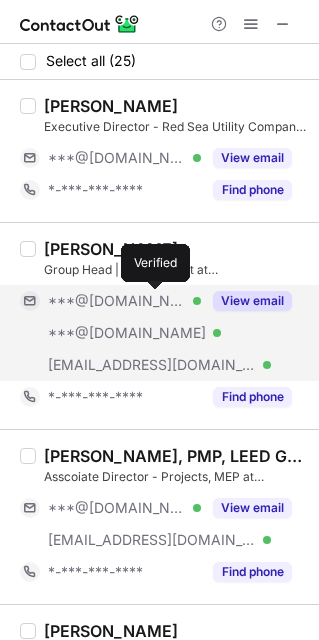 click on "***@[DOMAIN_NAME] Verified" at bounding box center (124, 301) 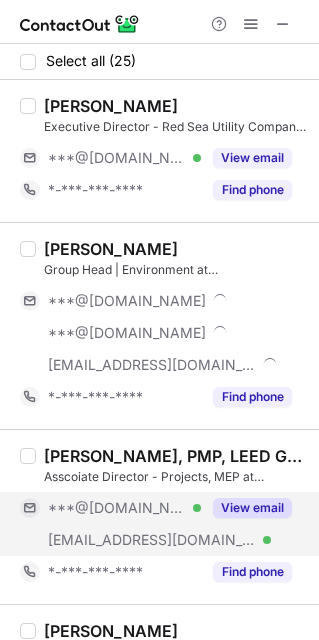 click on "***@[DOMAIN_NAME]" at bounding box center [117, 508] 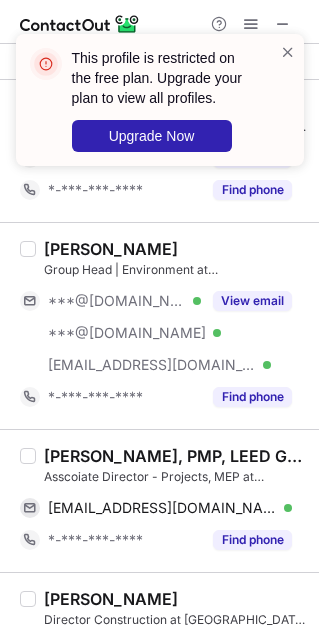 click on "Hani Nairoukh, PMP, LEED Green Associate" at bounding box center (175, 456) 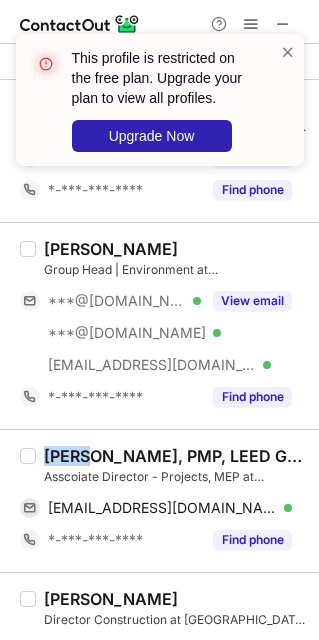 click on "Hani Nairoukh, PMP, LEED Green Associate" at bounding box center (175, 456) 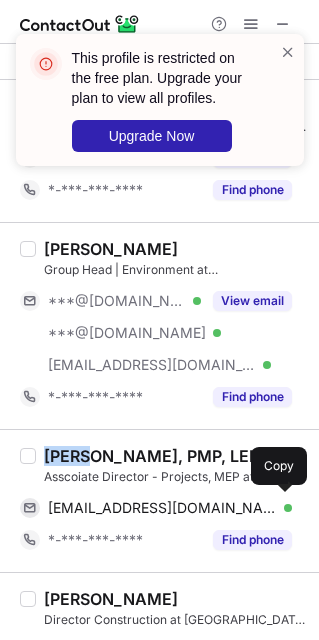 drag, startPoint x: 118, startPoint y: 504, endPoint x: 252, endPoint y: 603, distance: 166.60432 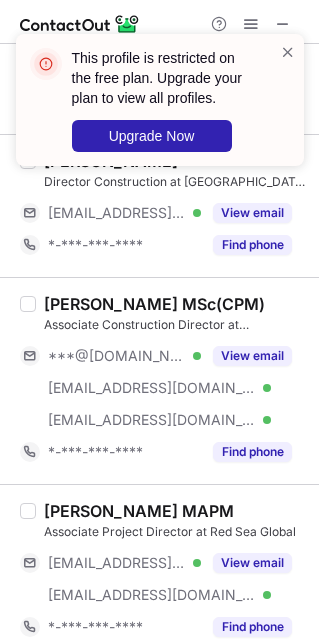 scroll, scrollTop: 450, scrollLeft: 0, axis: vertical 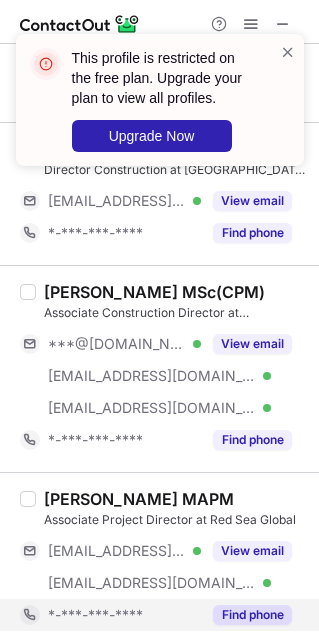drag, startPoint x: 144, startPoint y: 371, endPoint x: 126, endPoint y: 606, distance: 235.68835 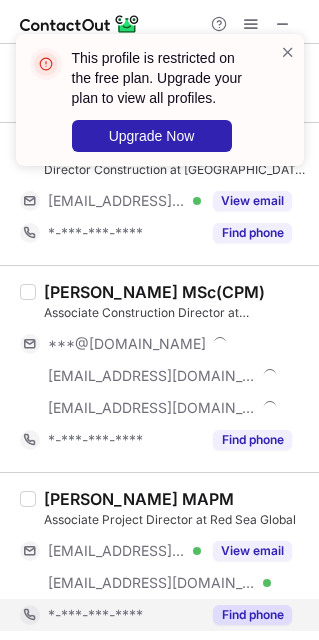 click on "*-***-***-****" at bounding box center (95, 615) 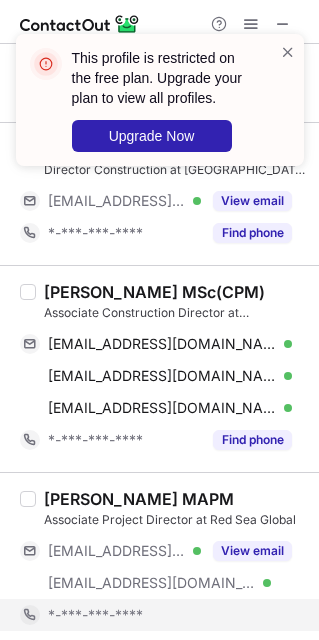 click on "Abdul Shakir MSc(CPM)" at bounding box center [154, 292] 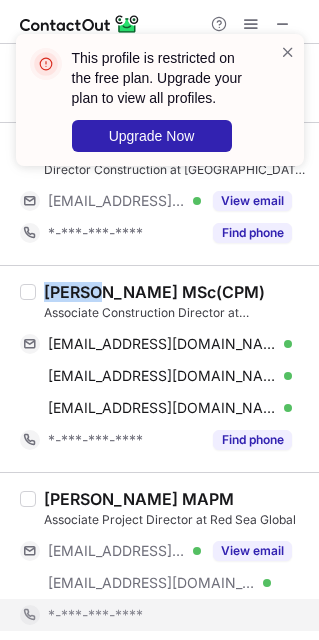 click on "Abdul Shakir MSc(CPM)" at bounding box center (154, 292) 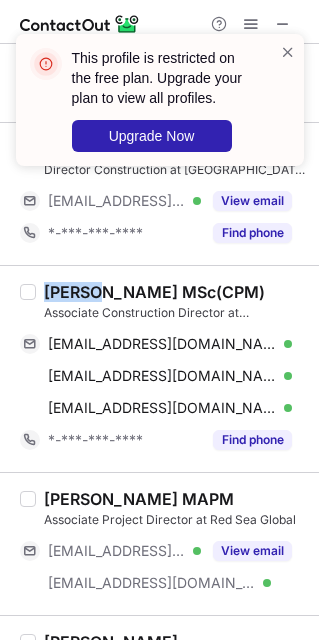 click on "Abdul Shakir MSc(CPM)" at bounding box center [154, 292] 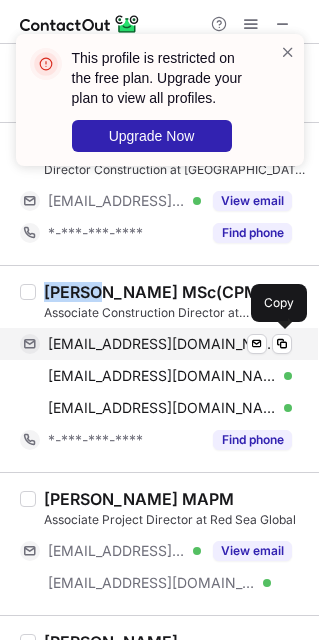 drag, startPoint x: 145, startPoint y: 347, endPoint x: 175, endPoint y: 339, distance: 31.04835 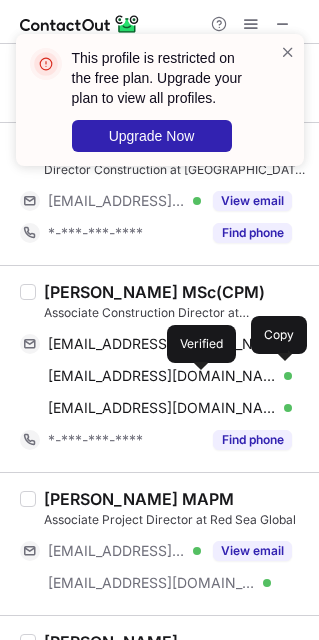 drag, startPoint x: 202, startPoint y: 378, endPoint x: 282, endPoint y: 321, distance: 98.229324 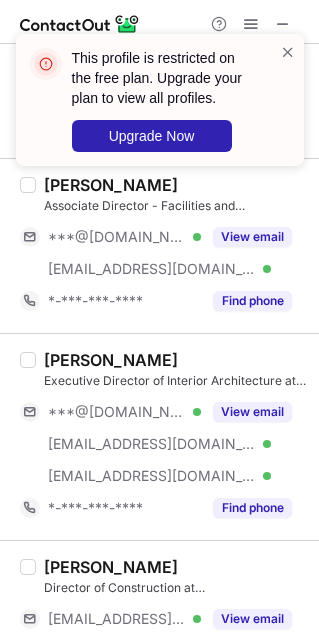 scroll, scrollTop: 1050, scrollLeft: 0, axis: vertical 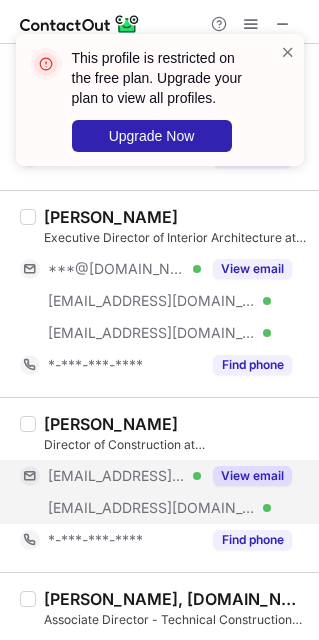 drag, startPoint x: 136, startPoint y: 294, endPoint x: 127, endPoint y: 473, distance: 179.22612 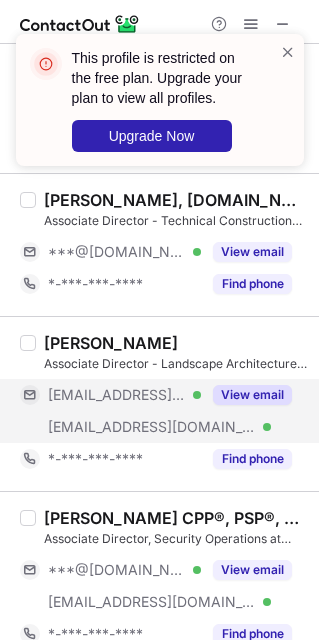 scroll, scrollTop: 1500, scrollLeft: 0, axis: vertical 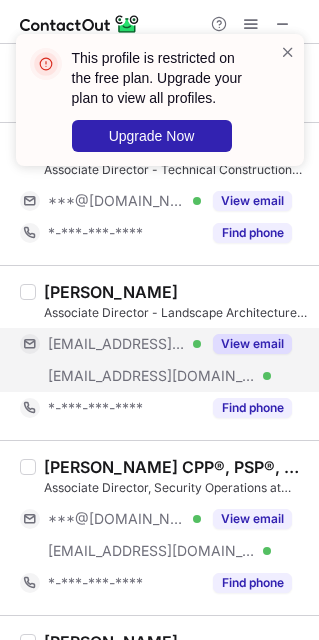 click on "***@yahoo.com.au" at bounding box center [117, 344] 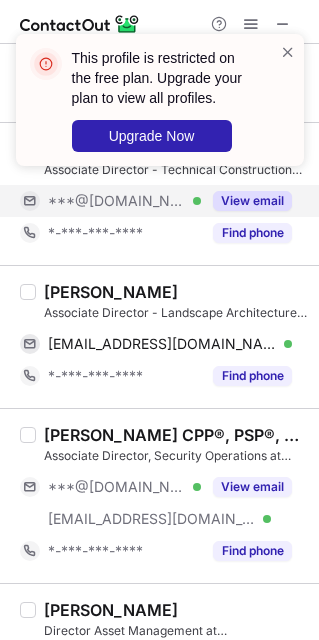click on "***@[DOMAIN_NAME]" at bounding box center [117, 201] 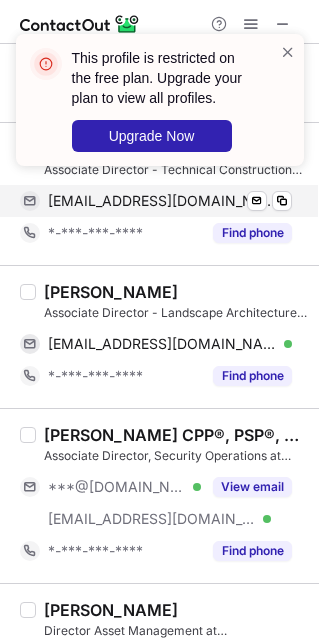 scroll, scrollTop: 1350, scrollLeft: 0, axis: vertical 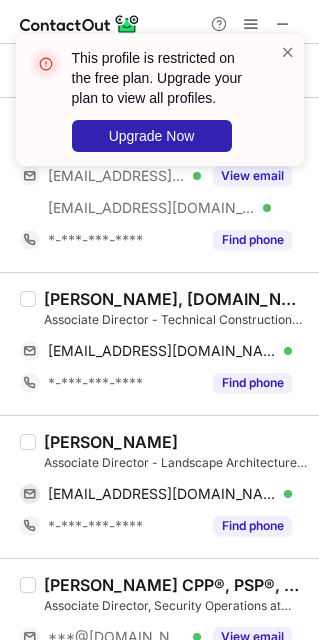click on "Walid Briekaa, B.Sc., PMP, UPDA" at bounding box center (175, 299) 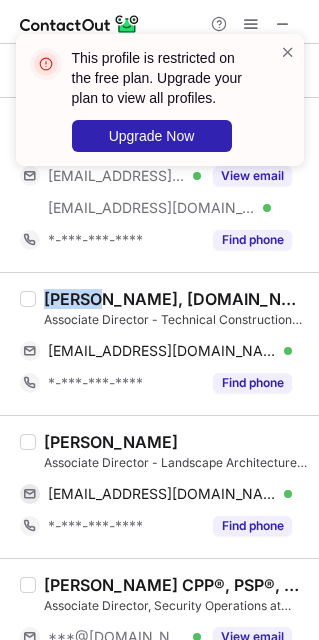 click on "Walid Briekaa, B.Sc., PMP, UPDA" at bounding box center [175, 299] 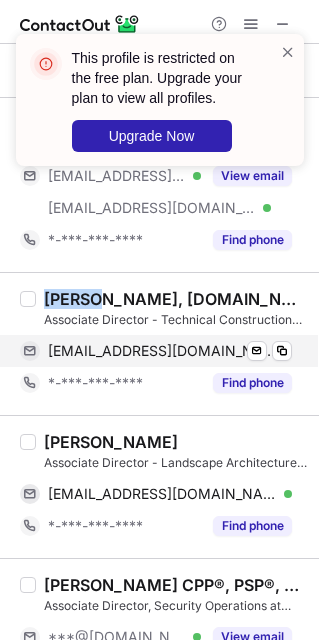 drag, startPoint x: 159, startPoint y: 371, endPoint x: 291, endPoint y: 348, distance: 133.9888 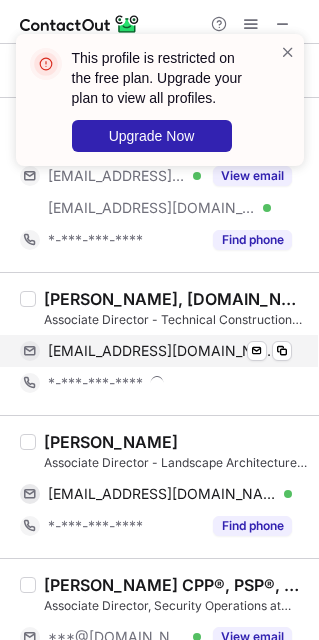 click on "walid_briekaa@yahoo.com" at bounding box center (162, 351) 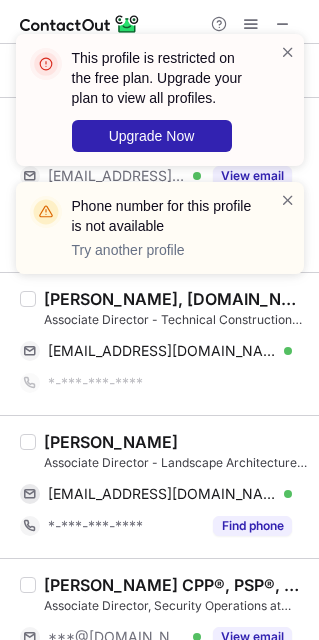 click on "Gary Hill" at bounding box center [111, 442] 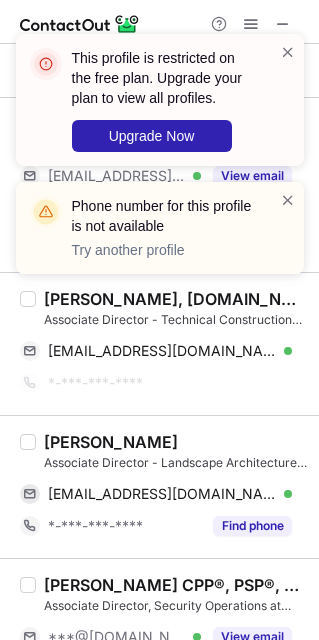 click on "Gary Hill" at bounding box center [111, 442] 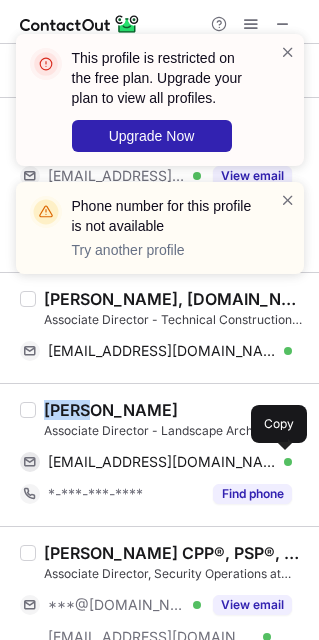 drag, startPoint x: 159, startPoint y: 480, endPoint x: 288, endPoint y: 432, distance: 137.64084 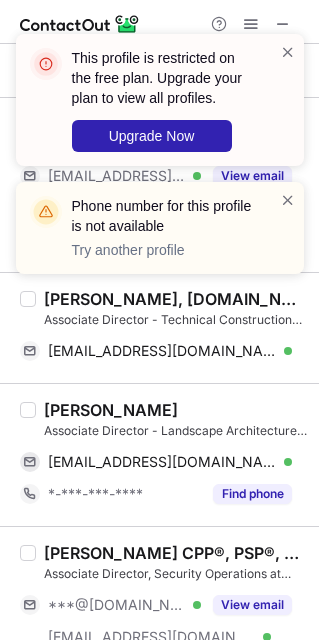 scroll, scrollTop: 1500, scrollLeft: 0, axis: vertical 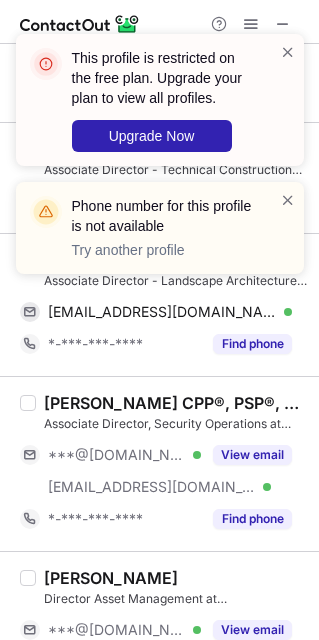 drag, startPoint x: 114, startPoint y: 444, endPoint x: 99, endPoint y: 600, distance: 156.7195 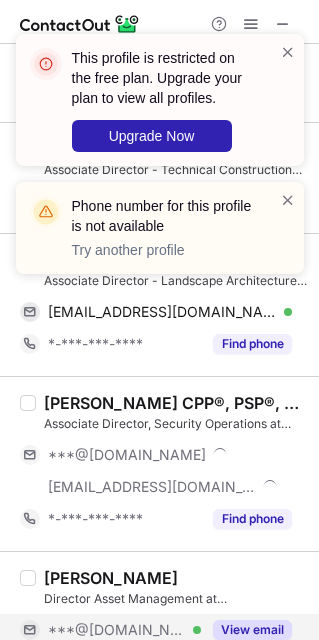 click on "***@[DOMAIN_NAME] Verified" at bounding box center [110, 630] 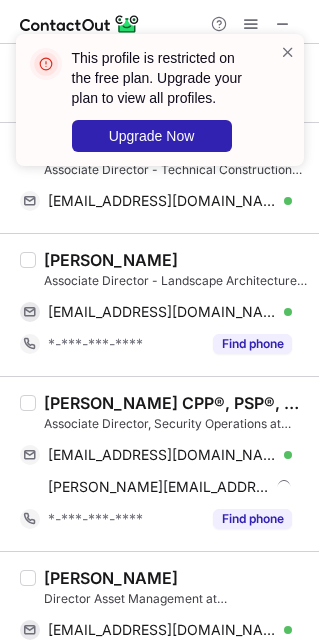 click on "Abdullah Alshehri CPP®, PSP®, PCI®, CISM®, LPC, CPD" at bounding box center [175, 403] 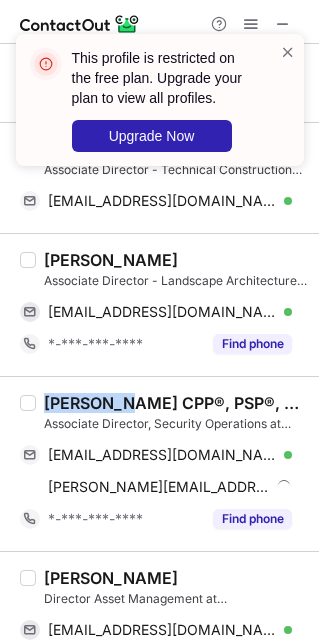 click on "Abdullah Alshehri CPP®, PSP®, PCI®, CISM®, LPC, CPD" at bounding box center (175, 403) 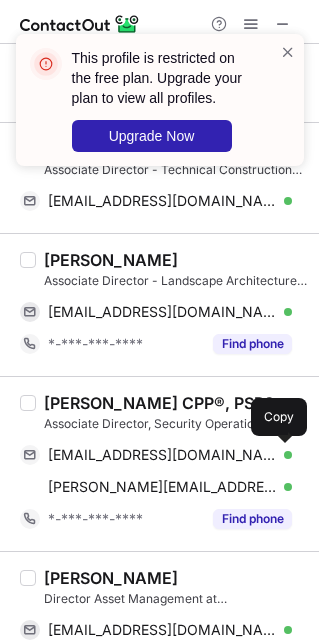 drag, startPoint x: 168, startPoint y: 467, endPoint x: 310, endPoint y: 510, distance: 148.36778 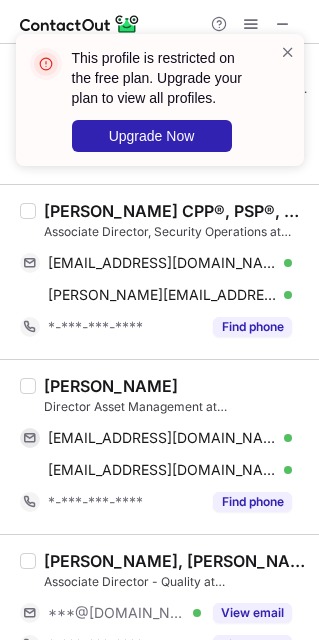 scroll, scrollTop: 1800, scrollLeft: 0, axis: vertical 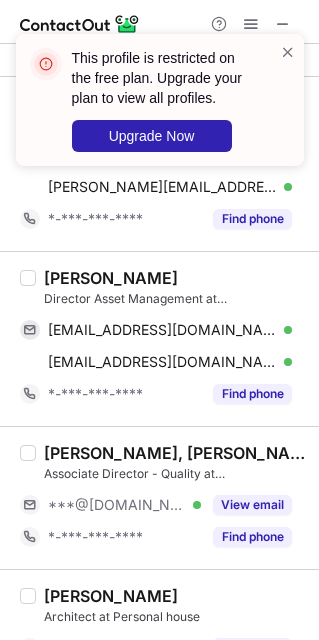 click on "Luc Boschmans" at bounding box center [111, 278] 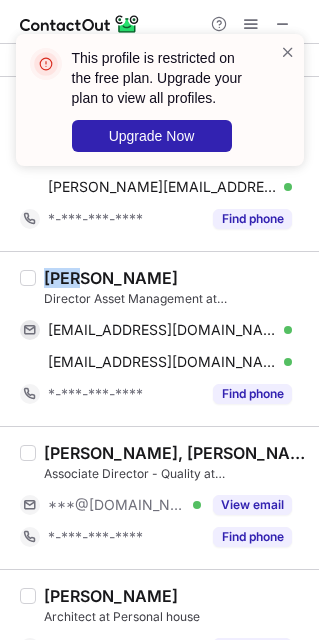click on "Luc Boschmans" at bounding box center [111, 278] 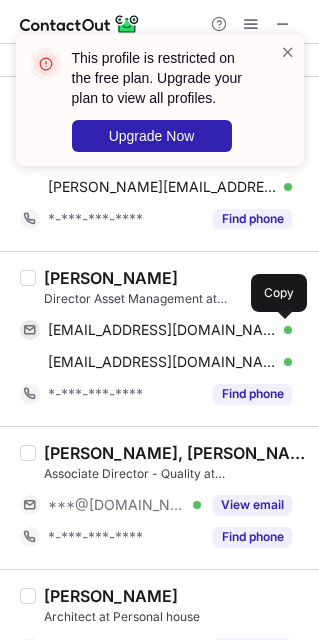 drag, startPoint x: 157, startPoint y: 344, endPoint x: 297, endPoint y: 434, distance: 166.43317 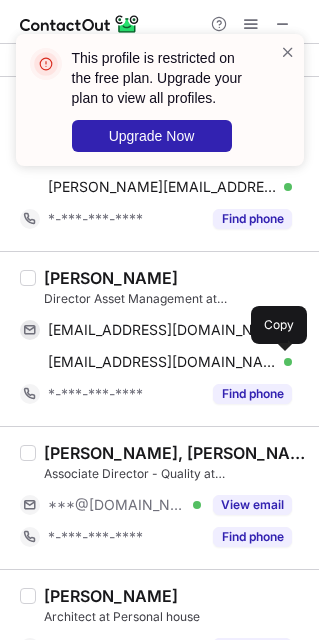drag, startPoint x: 150, startPoint y: 360, endPoint x: 303, endPoint y: 477, distance: 192.60841 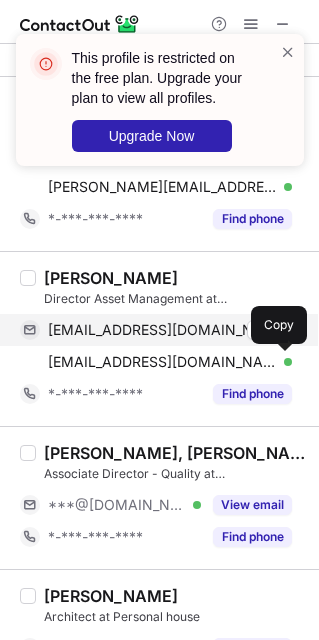 click on "lucboschmans1@gmail.com" at bounding box center (162, 330) 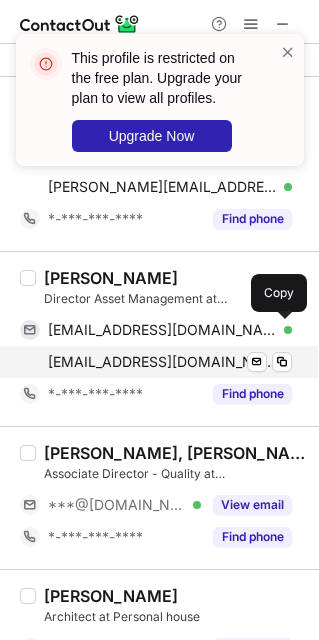 drag, startPoint x: 132, startPoint y: 351, endPoint x: 135, endPoint y: 362, distance: 11.401754 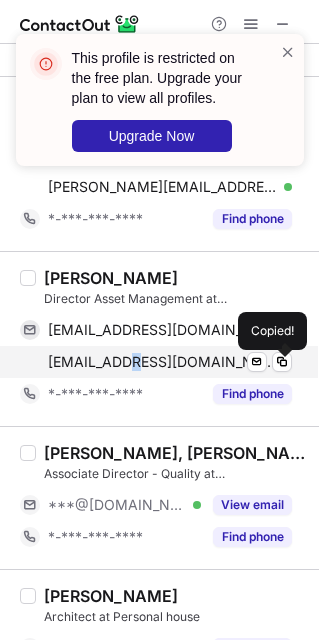 click on "lboschmans@hotmail.com" at bounding box center (162, 362) 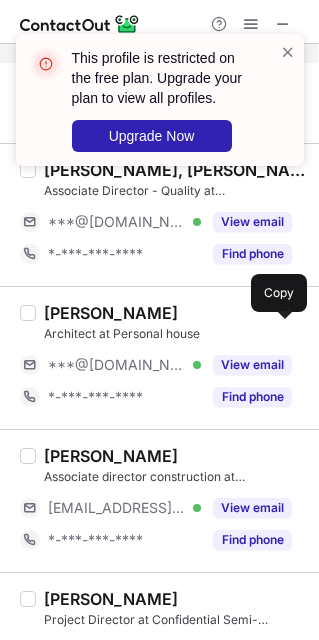 scroll, scrollTop: 2100, scrollLeft: 0, axis: vertical 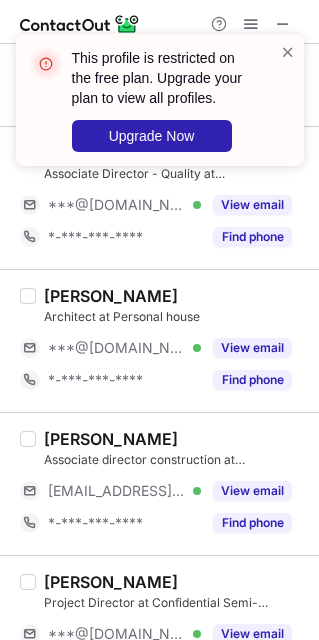 drag, startPoint x: 112, startPoint y: 362, endPoint x: 111, endPoint y: 546, distance: 184.00272 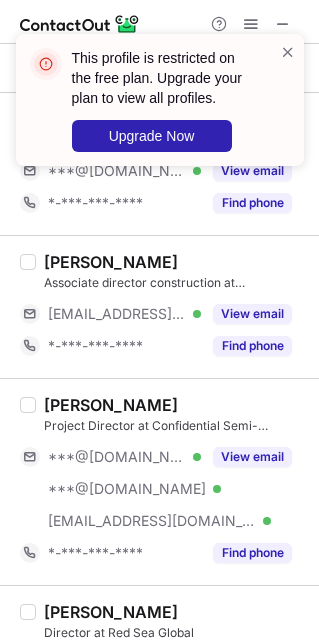 scroll, scrollTop: 2400, scrollLeft: 0, axis: vertical 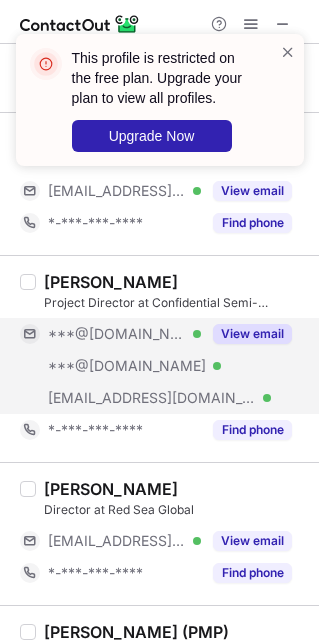 click on "***@[DOMAIN_NAME]" at bounding box center [117, 334] 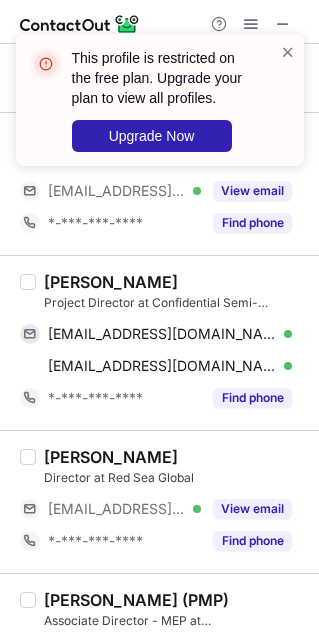click on "Mohammed Al Masmoum" at bounding box center (111, 282) 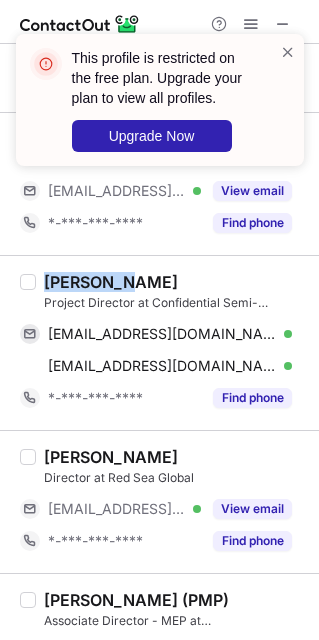 click on "Mohammed Al Masmoum" at bounding box center (111, 282) 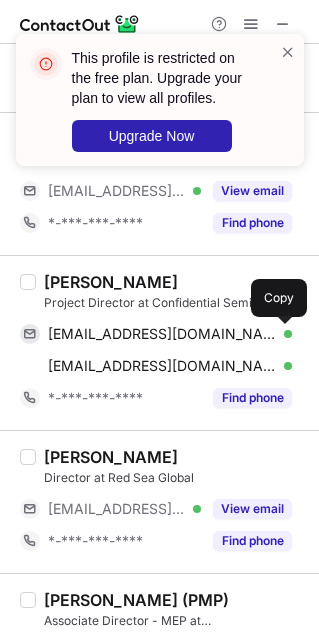 drag, startPoint x: 151, startPoint y: 341, endPoint x: 312, endPoint y: 521, distance: 241.4974 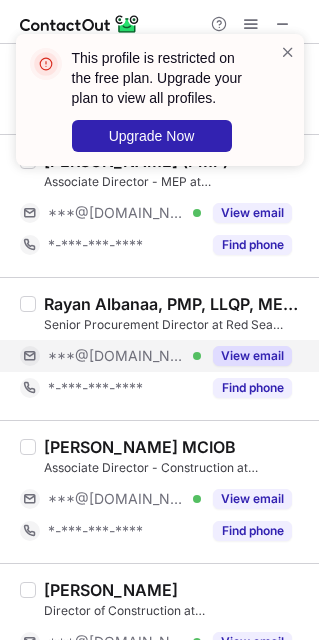 scroll, scrollTop: 2850, scrollLeft: 0, axis: vertical 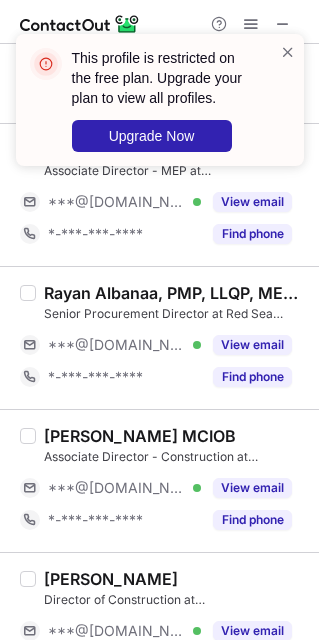 drag, startPoint x: 124, startPoint y: 215, endPoint x: 138, endPoint y: 321, distance: 106.92053 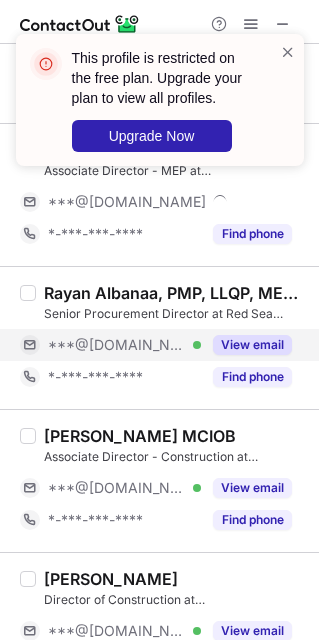click on "***@[DOMAIN_NAME] Verified" at bounding box center (110, 345) 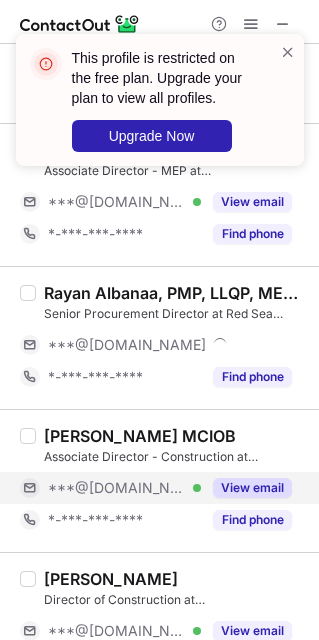click on "***@[DOMAIN_NAME] Verified" at bounding box center [110, 488] 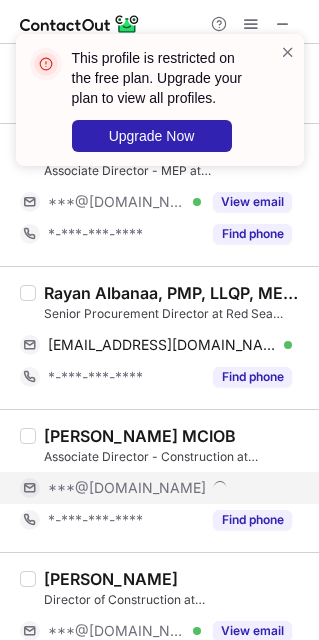 click on "***@[DOMAIN_NAME]" at bounding box center (127, 488) 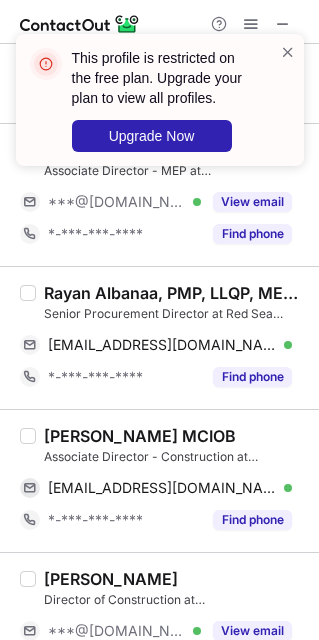 click on "Rayan Albanaa, PMP, LLQP, MEng, CIPS Senior Procurement Director at Red Sea Global ralbanaa@gmail.com Verified Send email Copy *-***-***-**** Find phone" at bounding box center (159, 337) 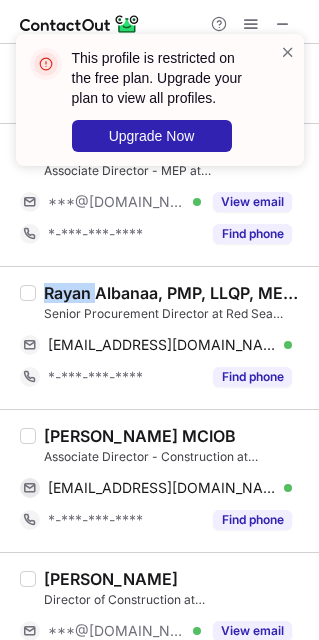 click on "Rayan Albanaa, PMP, LLQP, MEng, CIPS Senior Procurement Director at Red Sea Global ralbanaa@gmail.com Verified Send email Copy *-***-***-**** Find phone" at bounding box center (159, 337) 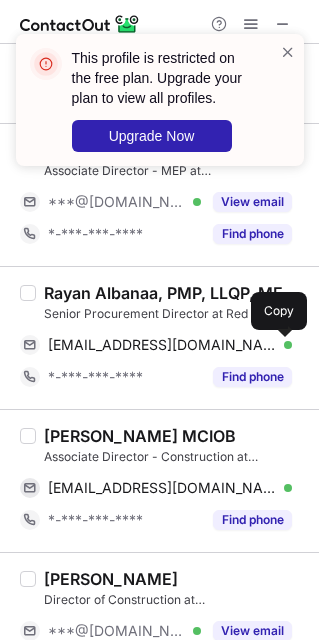 drag, startPoint x: 169, startPoint y: 345, endPoint x: 313, endPoint y: 294, distance: 152.76453 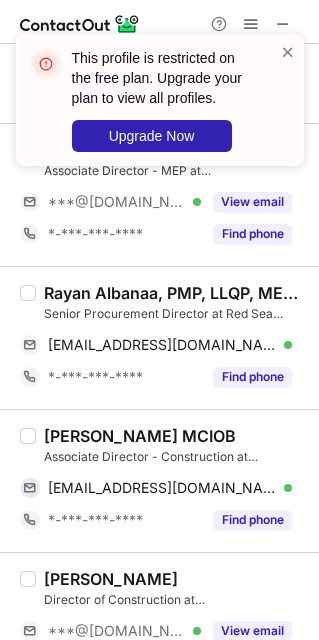 click on "Thomas Cosgrove MCIOB" at bounding box center (140, 436) 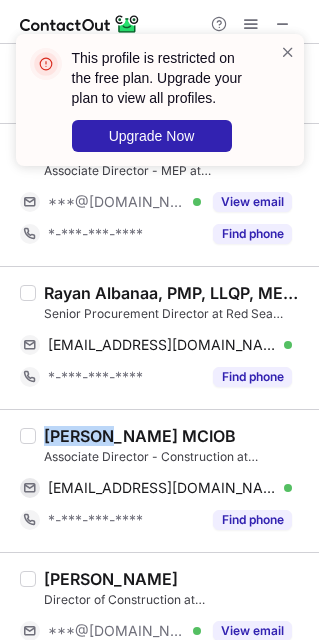 click on "Thomas Cosgrove MCIOB" at bounding box center [140, 436] 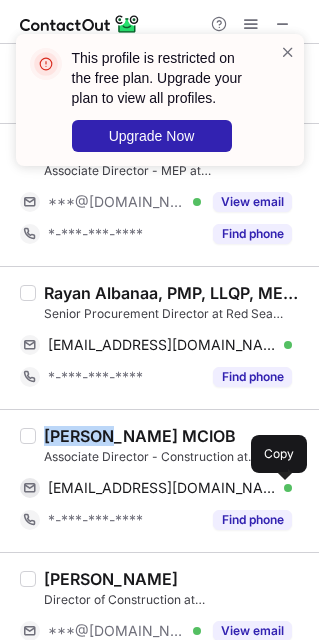 drag, startPoint x: 180, startPoint y: 482, endPoint x: 300, endPoint y: 372, distance: 162.78821 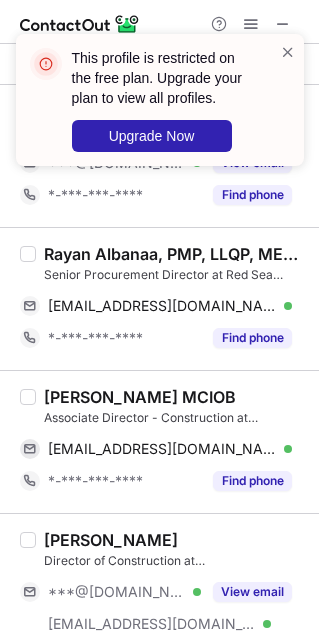 scroll, scrollTop: 3150, scrollLeft: 0, axis: vertical 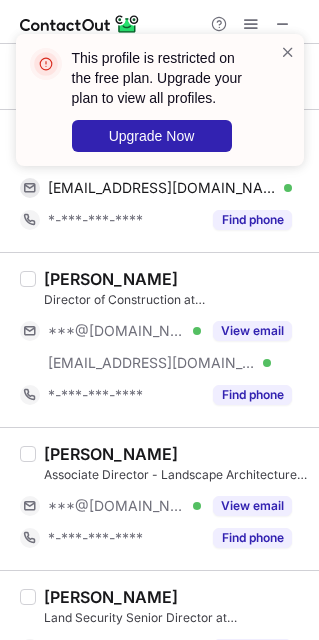 drag, startPoint x: 135, startPoint y: 336, endPoint x: 124, endPoint y: 474, distance: 138.43771 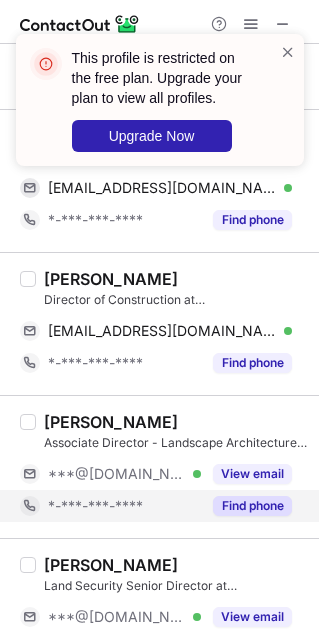 click on "*-***-***-****" at bounding box center [95, 506] 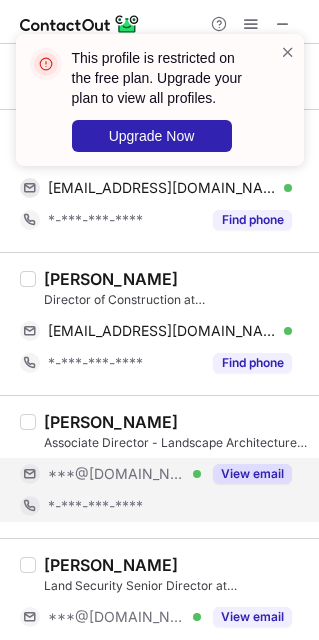 click on "***@[DOMAIN_NAME]" at bounding box center (117, 474) 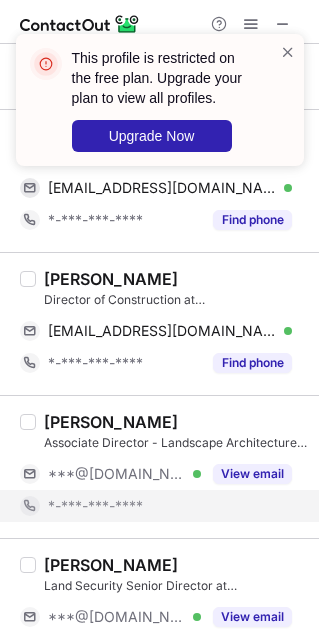 click on "Martyn Miller Director of Construction at Red Sea Global martynmiller1960@gmail.com Verified Send email Copy *-***-***-**** Find phone" at bounding box center [159, 323] 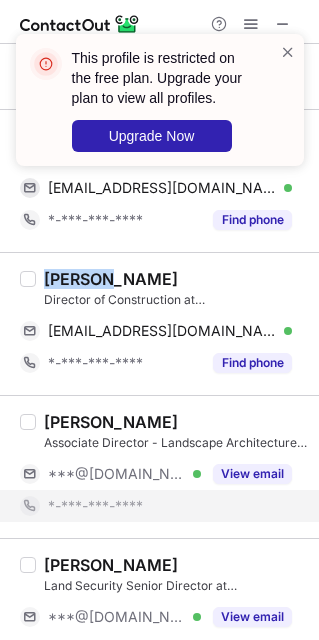 click on "Martyn Miller Director of Construction at Red Sea Global martynmiller1960@gmail.com Verified Send email Copy *-***-***-**** Find phone" at bounding box center [159, 323] 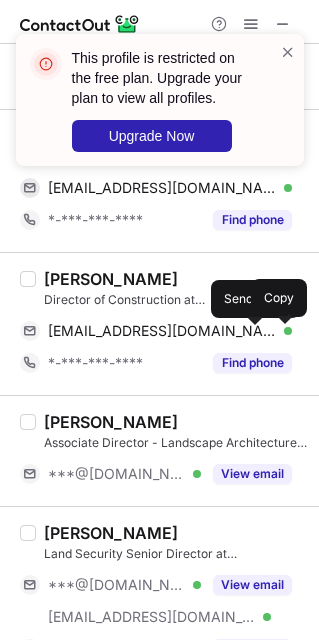 drag, startPoint x: 180, startPoint y: 347, endPoint x: 294, endPoint y: 363, distance: 115.11733 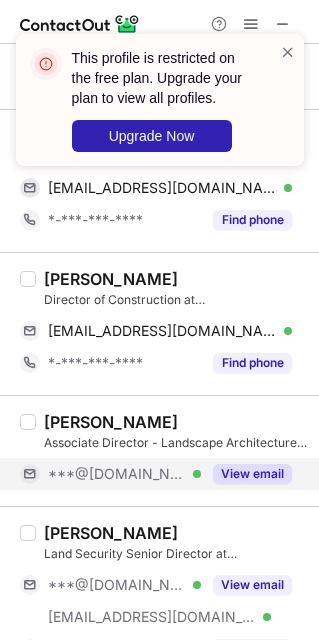 drag, startPoint x: 160, startPoint y: 605, endPoint x: 81, endPoint y: 497, distance: 133.80957 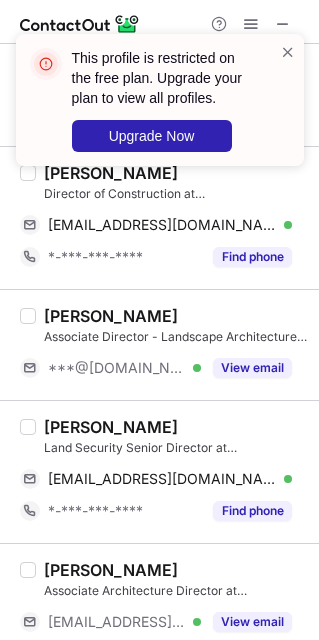 scroll, scrollTop: 3312, scrollLeft: 0, axis: vertical 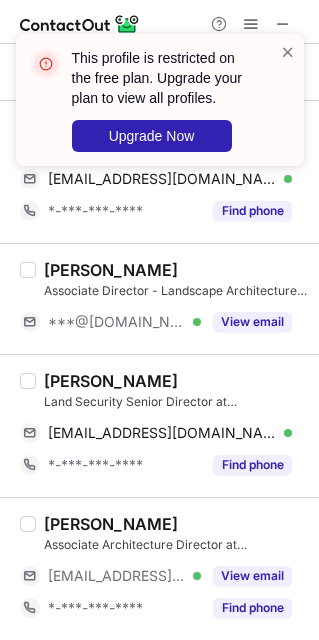 click on "Ali Baaqeel" at bounding box center [111, 381] 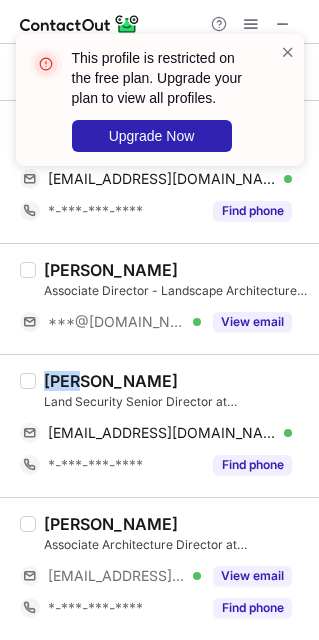 click on "Ali Baaqeel" at bounding box center [111, 381] 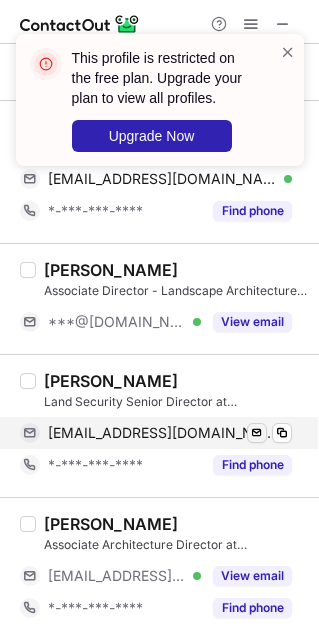 drag, startPoint x: 165, startPoint y: 431, endPoint x: 250, endPoint y: 431, distance: 85 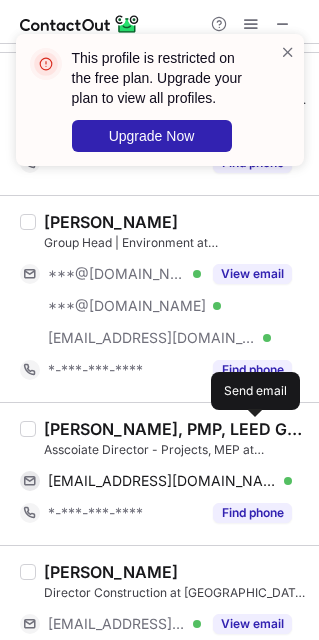 scroll, scrollTop: 0, scrollLeft: 0, axis: both 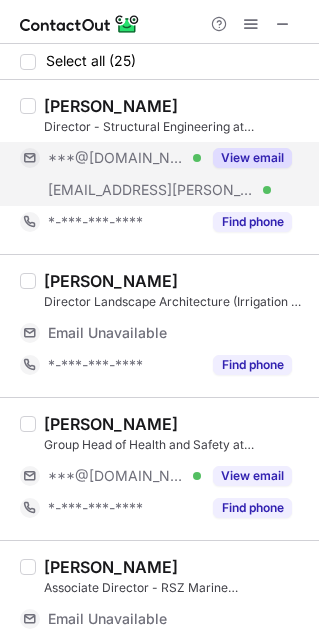 click on "***@[DOMAIN_NAME] Verified" at bounding box center (110, 158) 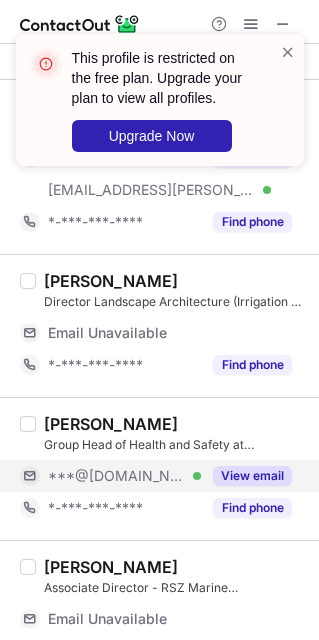 click on "***@[DOMAIN_NAME]" at bounding box center (117, 476) 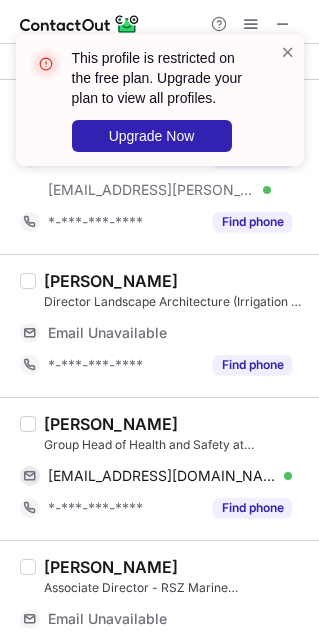 click on "John Dunne" at bounding box center (111, 424) 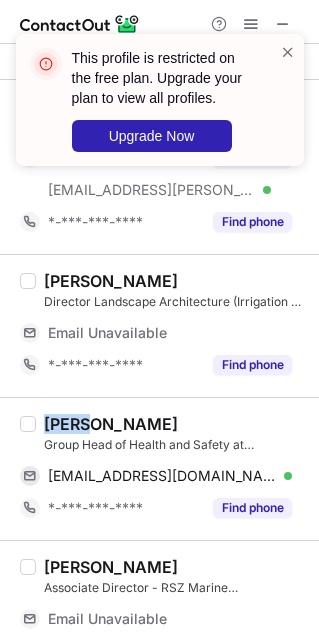 click on "John Dunne" at bounding box center (111, 424) 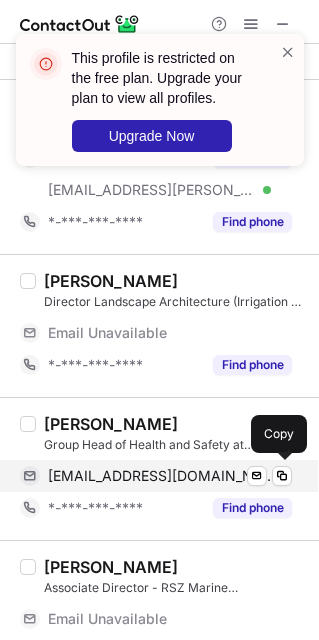click on "johndamiendunne@gmail.com Verified Send email Copy" at bounding box center (156, 476) 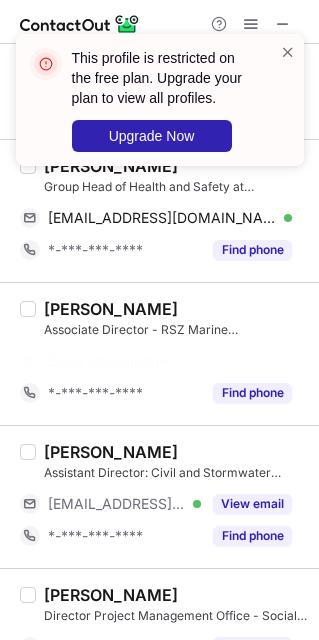 scroll, scrollTop: 300, scrollLeft: 0, axis: vertical 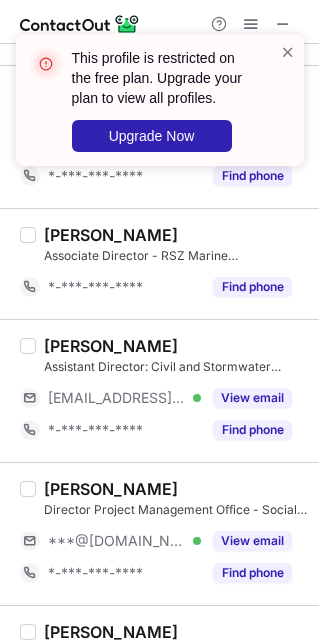 drag, startPoint x: 127, startPoint y: 540, endPoint x: 42, endPoint y: 479, distance: 104.62313 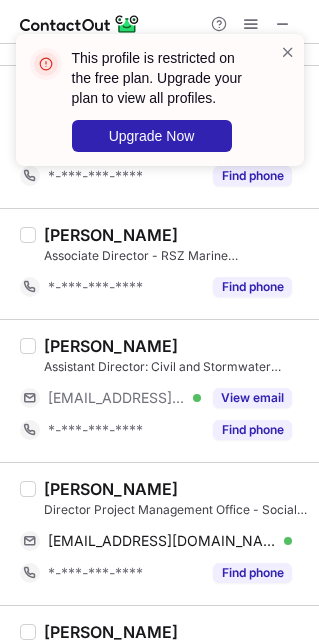 click on "Faisal Al Obaidi" at bounding box center [111, 489] 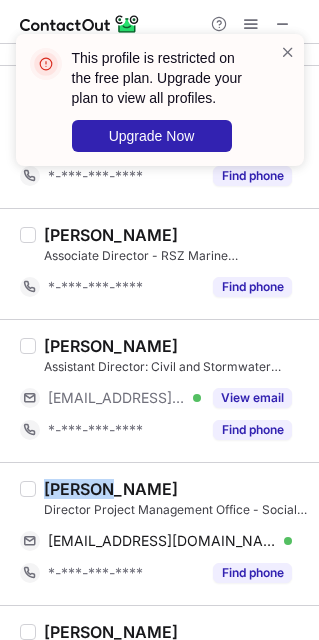 click on "Faisal Al Obaidi" at bounding box center [111, 489] 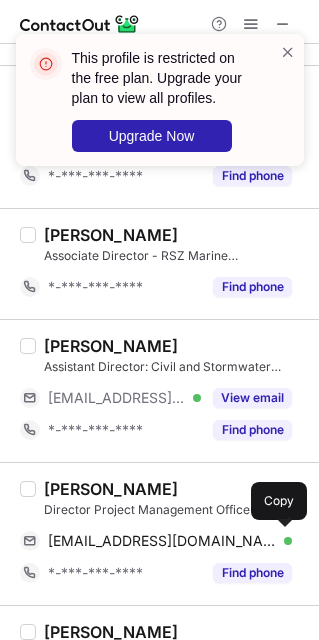 drag, startPoint x: 186, startPoint y: 537, endPoint x: 295, endPoint y: 479, distance: 123.47064 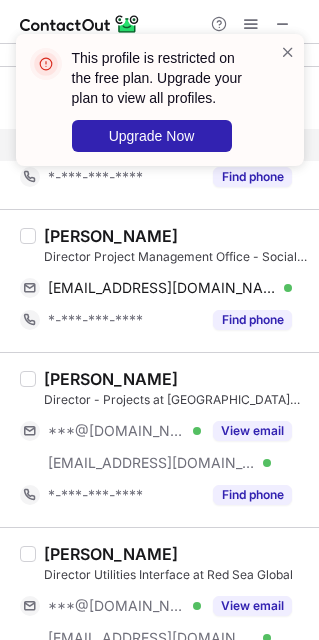 scroll, scrollTop: 600, scrollLeft: 0, axis: vertical 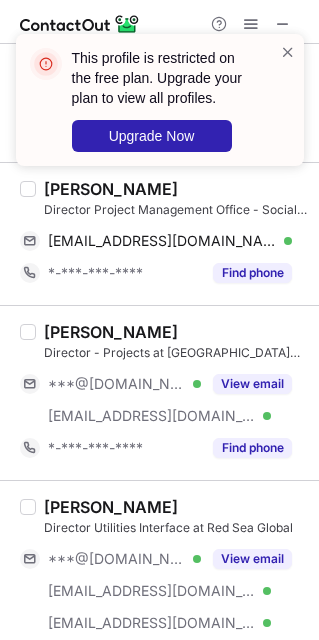 drag, startPoint x: 85, startPoint y: 389, endPoint x: 133, endPoint y: 537, distance: 155.5892 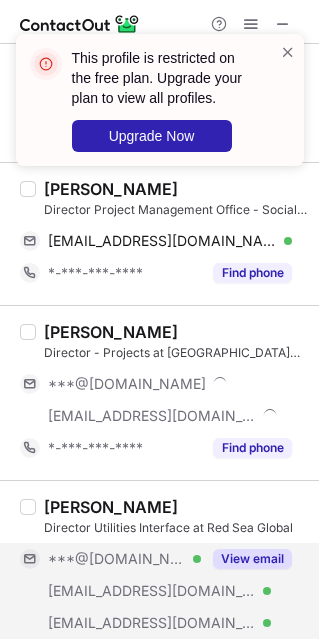 click on "***@[DOMAIN_NAME]" at bounding box center [117, 559] 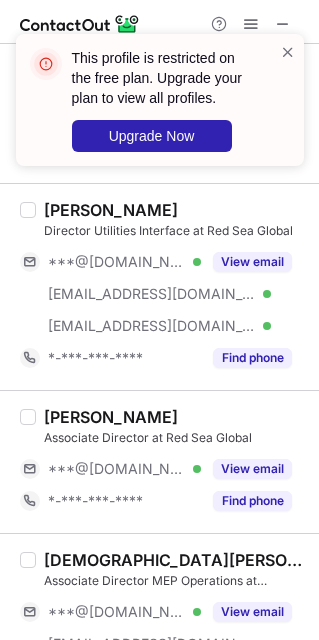 scroll, scrollTop: 900, scrollLeft: 0, axis: vertical 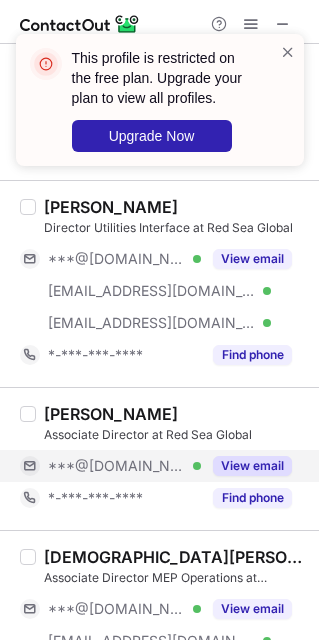 click on "***@[DOMAIN_NAME]" at bounding box center (117, 466) 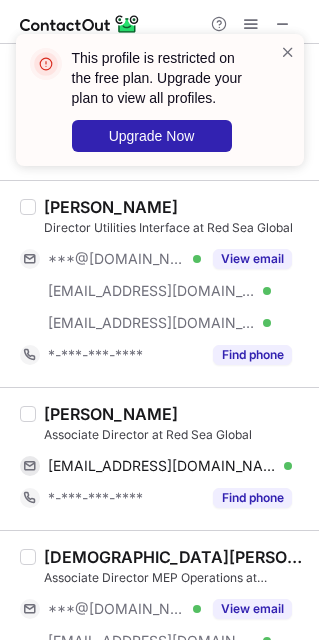 click on "***@[DOMAIN_NAME]" at bounding box center [117, 609] 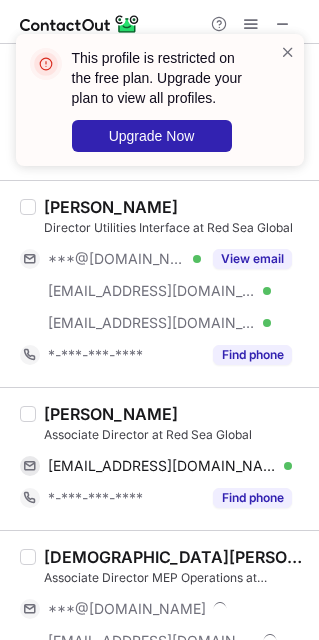 click on "Abdulaziz Abuhaimed" at bounding box center [111, 414] 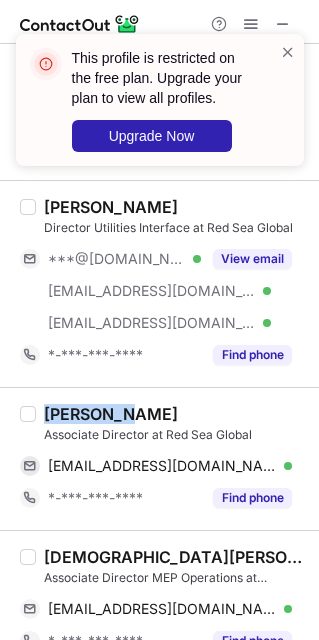 click on "Abdulaziz Abuhaimed" at bounding box center (111, 414) 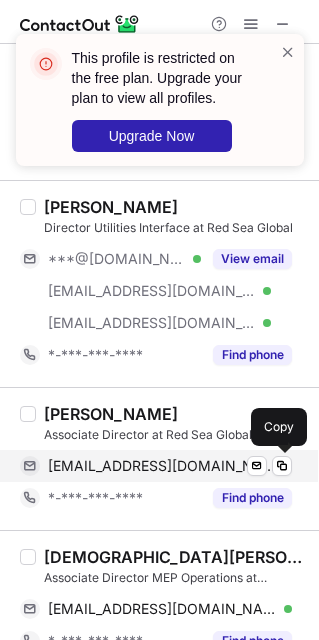 drag, startPoint x: 135, startPoint y: 480, endPoint x: 300, endPoint y: 471, distance: 165.24527 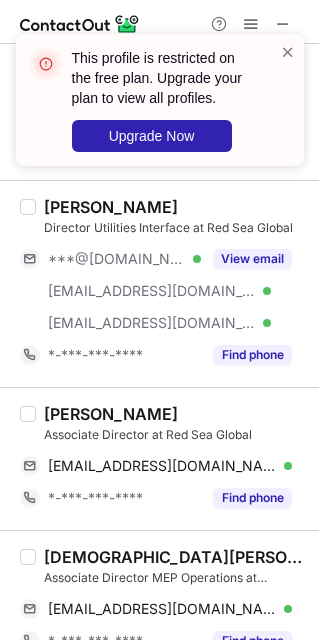 click on "Christian Evans" at bounding box center (175, 557) 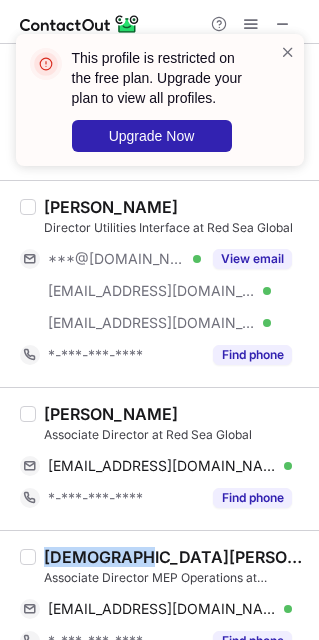 click on "Christian Evans" at bounding box center (175, 557) 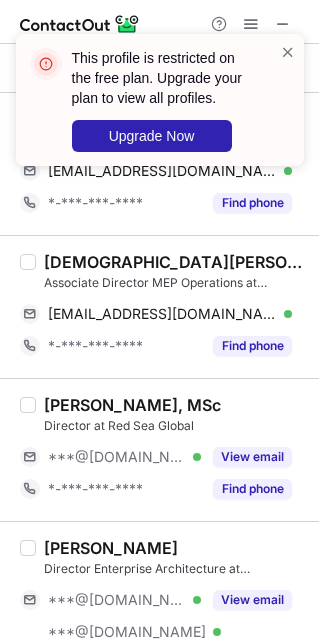 scroll, scrollTop: 1200, scrollLeft: 0, axis: vertical 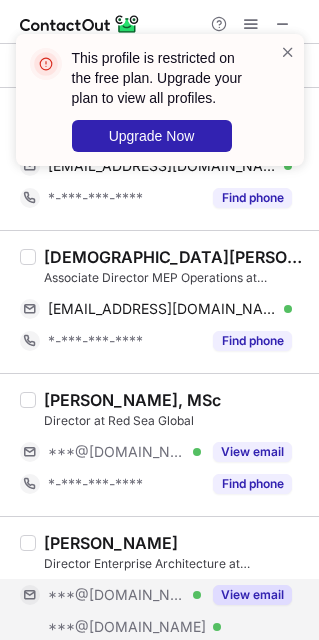 drag, startPoint x: 123, startPoint y: 455, endPoint x: 129, endPoint y: 600, distance: 145.12408 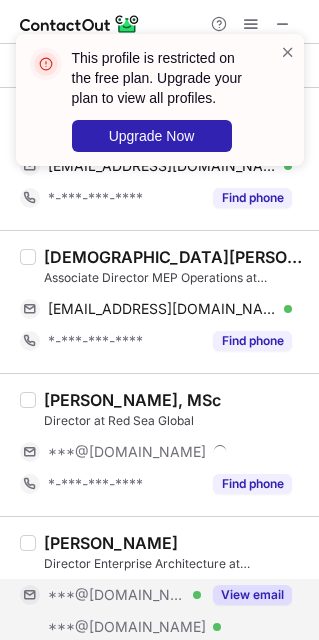 click on "***@[DOMAIN_NAME]" at bounding box center (117, 595) 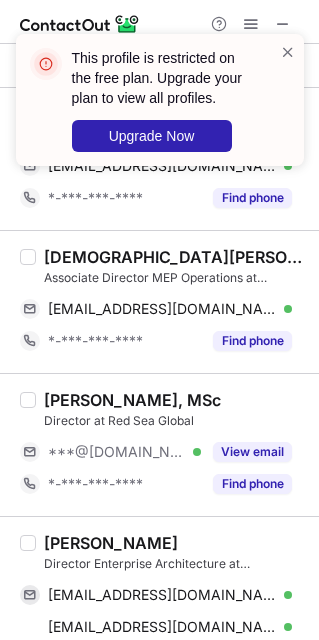 click on "Mohamed El-Gebeli" at bounding box center (111, 543) 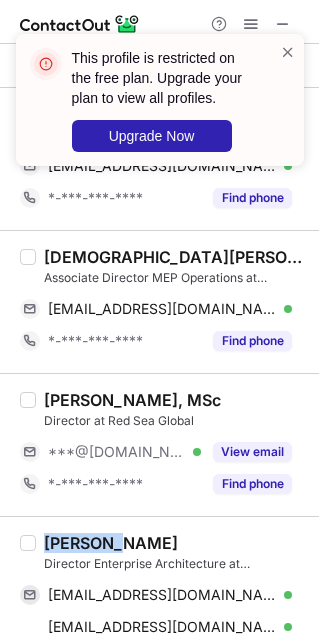 click on "Mohamed El-Gebeli" at bounding box center (111, 543) 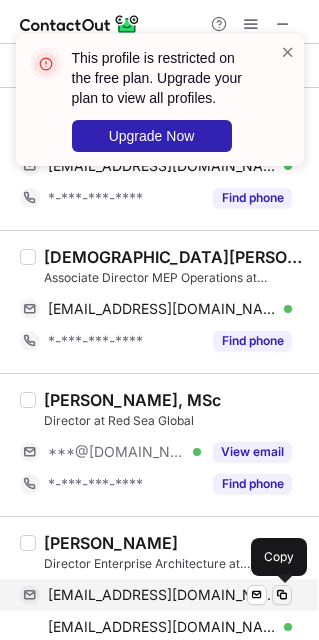 drag, startPoint x: 157, startPoint y: 587, endPoint x: 288, endPoint y: 608, distance: 132.67253 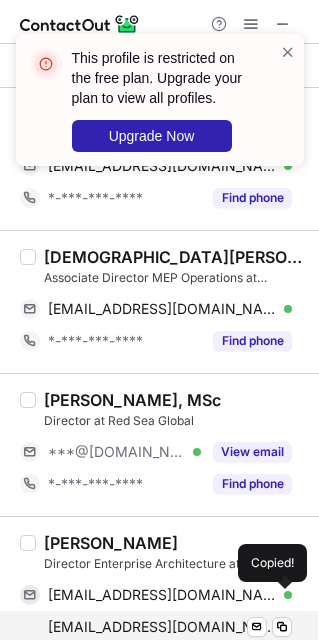 drag, startPoint x: 187, startPoint y: 623, endPoint x: 265, endPoint y: 638, distance: 79.429214 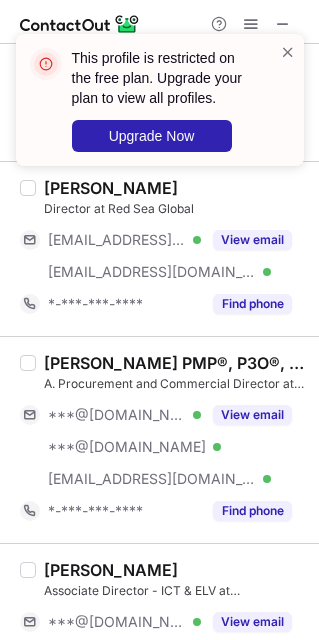 scroll, scrollTop: 1800, scrollLeft: 0, axis: vertical 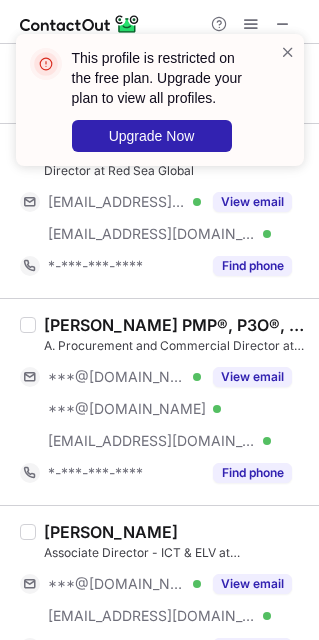click on "***@[DOMAIN_NAME]" at bounding box center (117, 377) 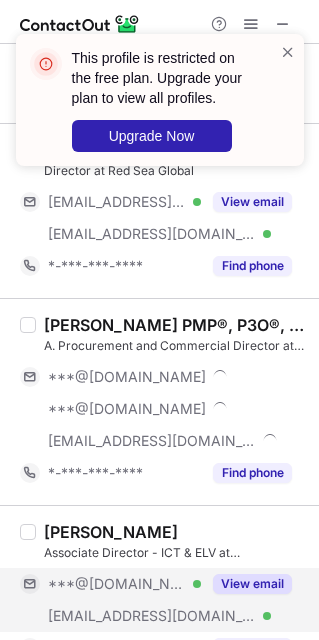 click on "***@[DOMAIN_NAME]" at bounding box center [117, 584] 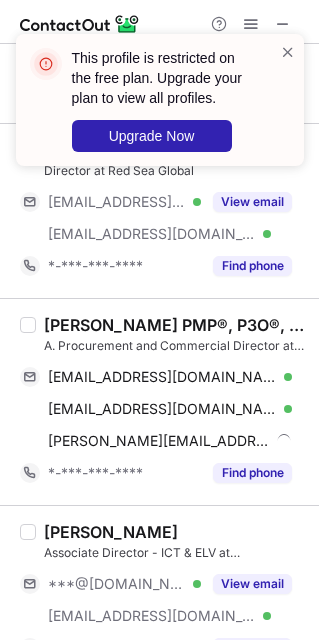 click on "Yasser Alowaid PMP®, P3O®, C-SBP, CIPP, CIPM, CIPS A. Procurement and Commercial Director at Red Sea Global yalowaid@gmail.com Verified Send email Copy yalowaid@yahoo.com Verified Send email Copy yasser.pmp@redseaglobal.com Send email Copy *-***-***-**** Find phone" at bounding box center [159, 401] 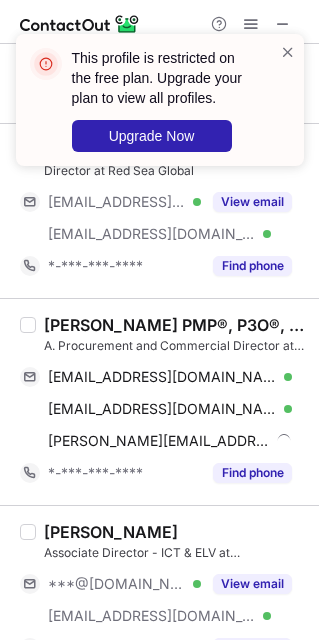 click on "Yasser Alowaid PMP®, P3O®, C-SBP, CIPP, CIPM, CIPS A. Procurement and Commercial Director at Red Sea Global yalowaid@gmail.com Verified Send email Copy yalowaid@yahoo.com Verified Send email Copy yasser.pmp@redseaglobal.com Send email Copy *-***-***-**** Find phone" at bounding box center (159, 401) 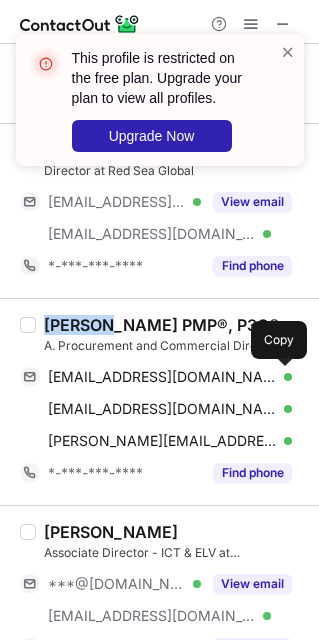 drag, startPoint x: 132, startPoint y: 390, endPoint x: 298, endPoint y: 470, distance: 184.27155 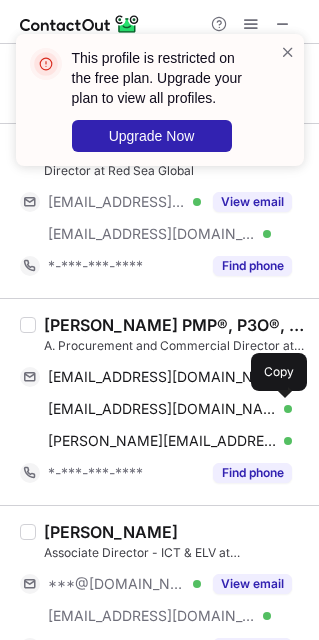 drag, startPoint x: 130, startPoint y: 416, endPoint x: 315, endPoint y: 476, distance: 194.4865 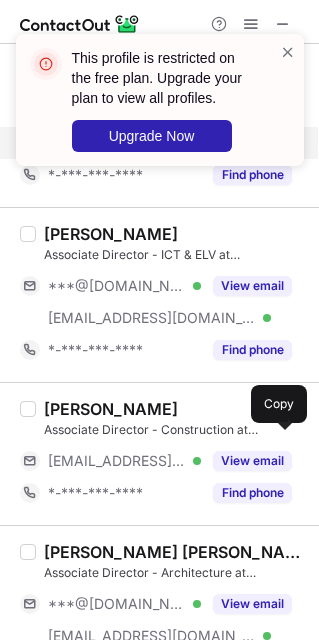 scroll, scrollTop: 2100, scrollLeft: 0, axis: vertical 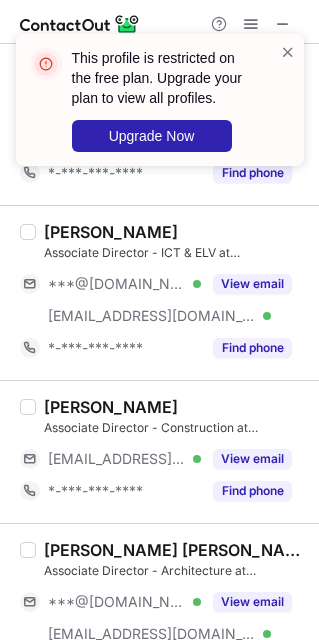 drag, startPoint x: 112, startPoint y: 606, endPoint x: 103, endPoint y: 387, distance: 219.18486 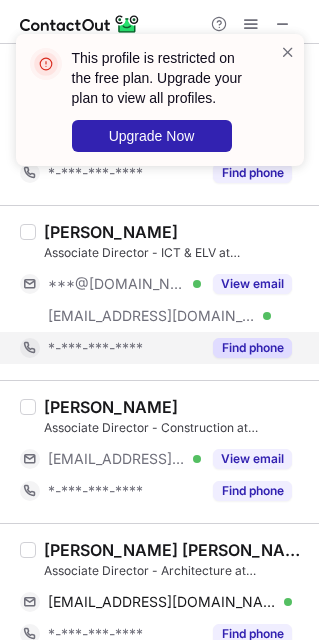 scroll, scrollTop: 2400, scrollLeft: 0, axis: vertical 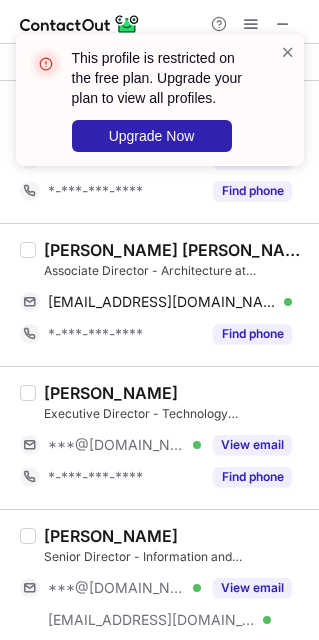 click on "Arnold R.B. Manubay" at bounding box center (175, 250) 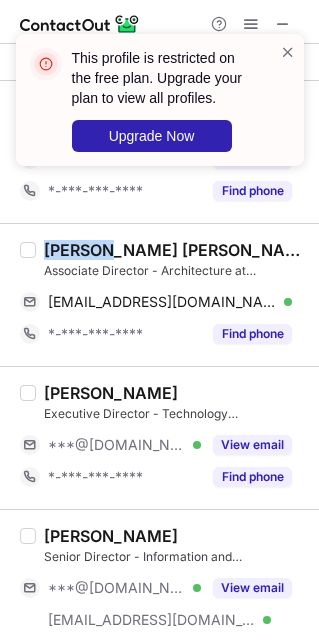 click on "Arnold R.B. Manubay" at bounding box center [175, 250] 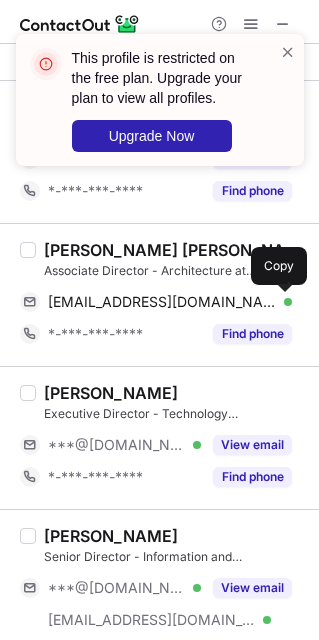 drag, startPoint x: 151, startPoint y: 315, endPoint x: 282, endPoint y: 431, distance: 174.97714 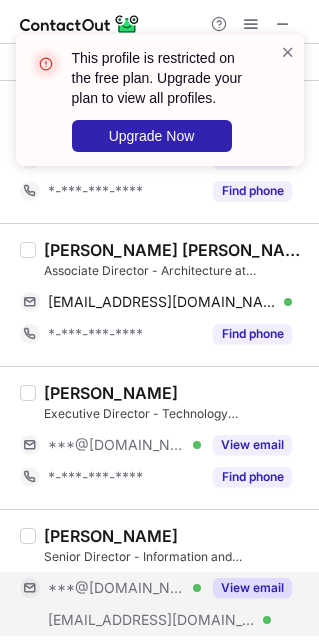 drag, startPoint x: 72, startPoint y: 450, endPoint x: 129, endPoint y: 587, distance: 148.38463 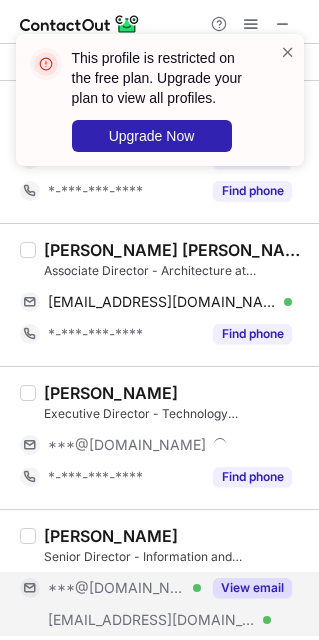 click on "***@[DOMAIN_NAME]" at bounding box center (117, 588) 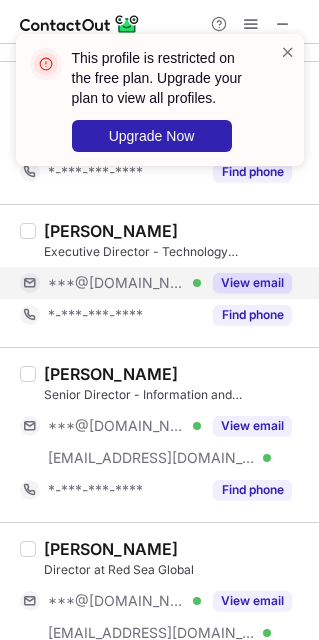 scroll, scrollTop: 2700, scrollLeft: 0, axis: vertical 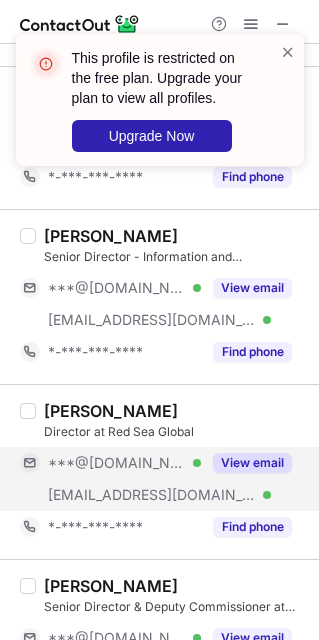 click on "***@[DOMAIN_NAME]" at bounding box center [117, 463] 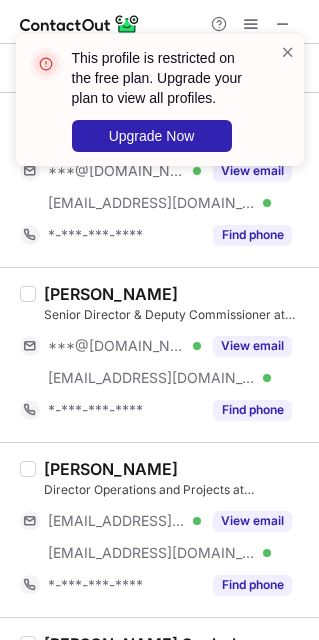 scroll, scrollTop: 3000, scrollLeft: 0, axis: vertical 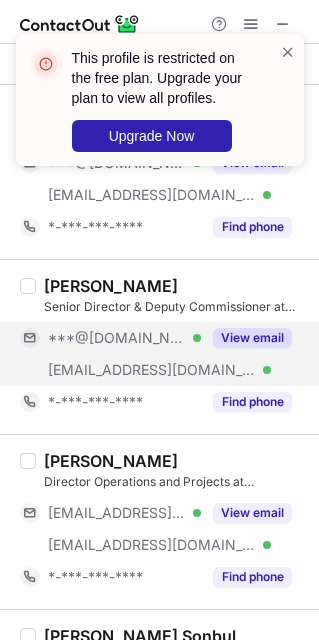 click on "***@redseaglobal.com" at bounding box center (152, 370) 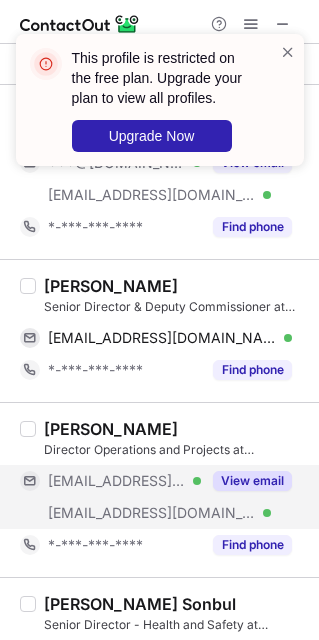 click on "***@redseaglobal.com" at bounding box center [152, 513] 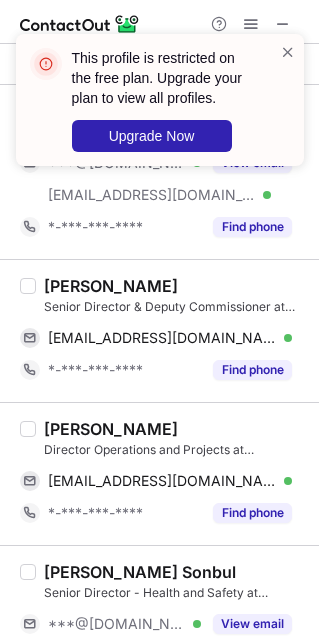 click on "DILEEP ZALPURI" at bounding box center (111, 429) 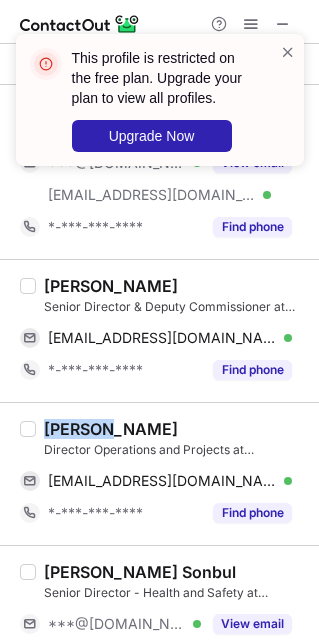 click on "DILEEP ZALPURI" at bounding box center [111, 429] 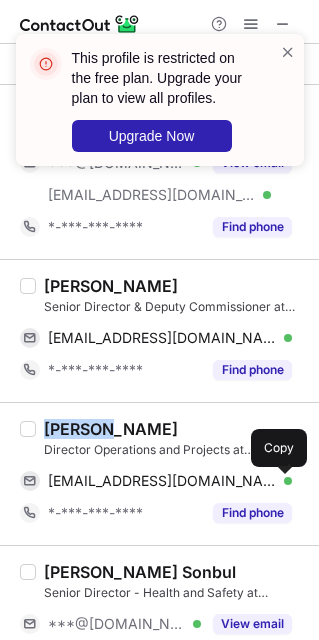drag, startPoint x: 120, startPoint y: 501, endPoint x: 250, endPoint y: 569, distance: 146.7106 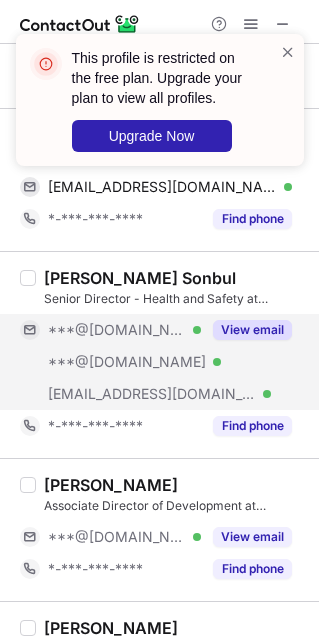 scroll, scrollTop: 3300, scrollLeft: 0, axis: vertical 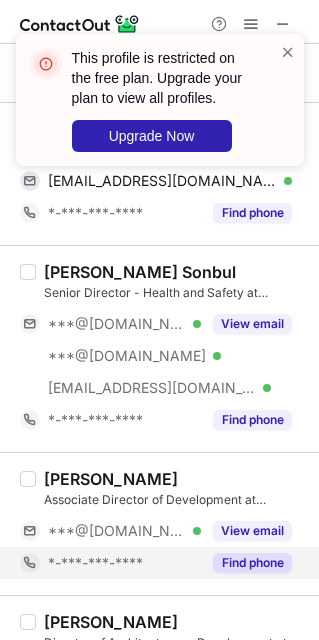 drag, startPoint x: 139, startPoint y: 374, endPoint x: 156, endPoint y: 573, distance: 199.72481 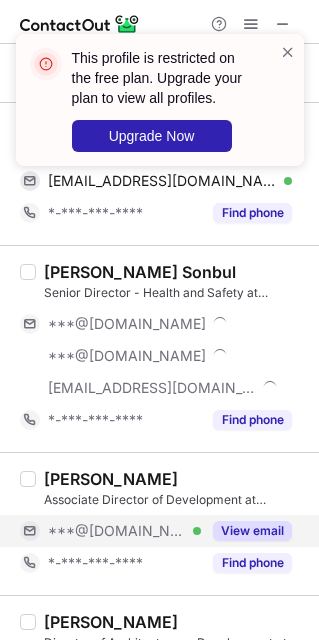 click on "***@[DOMAIN_NAME]" at bounding box center (117, 531) 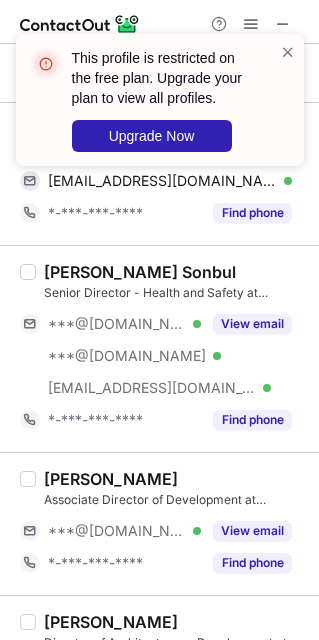 scroll, scrollTop: 3439, scrollLeft: 0, axis: vertical 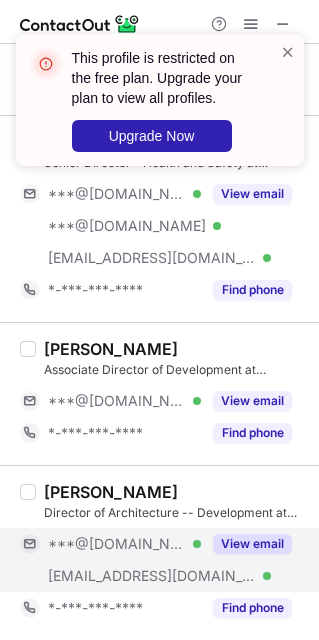click on "***@[DOMAIN_NAME]" at bounding box center (117, 544) 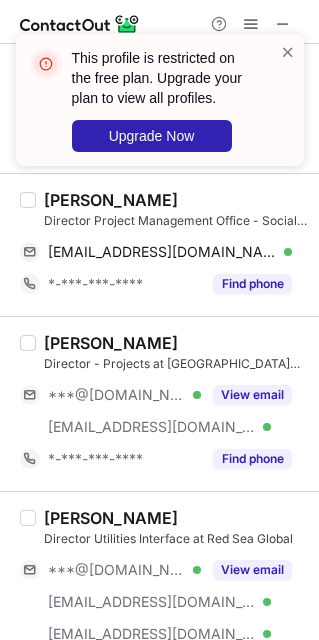 scroll, scrollTop: 0, scrollLeft: 0, axis: both 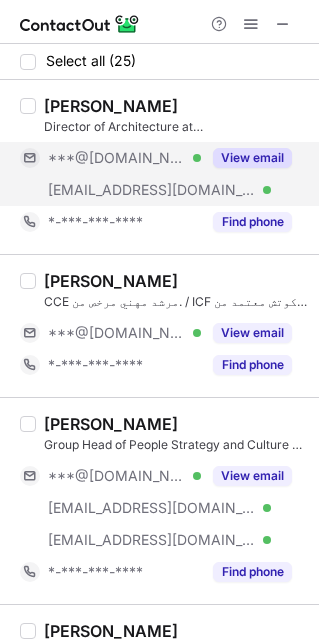 click on "***@[DOMAIN_NAME]" at bounding box center (117, 158) 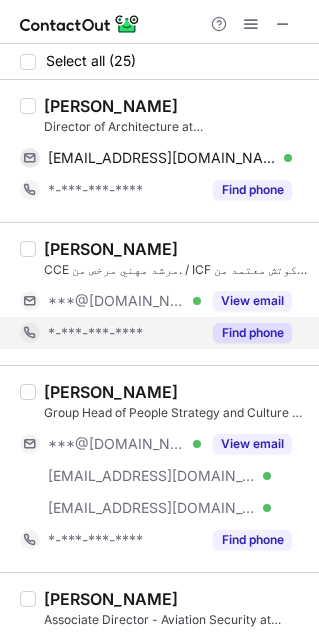 click on "*-***-***-****" at bounding box center [95, 333] 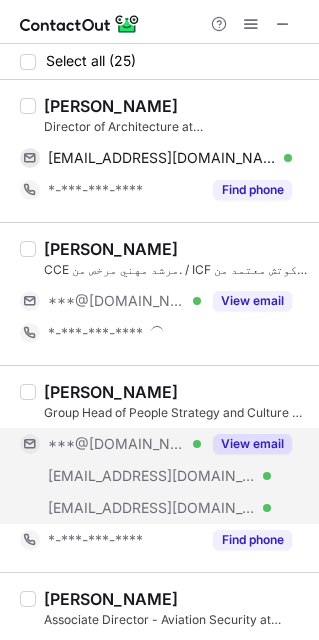 click on "***@amaala.com Verified" at bounding box center [110, 476] 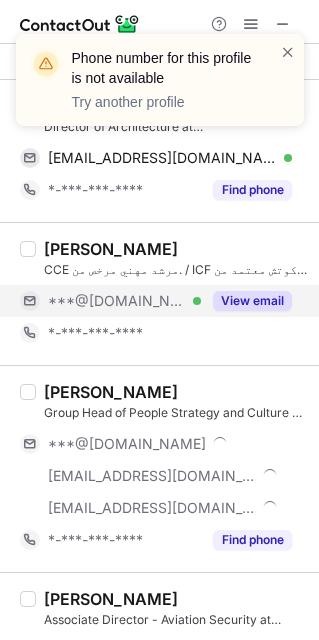 click on "***@yahoo.com Verified" at bounding box center [110, 301] 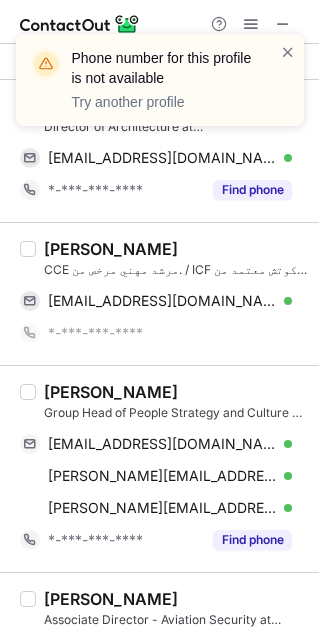 click on "Phone number for this profile is not available Try another profile" at bounding box center (160, 80) 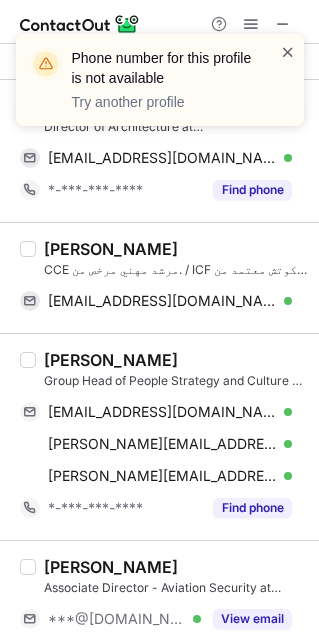 click at bounding box center [288, 52] 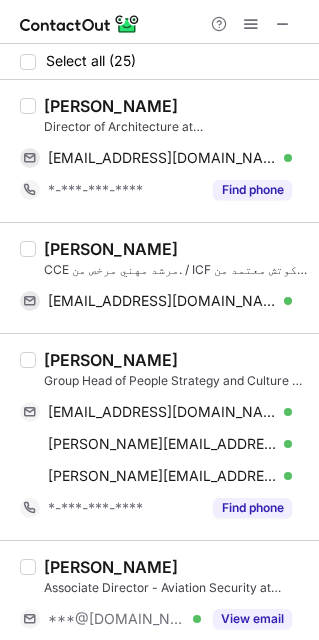 click on "Phone number for this profile is not available Try another profile Select all (25) Daniella S. Director of Architecture at Red Sea Global didani6@hotmail.com Verified Send email Copy *-***-***-**** Find phone Mohammad alsulaiman CCE مرشد مهني مرخص من. /  ICF كوتش معتمد من      Career Guide Program ( CGP ) at freelance alsultan_m@yahoo.com Verified Send email Copy Tim Williams Group Head of People Strategy and Culture at Red Sea Global tim_williams31@yahoo.co.uk Verified Send email Copy tim.williams@amaala.com Verified Send email Copy tim@redseaglobal.com Verified Send email Copy *-***-***-**** Find phone Saleh AlGurian Associate Director - Aviation Security at Red Sea Global ***@hotmail.com Verified View email *-***-***-**** Find phone Martin Haskins  at  ***@redseaglobal.com Verified View email *-***-***-**** Find phone Caner Dinler Marina Director at Red Sea Global ***@gmail.com Verified ***@redseaglobal.com Verified View email *-***-***-**** Find phone Denis Foynes ***@yahoo.com" at bounding box center [159, 320] 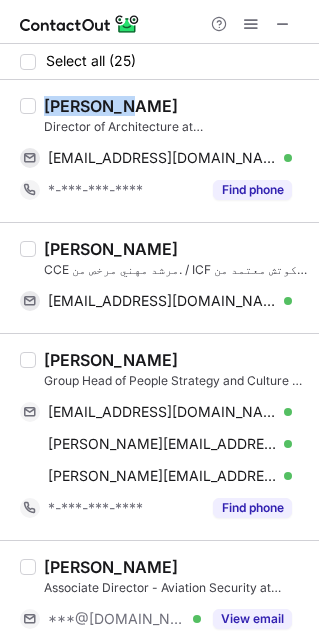 click on "Daniella S." at bounding box center (111, 106) 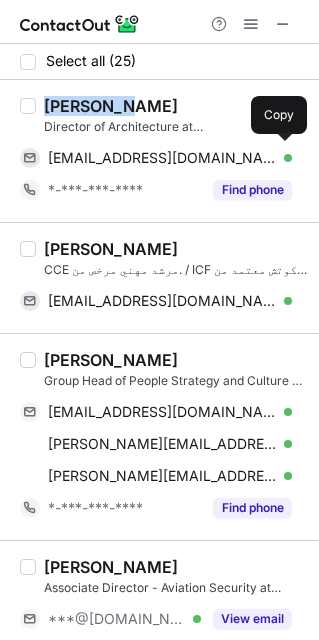 drag, startPoint x: 129, startPoint y: 158, endPoint x: 250, endPoint y: 227, distance: 139.29106 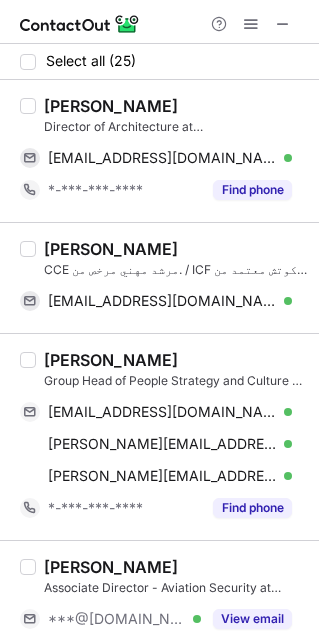 click on "Mohammad alsulaiman" at bounding box center (111, 249) 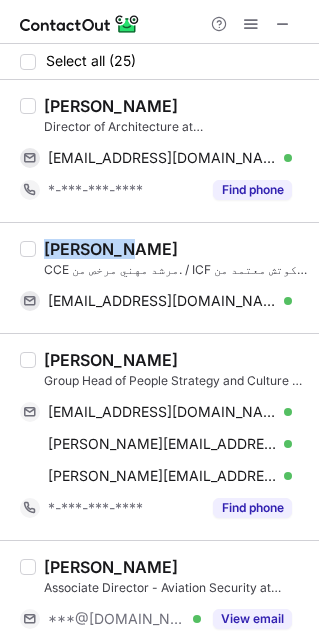 click on "Mohammad alsulaiman" at bounding box center (111, 249) 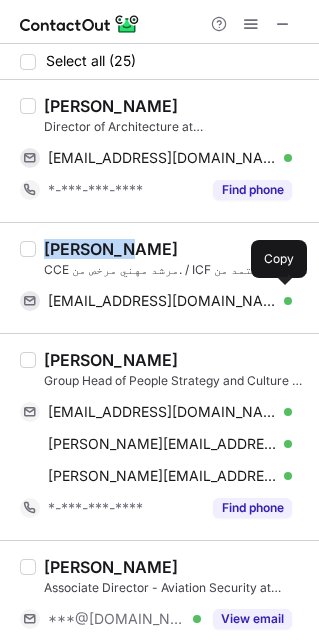 drag, startPoint x: 123, startPoint y: 308, endPoint x: 201, endPoint y: 329, distance: 80.77747 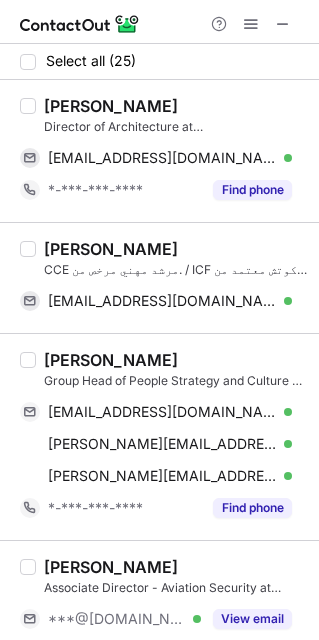 click on "Tim Williams" at bounding box center [111, 360] 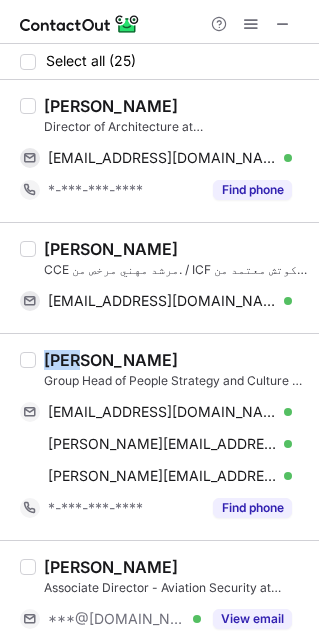 click on "Tim Williams" at bounding box center (111, 360) 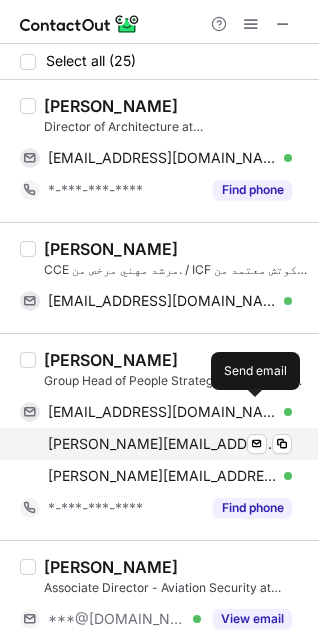 drag, startPoint x: 163, startPoint y: 411, endPoint x: 271, endPoint y: 429, distance: 109.48972 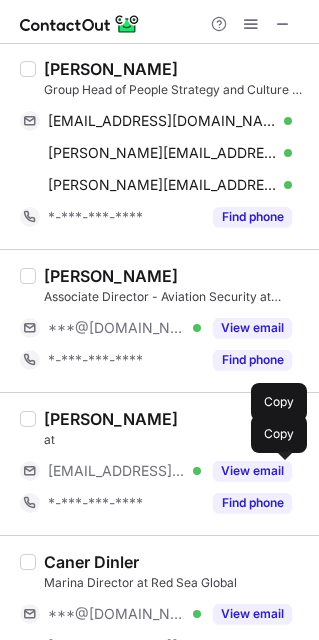 scroll, scrollTop: 300, scrollLeft: 0, axis: vertical 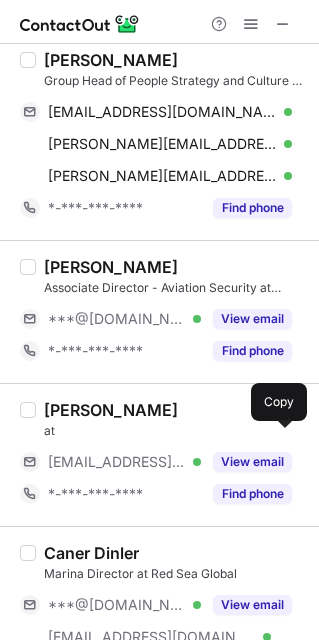 drag, startPoint x: 123, startPoint y: 321, endPoint x: 106, endPoint y: 579, distance: 258.55948 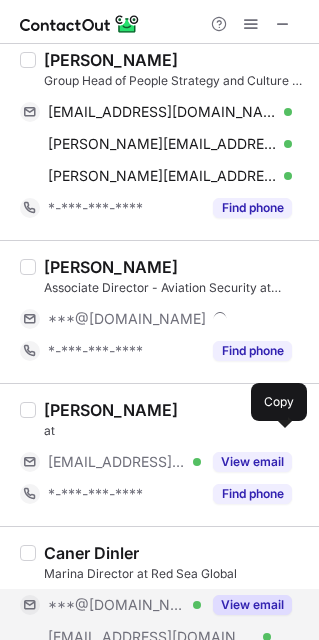 click on "***@[DOMAIN_NAME] Verified" at bounding box center [110, 605] 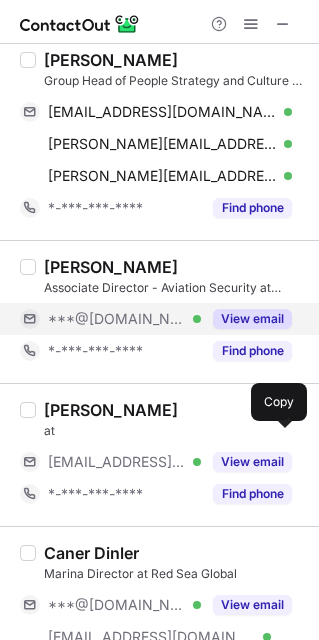 click on "***@hotmail.com Verified" at bounding box center [124, 319] 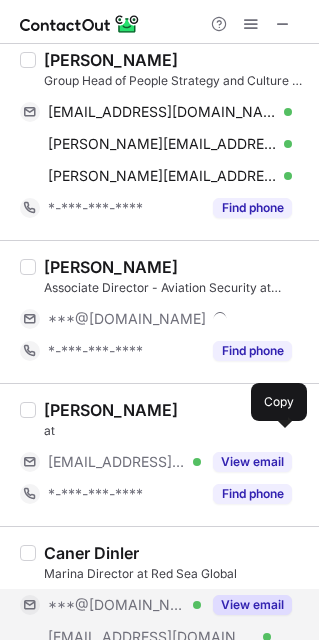 click on "***@[DOMAIN_NAME] Verified" at bounding box center (110, 605) 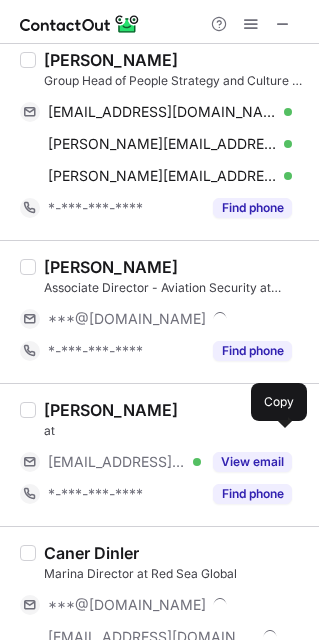 scroll, scrollTop: 450, scrollLeft: 0, axis: vertical 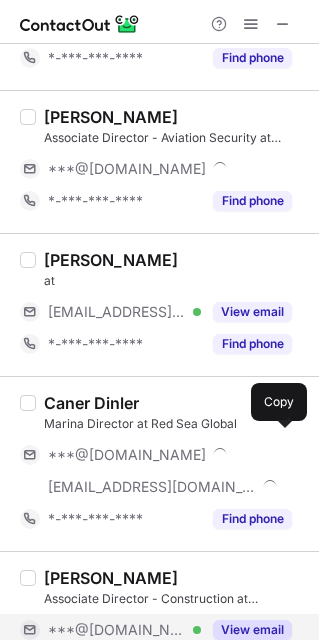 click on "***@yahoo.com Verified" at bounding box center [110, 630] 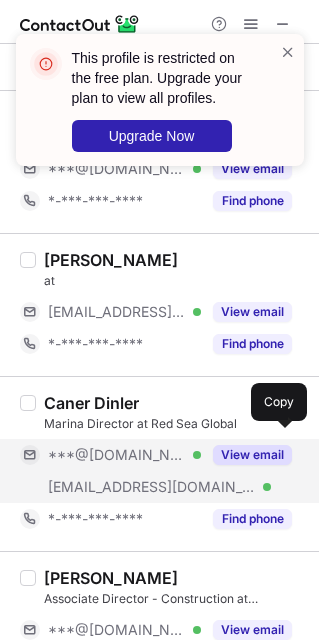 click on "***@[DOMAIN_NAME]" at bounding box center [117, 455] 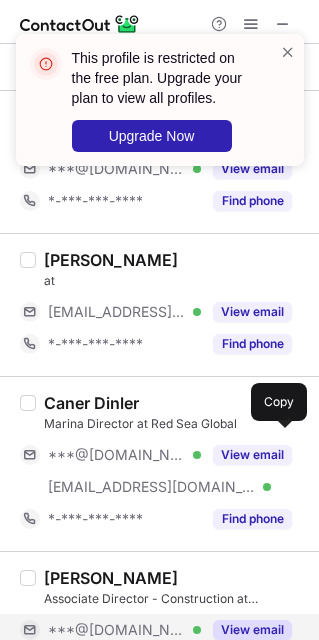 click on "***@[DOMAIN_NAME]" at bounding box center [117, 630] 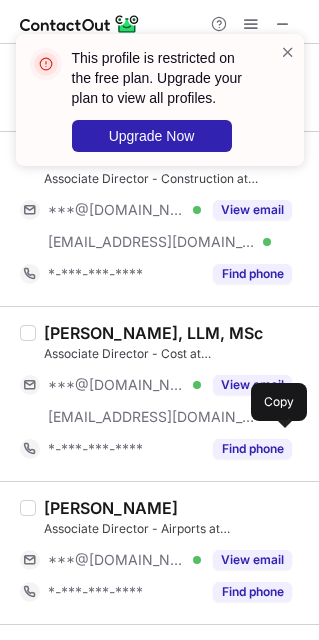 scroll, scrollTop: 900, scrollLeft: 0, axis: vertical 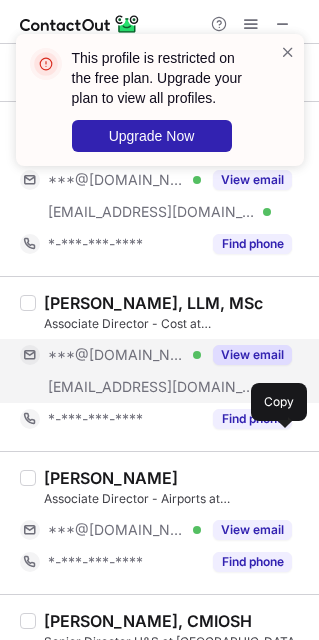click on "***@[DOMAIN_NAME]" at bounding box center [117, 355] 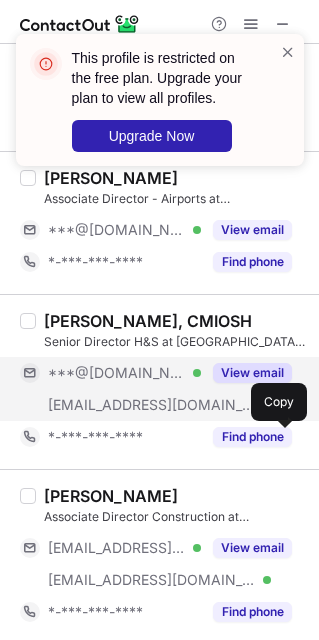 click on "***@[DOMAIN_NAME] Verified" at bounding box center (110, 373) 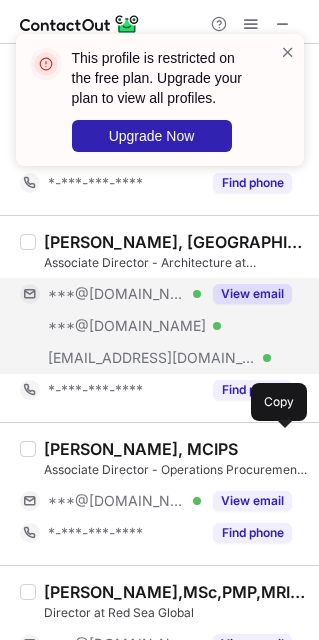 scroll, scrollTop: 1650, scrollLeft: 0, axis: vertical 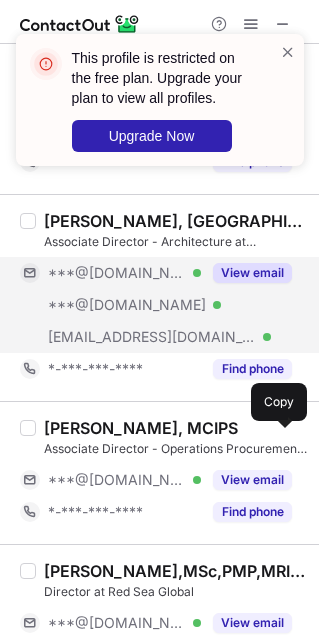 click on "***@[DOMAIN_NAME] Verified" at bounding box center (110, 273) 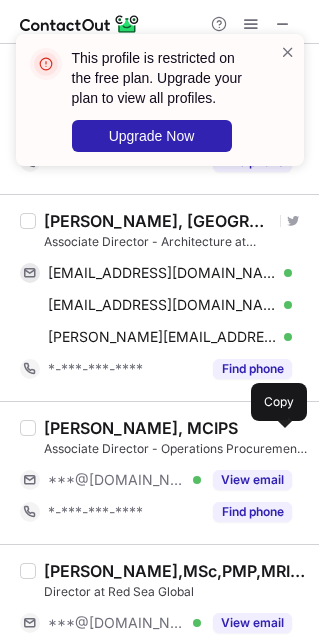 click on "***@[DOMAIN_NAME]" at bounding box center (117, 623) 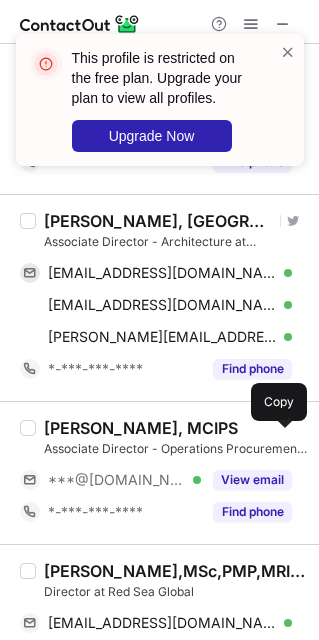 click on "Sandy Surya Sanwatri, RIBA Visit Twitter profile Associate Director - Architecture at Red Sea Global sandysurya99@gmail.com Verified Send email Copy sandysurya@yahoo.com Verified Send email Copy sandy.sanwatri@redseaglobal.com Verified Send email Copy *-***-***-**** Find phone" at bounding box center [159, 297] 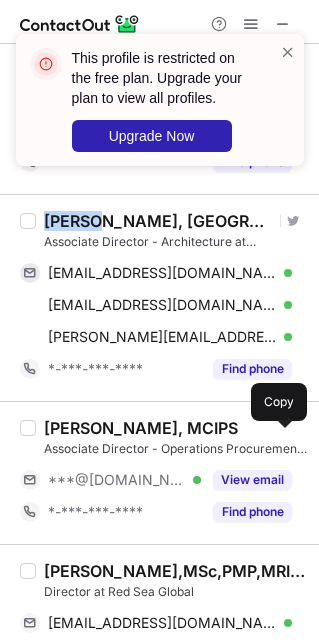 click on "Sandy Surya Sanwatri, RIBA Visit Twitter profile Associate Director - Architecture at Red Sea Global sandysurya99@gmail.com Verified Send email Copy sandysurya@yahoo.com Verified Send email Copy sandy.sanwatri@redseaglobal.com Verified Send email Copy *-***-***-**** Find phone" at bounding box center (159, 297) 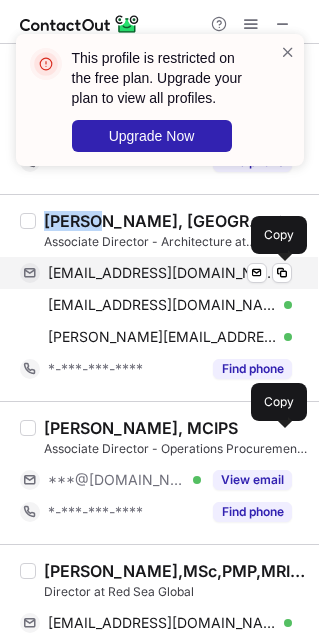 drag, startPoint x: 171, startPoint y: 257, endPoint x: 190, endPoint y: 278, distance: 28.319605 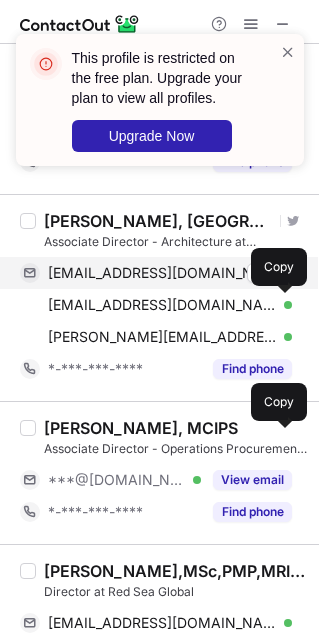 click on "sandysurya99@gmail.com Verified Send email Copy" at bounding box center [156, 273] 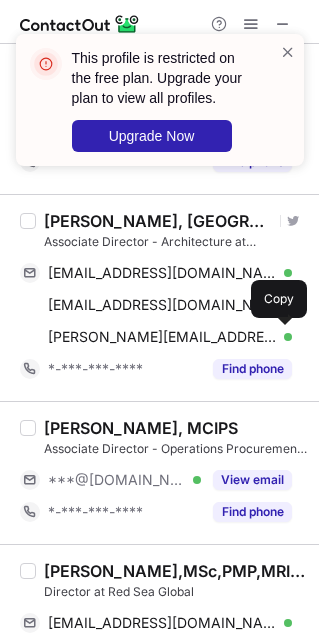 click on "sandysurya@yahoo.com" at bounding box center [162, 305] 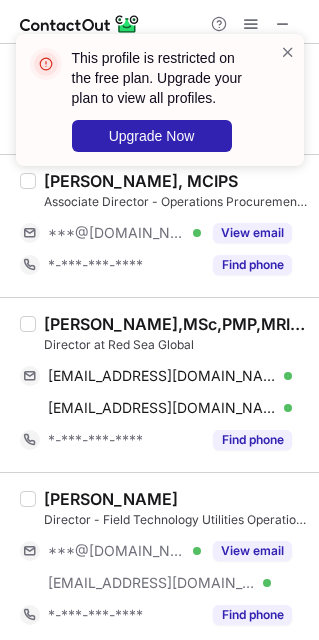 scroll, scrollTop: 1950, scrollLeft: 0, axis: vertical 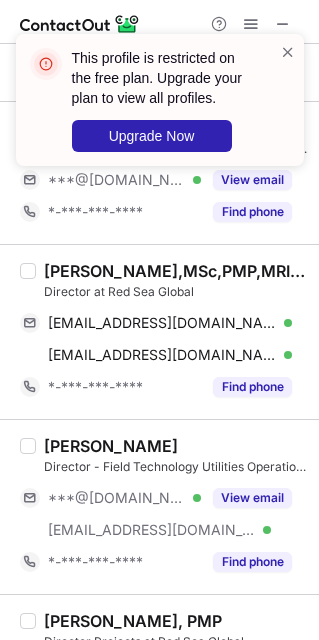 click on "Shafee Buckus,MSc,PMP,MRICS" at bounding box center (175, 271) 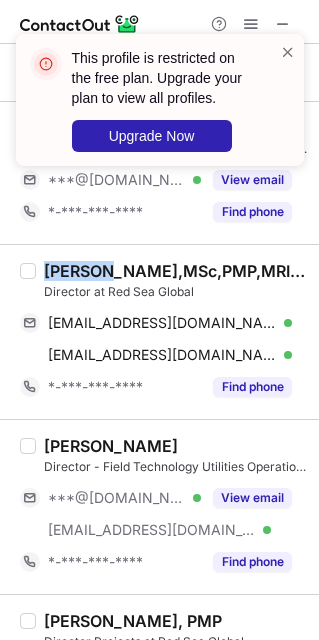 click on "Shafee Buckus,MSc,PMP,MRICS" at bounding box center [175, 271] 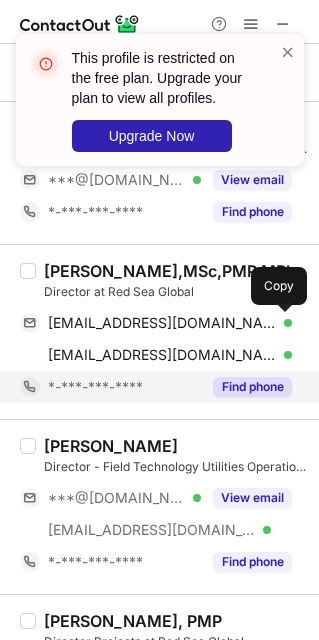 drag, startPoint x: 180, startPoint y: 329, endPoint x: 282, endPoint y: 407, distance: 128.40561 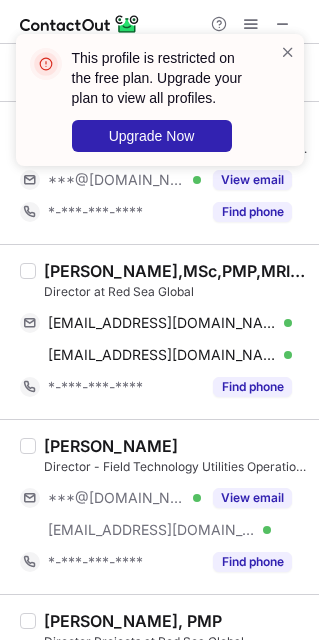 drag, startPoint x: 120, startPoint y: 510, endPoint x: 57, endPoint y: 432, distance: 100.26465 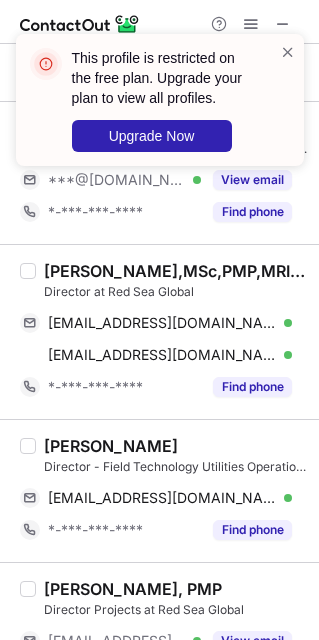 click on "Tuna Yekeler" at bounding box center (111, 446) 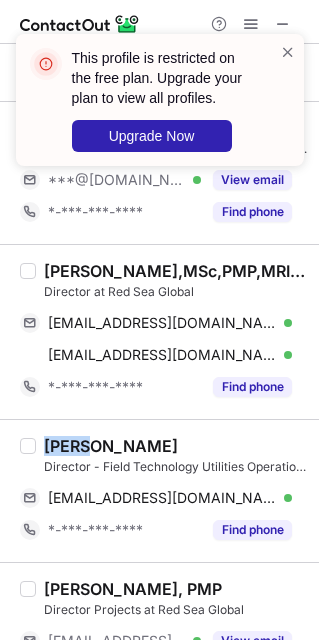 click on "Tuna Yekeler" at bounding box center [111, 446] 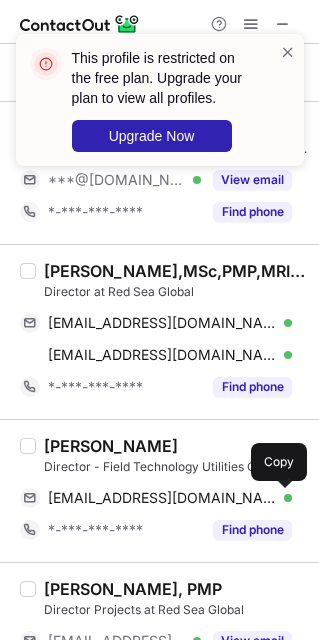 drag, startPoint x: 145, startPoint y: 506, endPoint x: 315, endPoint y: 620, distance: 204.68512 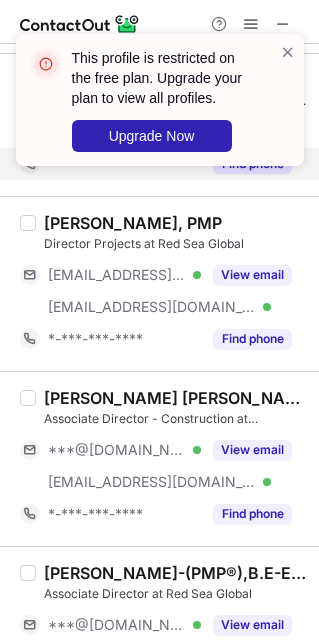 scroll, scrollTop: 2400, scrollLeft: 0, axis: vertical 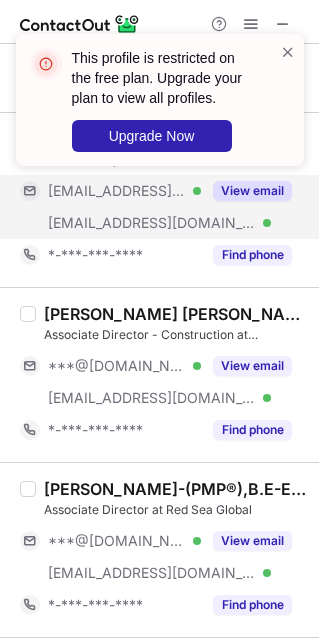 drag, startPoint x: 148, startPoint y: 201, endPoint x: 138, endPoint y: 225, distance: 26 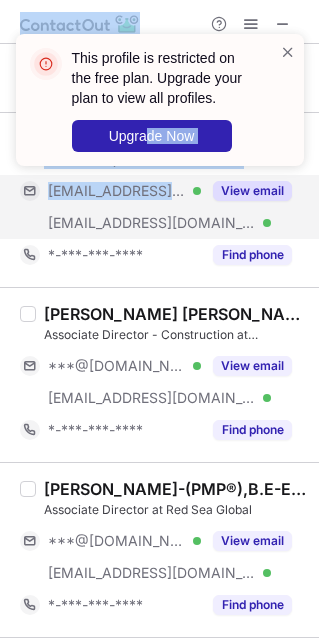 drag, startPoint x: 138, startPoint y: 222, endPoint x: 148, endPoint y: 209, distance: 16.40122 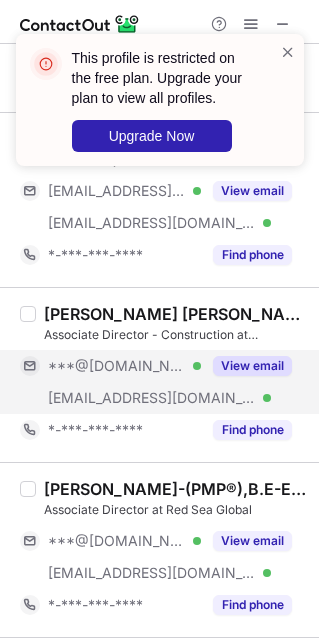 click on "***@hotmail.com Verified" at bounding box center [110, 366] 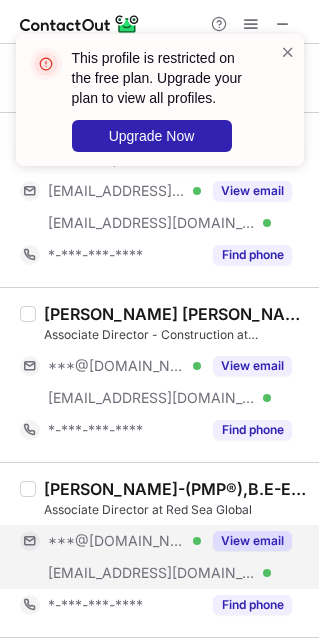 click on "***@redseaglobal.com Verified" at bounding box center [110, 573] 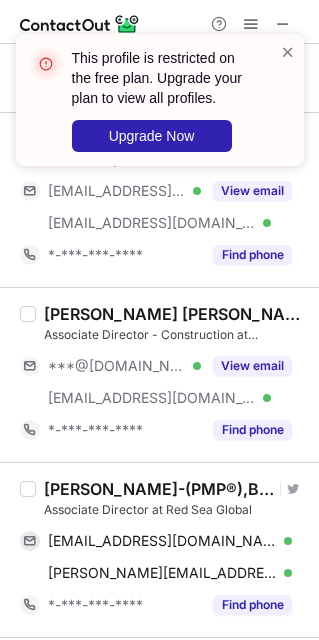 click on "Akhilesh Gupta-(PMP®),B.E-Electrical, CIPM/CIPP/CIPS Visit Twitter profile Associate Director at Red Sea Global akhilpowertron@gmail.com Verified Send email Copy akhilesh@redseaglobal.com Verified Send email Copy *-***-***-**** Find phone" at bounding box center (159, 549) 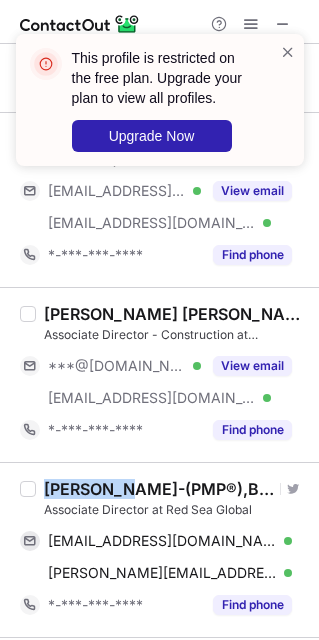 click on "Akhilesh Gupta-(PMP®),B.E-Electrical, CIPM/CIPP/CIPS Visit Twitter profile Associate Director at Red Sea Global akhilpowertron@gmail.com Verified Send email Copy akhilesh@redseaglobal.com Verified Send email Copy *-***-***-**** Find phone" at bounding box center [159, 549] 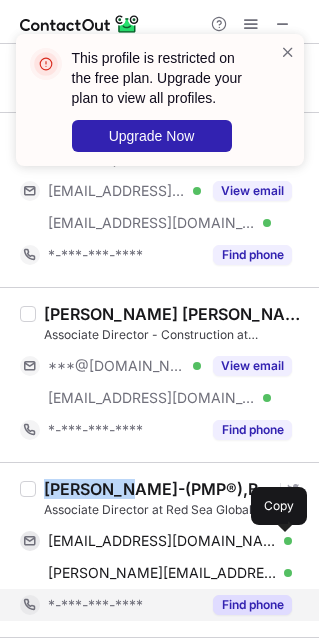 drag, startPoint x: 198, startPoint y: 549, endPoint x: 271, endPoint y: 626, distance: 106.10372 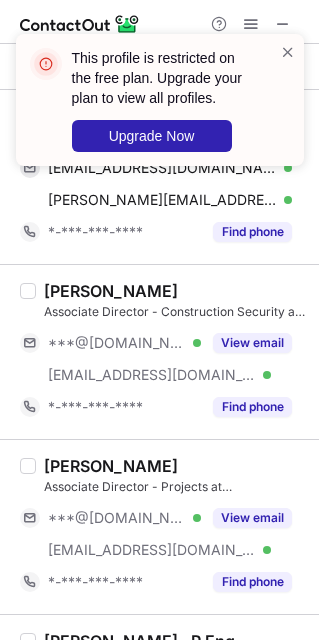 scroll, scrollTop: 2850, scrollLeft: 0, axis: vertical 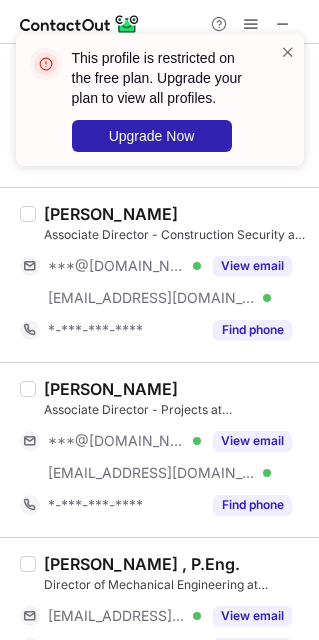 drag, startPoint x: 90, startPoint y: 293, endPoint x: 117, endPoint y: 426, distance: 135.71294 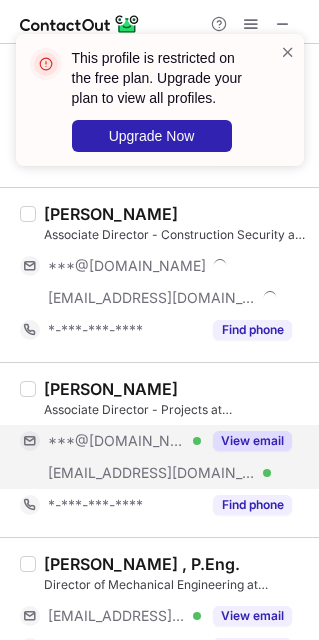 click on "***@yahoo.com Verified" at bounding box center [110, 441] 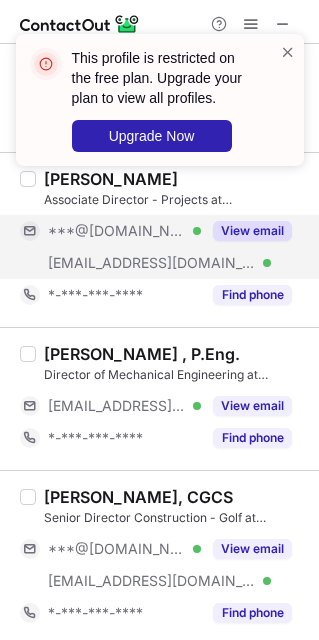 scroll, scrollTop: 3150, scrollLeft: 0, axis: vertical 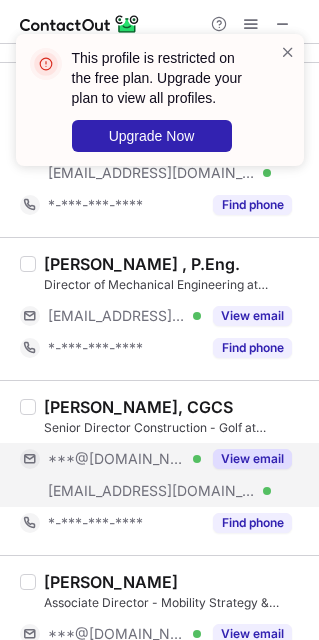click on "***@msn.com" at bounding box center [117, 459] 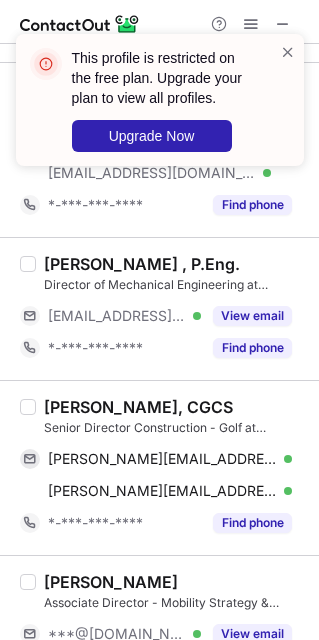 click on "Richard C. Haas, CGCS" at bounding box center [138, 407] 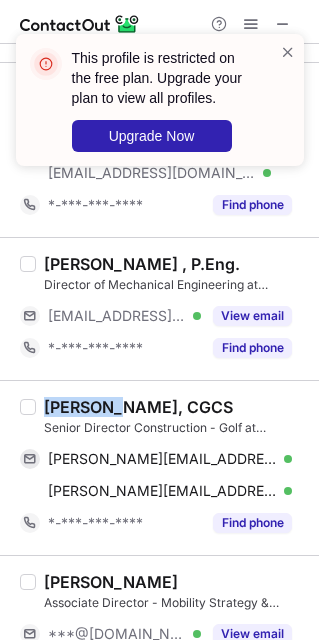 click on "Richard C. Haas, CGCS" at bounding box center (138, 407) 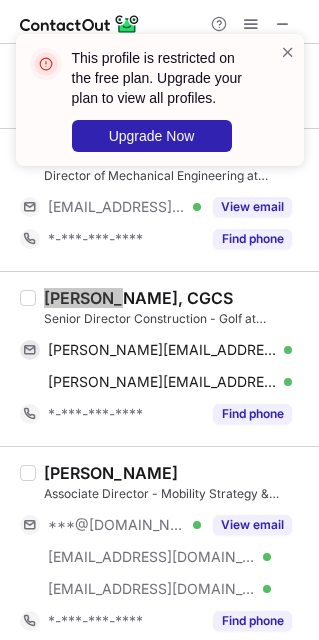 scroll, scrollTop: 3450, scrollLeft: 0, axis: vertical 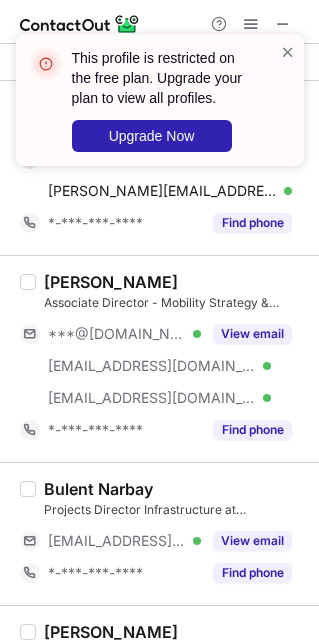drag, startPoint x: 97, startPoint y: 375, endPoint x: 135, endPoint y: 507, distance: 137.36084 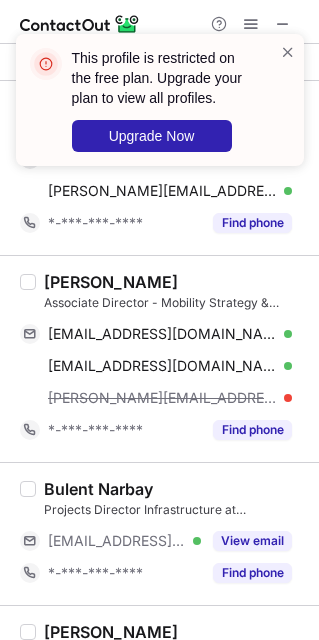 click on "Markus B." at bounding box center (111, 282) 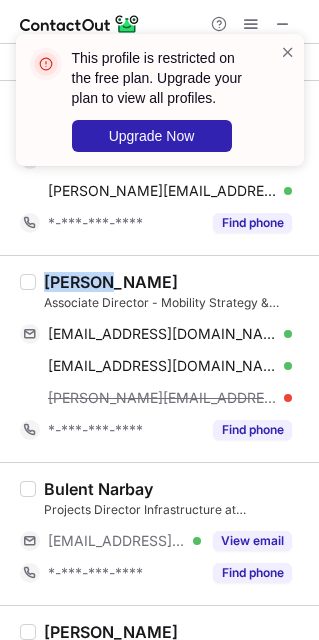 click on "Markus B." at bounding box center [111, 282] 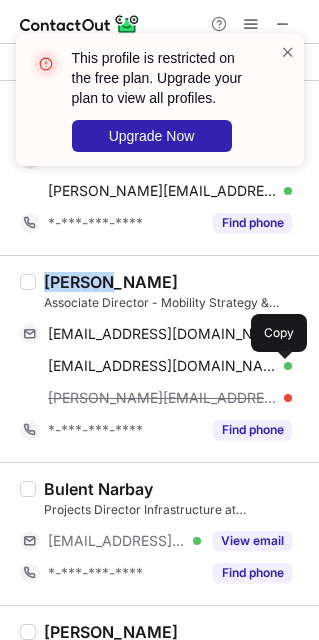 drag, startPoint x: 136, startPoint y: 377, endPoint x: 306, endPoint y: 326, distance: 177.48521 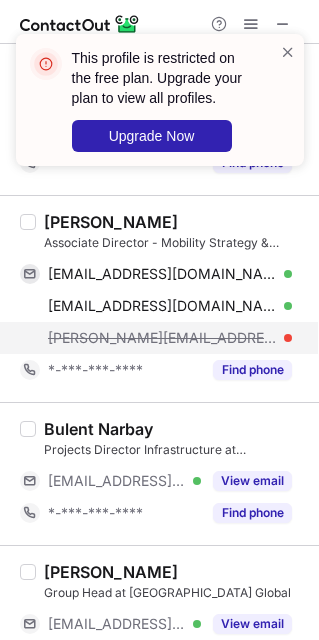 scroll, scrollTop: 3600, scrollLeft: 0, axis: vertical 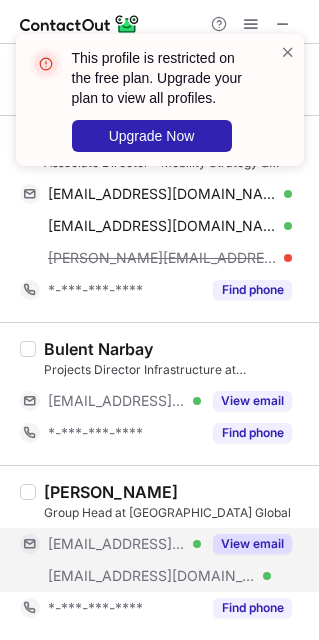 click on "***@me.com" at bounding box center (117, 544) 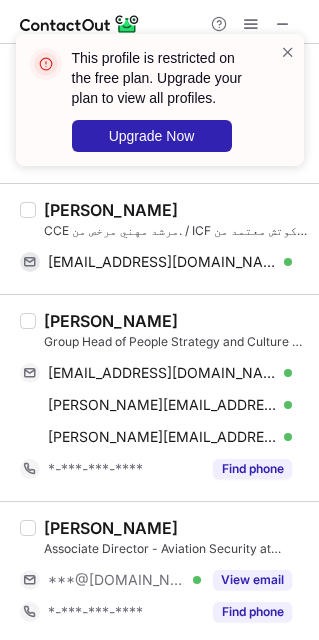 scroll, scrollTop: 0, scrollLeft: 0, axis: both 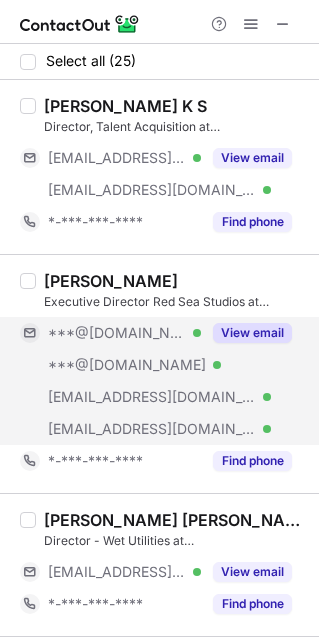 click on "***@[DOMAIN_NAME]" at bounding box center (117, 333) 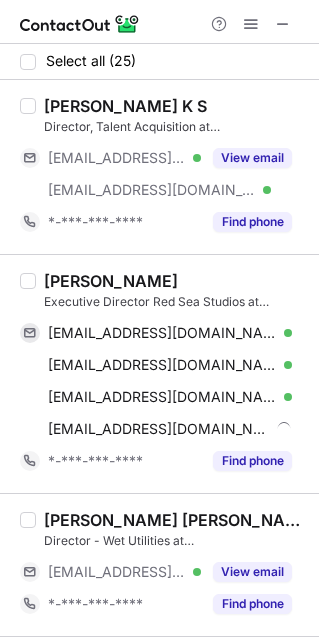 click on "Sultan Batawi Executive Director Red Sea Studios at Red Sea Global sultanbatawi@gmail.com Verified Send email Copy z3lat@hotmail.com Verified Send email Copy sultan@batawi.net Verified Send email Copy sultan@redseaglobal.com Send email Copy *-***-***-**** Find phone" at bounding box center [159, 373] 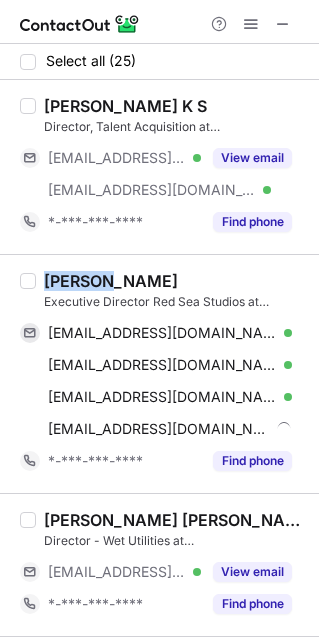 click on "Sultan Batawi Executive Director Red Sea Studios at Red Sea Global sultanbatawi@gmail.com Verified Send email Copy z3lat@hotmail.com Verified Send email Copy sultan@batawi.net Verified Send email Copy sultan@redseaglobal.com Send email Copy *-***-***-**** Find phone" at bounding box center (159, 373) 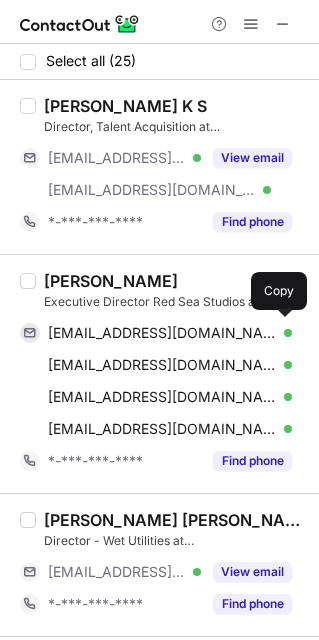 drag, startPoint x: 153, startPoint y: 329, endPoint x: 318, endPoint y: 396, distance: 178.08424 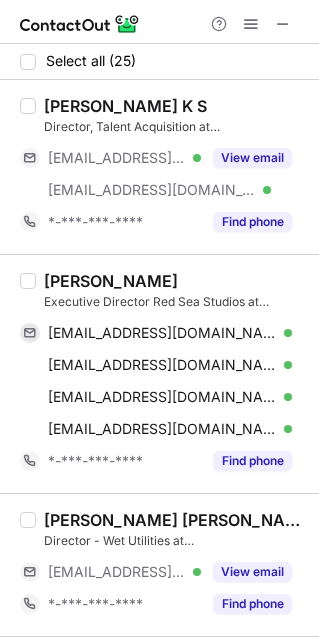 drag, startPoint x: 180, startPoint y: 357, endPoint x: 318, endPoint y: 417, distance: 150.47923 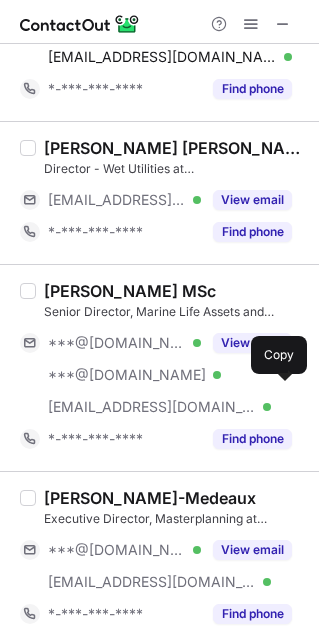 scroll, scrollTop: 450, scrollLeft: 0, axis: vertical 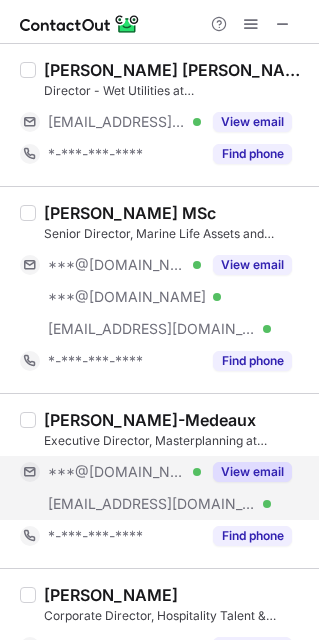 drag, startPoint x: 136, startPoint y: 287, endPoint x: 123, endPoint y: 479, distance: 192.4396 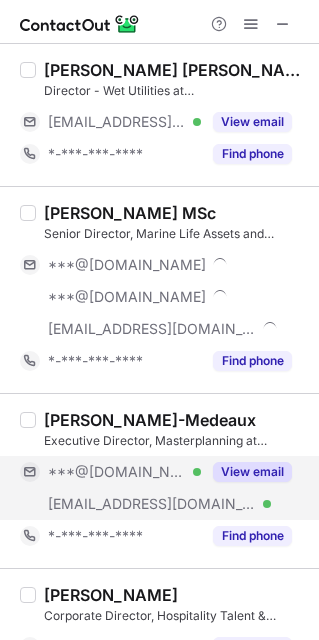 click on "***@[DOMAIN_NAME]" at bounding box center [117, 472] 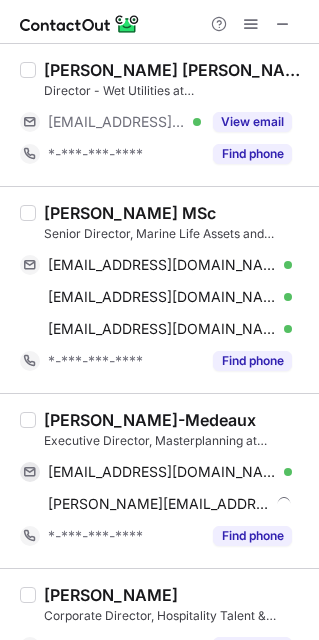 click on "Warren Baverstock MSc" at bounding box center (130, 213) 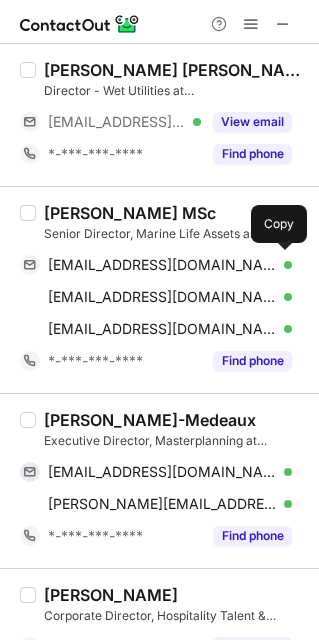 drag, startPoint x: 133, startPoint y: 261, endPoint x: 313, endPoint y: 396, distance: 225 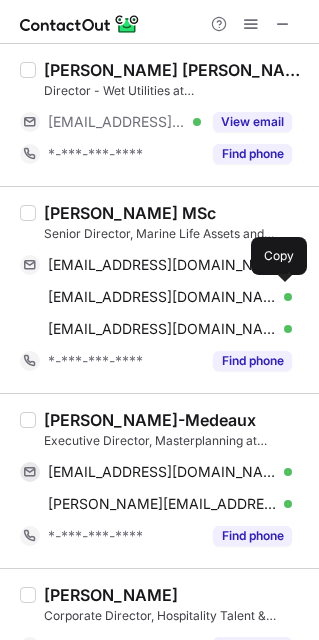 drag, startPoint x: 175, startPoint y: 288, endPoint x: 292, endPoint y: 390, distance: 155.2192 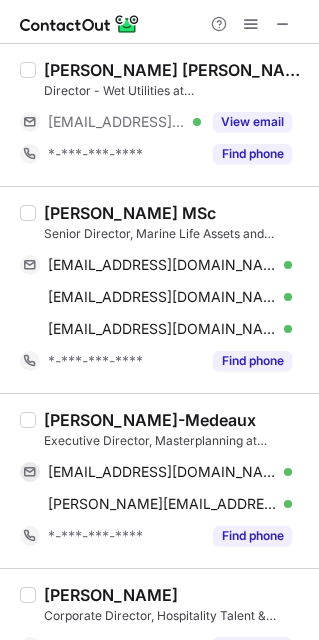 click on "Imad Islam-Medeaux Executive Director, Masterplanning at Red Sea Global imad_ul_islam@hotmail.com Verified Send email Copy imad@redseaglobal.com Verified Send email Copy *-***-***-**** Find phone" at bounding box center [159, 480] 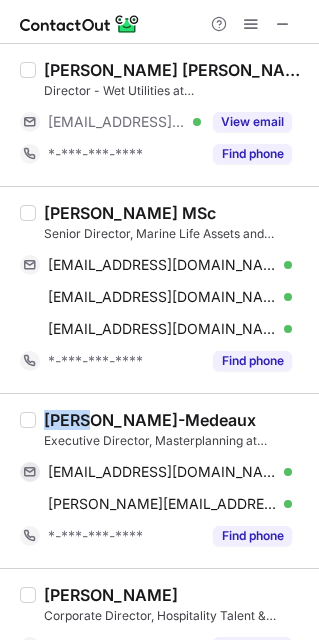 click on "Imad Islam-Medeaux Executive Director, Masterplanning at Red Sea Global imad_ul_islam@hotmail.com Verified Send email Copy imad@redseaglobal.com Verified Send email Copy *-***-***-**** Find phone" at bounding box center [159, 480] 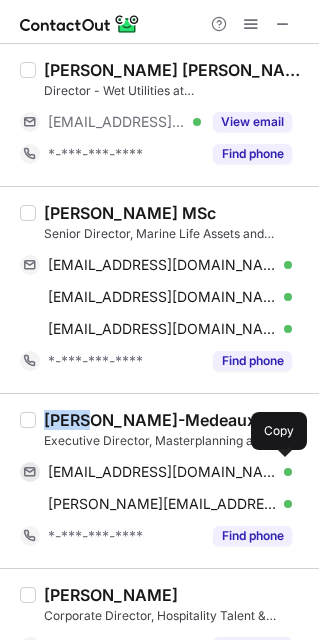 drag, startPoint x: 153, startPoint y: 467, endPoint x: 297, endPoint y: 540, distance: 161.44658 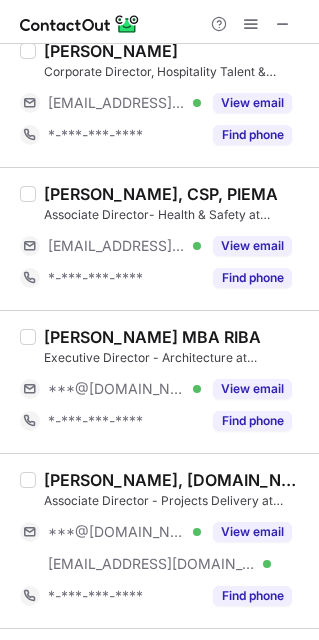 scroll, scrollTop: 1050, scrollLeft: 0, axis: vertical 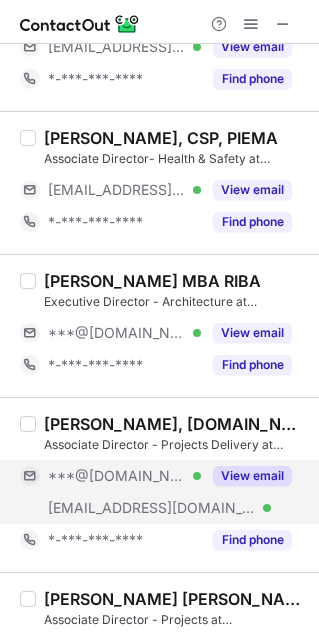 drag, startPoint x: 133, startPoint y: 332, endPoint x: 118, endPoint y: 510, distance: 178.6309 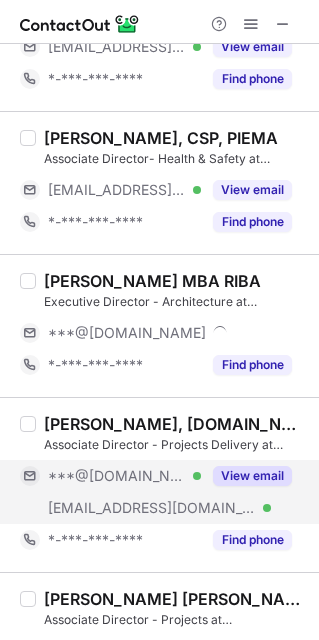 click on "***@yahoo.com Verified" at bounding box center (110, 476) 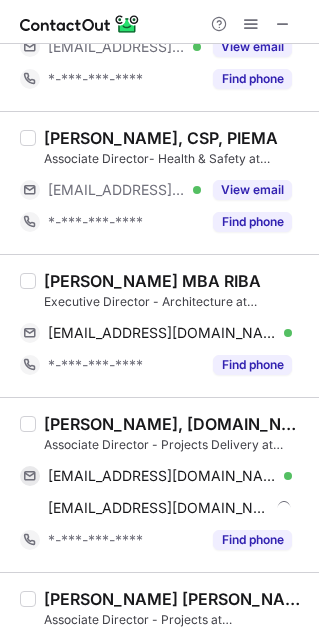 click on "Paul Donaghey MBA RIBA" at bounding box center [152, 281] 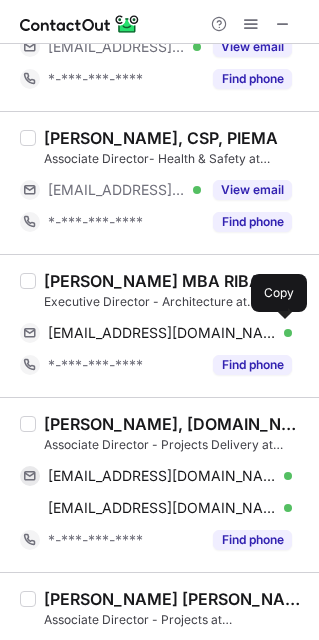 drag, startPoint x: 150, startPoint y: 344, endPoint x: 265, endPoint y: 446, distance: 153.71727 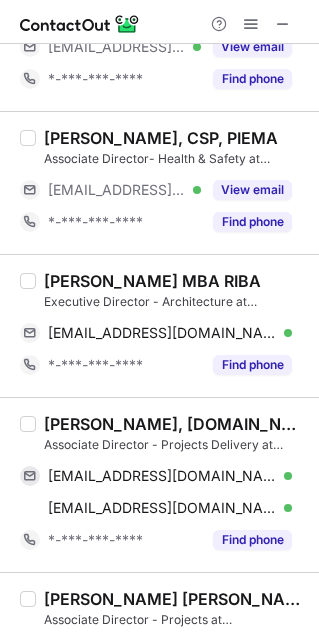 click on "Sherif Younes, B.Sc, PGDip., MSc, PMP." at bounding box center (175, 424) 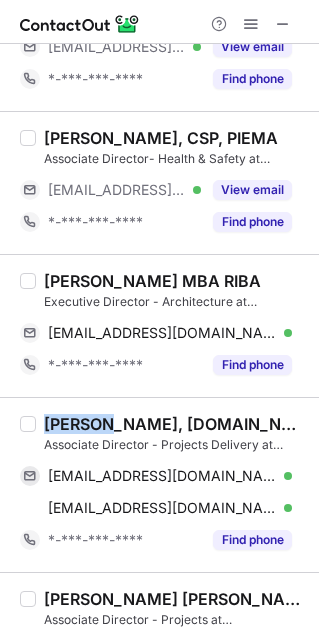 click on "Sherif Younes, B.Sc, PGDip., MSc, PMP." at bounding box center (175, 424) 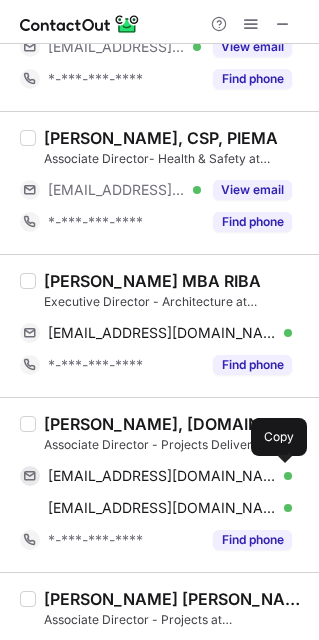 drag, startPoint x: 133, startPoint y: 480, endPoint x: 315, endPoint y: 582, distance: 208.63365 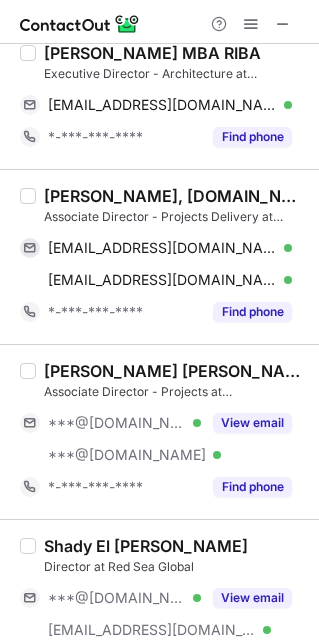 scroll, scrollTop: 1500, scrollLeft: 0, axis: vertical 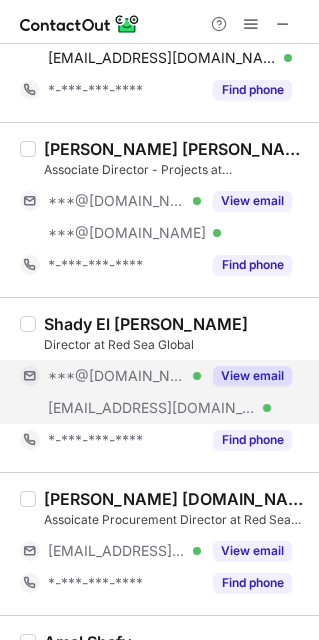 drag, startPoint x: 126, startPoint y: 224, endPoint x: 111, endPoint y: 387, distance: 163.68874 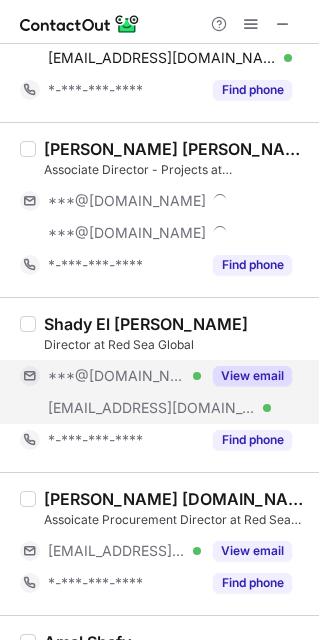 click on "***@[DOMAIN_NAME]" at bounding box center [117, 376] 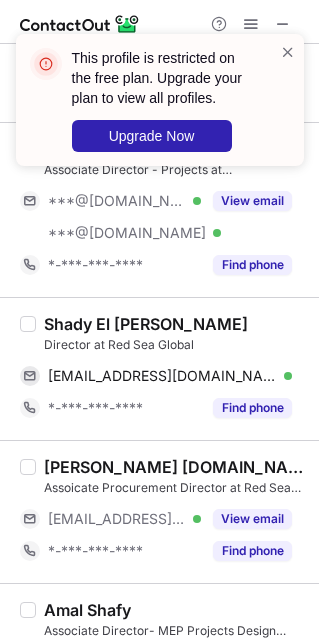 click on "Shady El Sekely Director at Red Sea Global shadyelsekely@yahoo.com Verified Send email Copy *-***-***-**** Find phone" at bounding box center (159, 368) 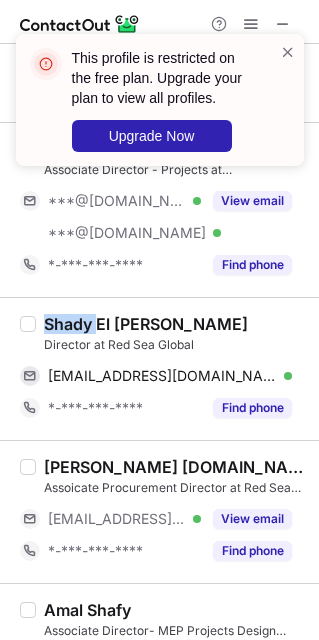 click on "Shady El Sekely Director at Red Sea Global shadyelsekely@yahoo.com Verified Send email Copy *-***-***-**** Find phone" at bounding box center [159, 368] 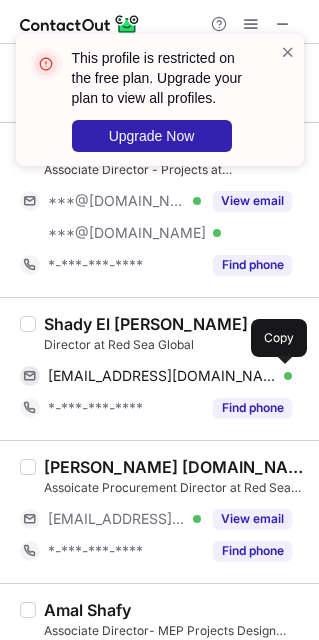 drag, startPoint x: 177, startPoint y: 362, endPoint x: 306, endPoint y: 306, distance: 140.63072 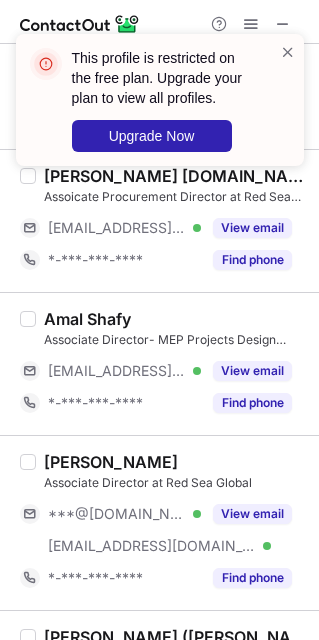 scroll, scrollTop: 1800, scrollLeft: 0, axis: vertical 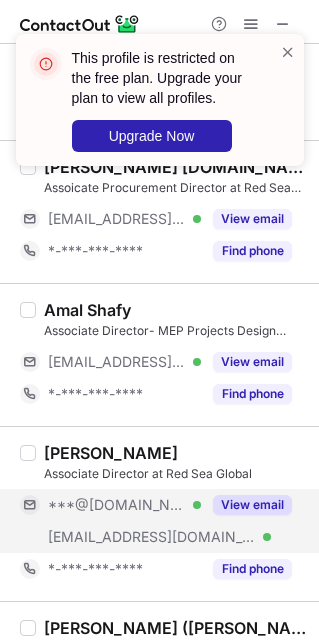 click on "***@[DOMAIN_NAME]" at bounding box center [117, 505] 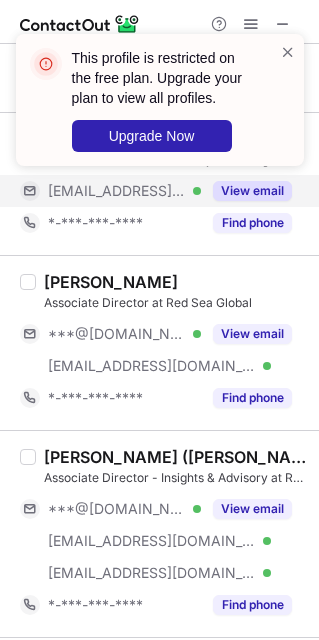 scroll, scrollTop: 2100, scrollLeft: 0, axis: vertical 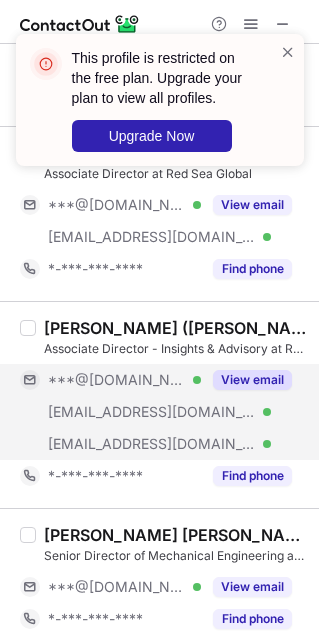 drag, startPoint x: 150, startPoint y: 411, endPoint x: 156, endPoint y: 438, distance: 27.658634 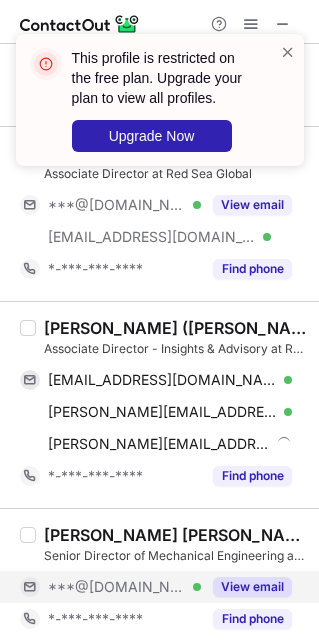 click on "***@[DOMAIN_NAME]" at bounding box center (117, 587) 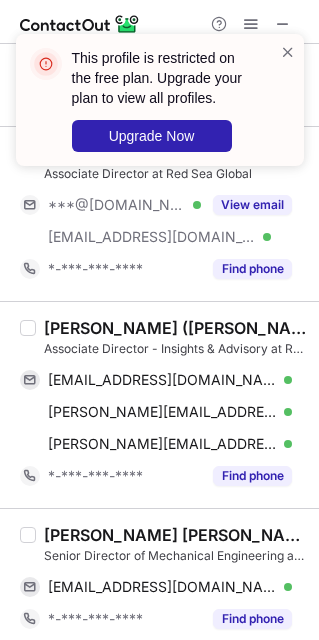 click on "Adrian Alcantara Martinez (أدريان الكنتارا)" at bounding box center (175, 328) 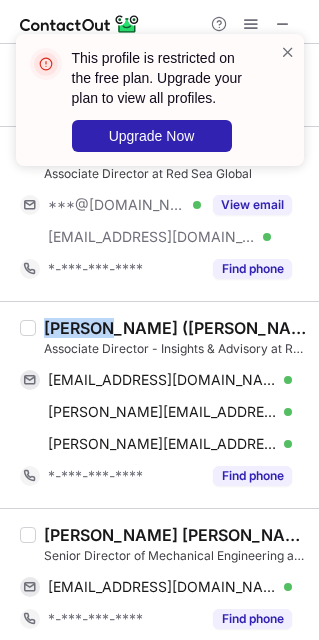click on "Adrian Alcantara Martinez (أدريان الكنتارا)" at bounding box center (175, 328) 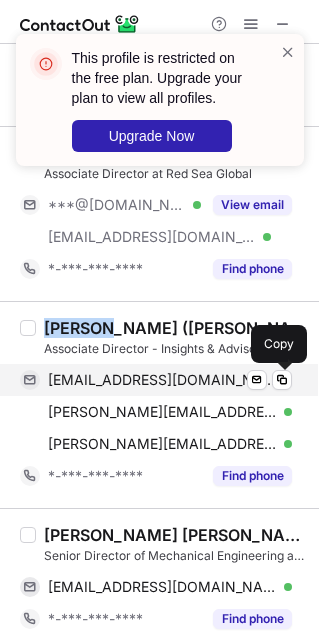drag, startPoint x: 199, startPoint y: 378, endPoint x: 298, endPoint y: 389, distance: 99.60924 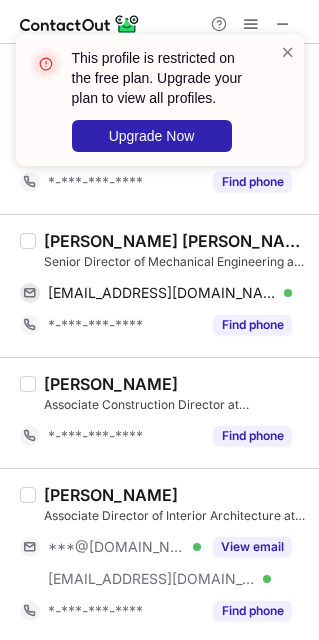 scroll, scrollTop: 2400, scrollLeft: 0, axis: vertical 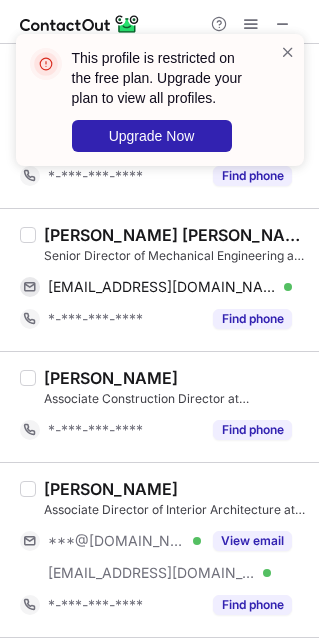 click on "Rajesh Ranjit" at bounding box center (175, 235) 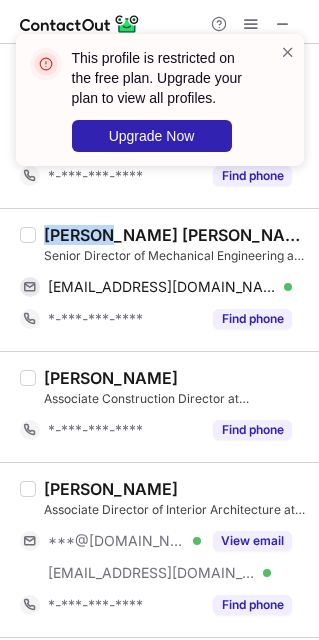 click on "Rajesh Ranjit" at bounding box center (175, 235) 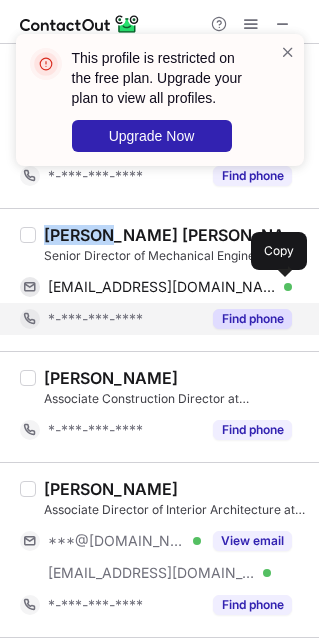 click on "rajesh_ranj@yahoo.com Verified Send email Copy" at bounding box center [156, 287] 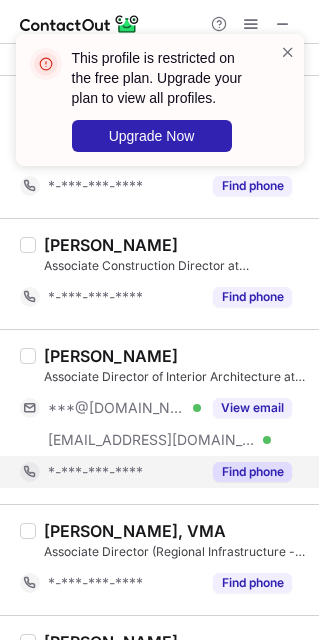 scroll, scrollTop: 2700, scrollLeft: 0, axis: vertical 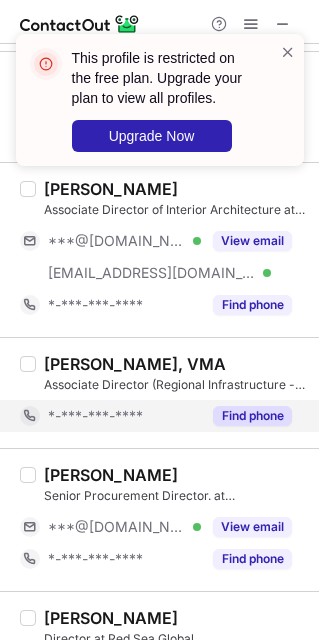 drag, startPoint x: 132, startPoint y: 245, endPoint x: 139, endPoint y: 423, distance: 178.13759 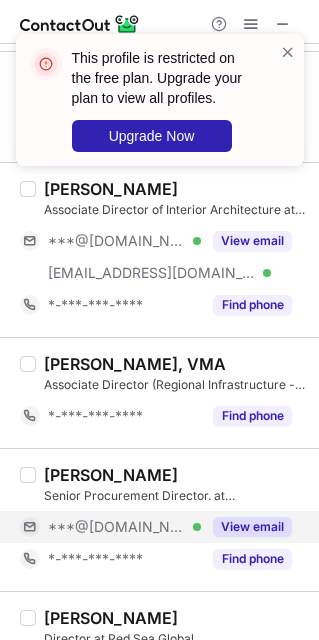click on "***@[DOMAIN_NAME] Verified" at bounding box center [110, 527] 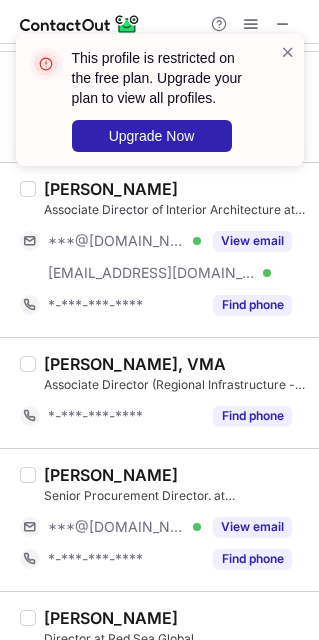 scroll, scrollTop: 3000, scrollLeft: 0, axis: vertical 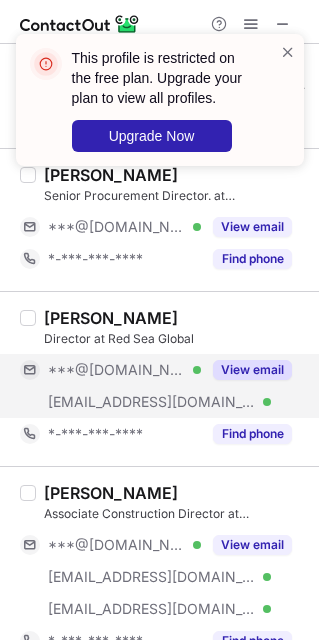 click on "***@[DOMAIN_NAME] Verified" at bounding box center [110, 370] 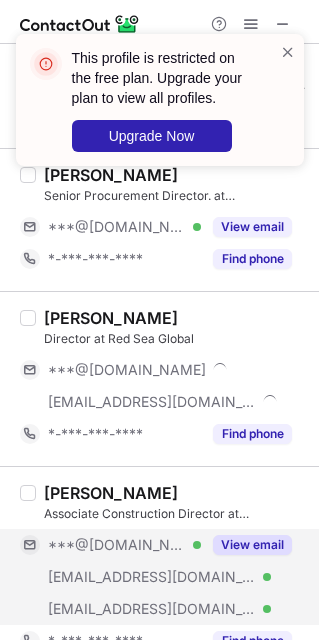 click on "***@rediffmail.com Verified" at bounding box center (110, 577) 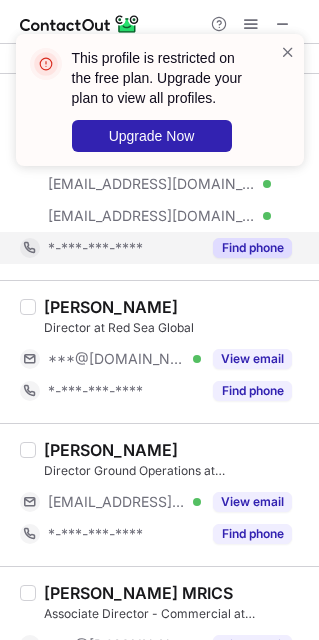 scroll, scrollTop: 3450, scrollLeft: 0, axis: vertical 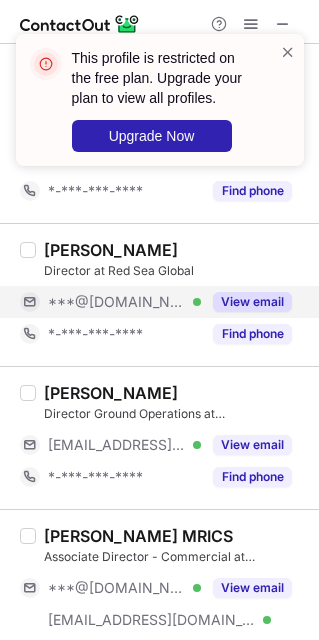 click on "***@[DOMAIN_NAME]" at bounding box center (117, 302) 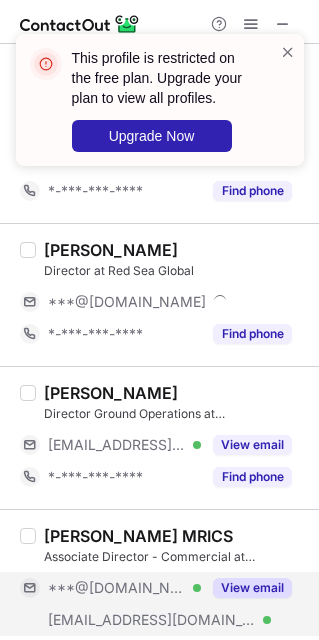click on "***@[DOMAIN_NAME]" at bounding box center (117, 588) 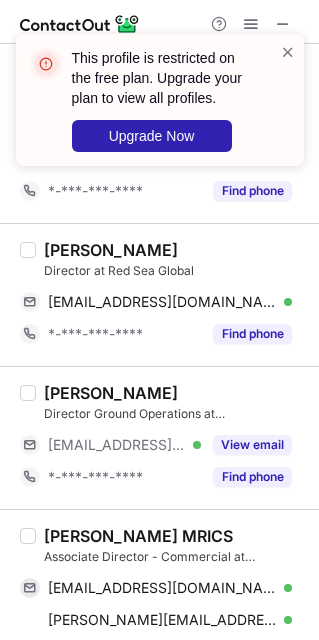 click on "Adnan Khalil" at bounding box center (111, 250) 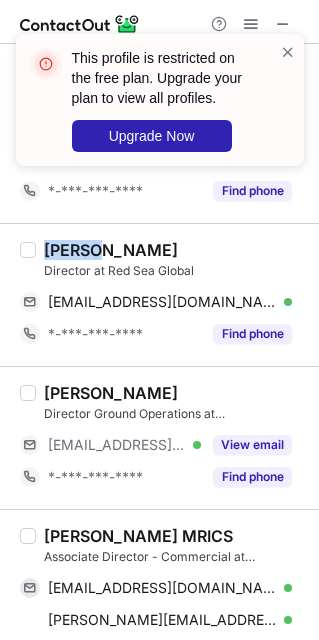 click on "Adnan Khalil" at bounding box center [111, 250] 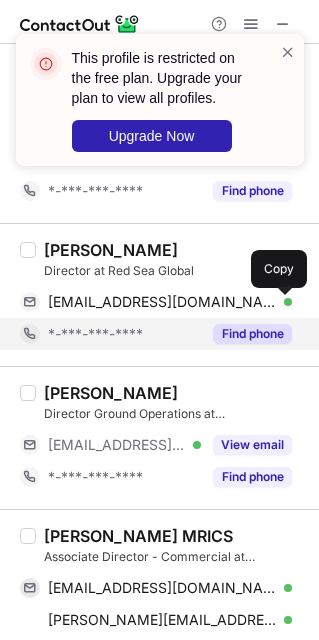 drag, startPoint x: 157, startPoint y: 303, endPoint x: 208, endPoint y: 339, distance: 62.425957 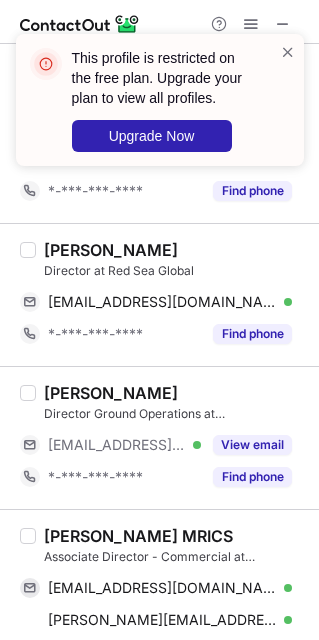 click on "Anish Batt MRICS Associate Director - Commercial at Red Sea Global anishbatt1988@gmail.com Verified Send email Copy anish.batt@redseaglobal.com Verified Send email Copy *-***-***-**** Find phone" at bounding box center [159, 596] 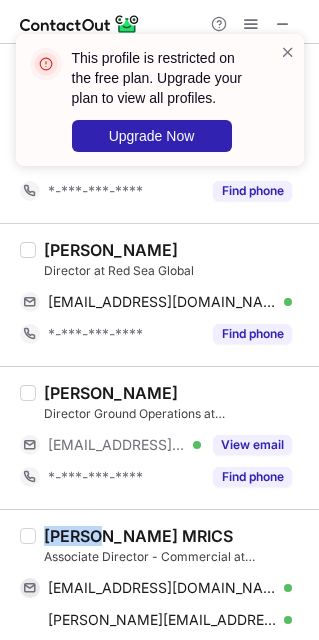 click on "Anish Batt MRICS Associate Director - Commercial at Red Sea Global anishbatt1988@gmail.com Verified Send email Copy anish.batt@redseaglobal.com Verified Send email Copy *-***-***-**** Find phone" at bounding box center (159, 596) 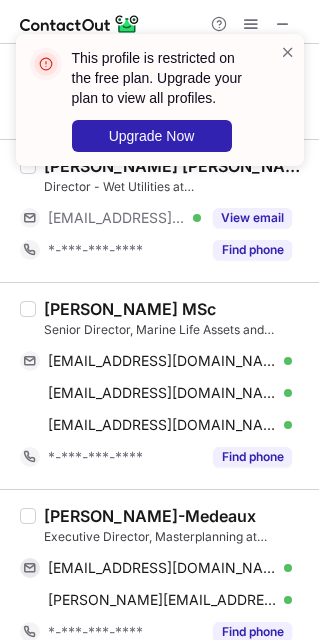 scroll, scrollTop: 0, scrollLeft: 0, axis: both 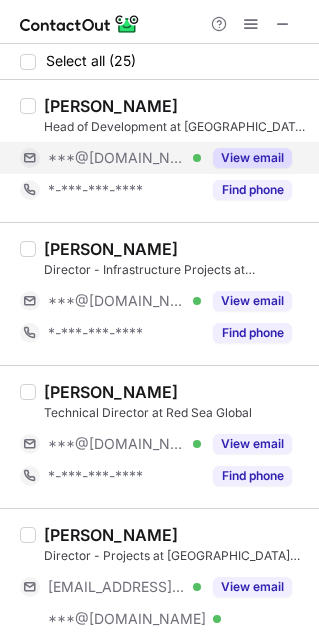 click on "***@[DOMAIN_NAME] Verified" at bounding box center [124, 158] 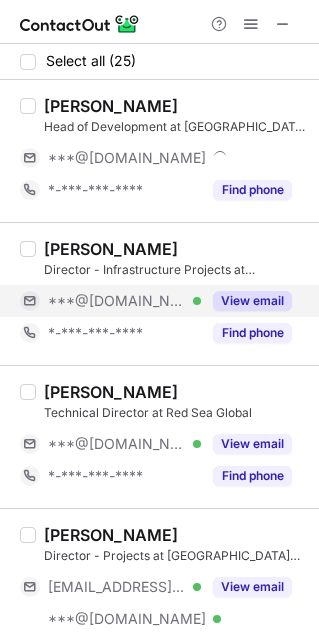 click on "***@[DOMAIN_NAME]" at bounding box center (117, 301) 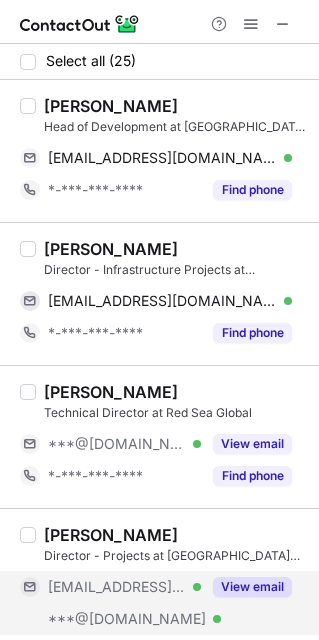 click on "***@rediffmail.com" at bounding box center [117, 587] 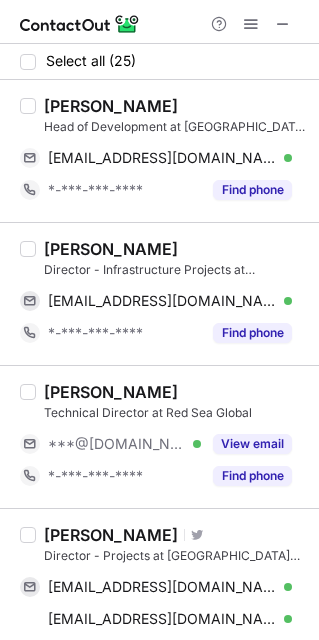click on "Stephen Cheesebrough" at bounding box center (111, 106) 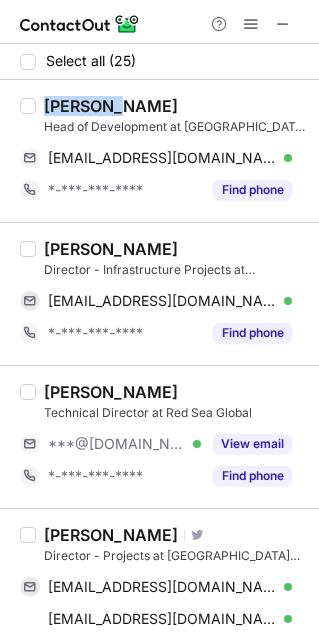 click on "Stephen Cheesebrough" at bounding box center (111, 106) 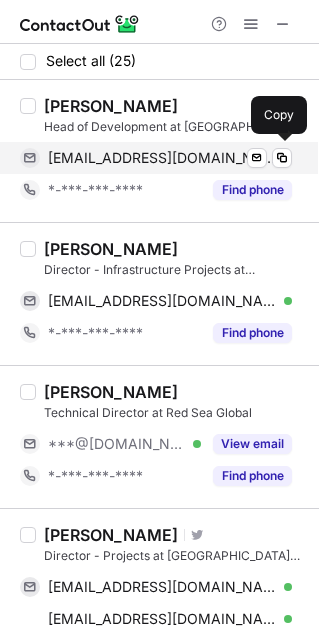 click on "stephencheesebrough@gmail.com" at bounding box center (162, 158) 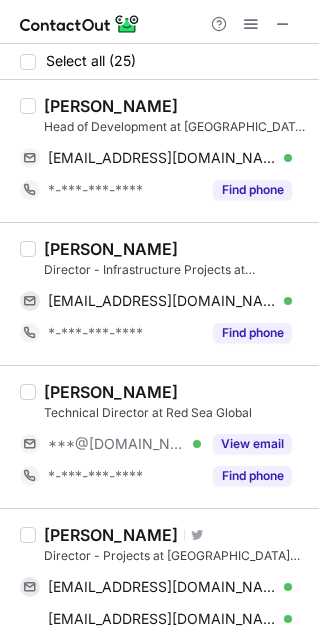 click on "Henry Chan" at bounding box center (111, 249) 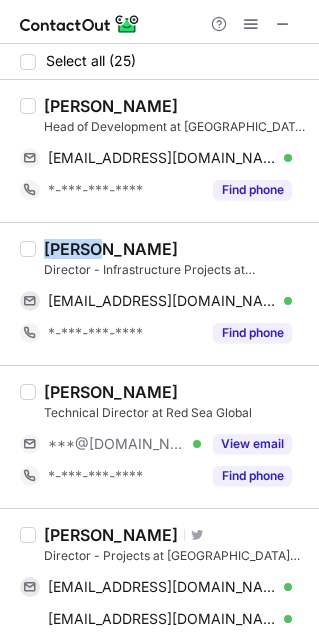 click on "Henry Chan" at bounding box center (111, 249) 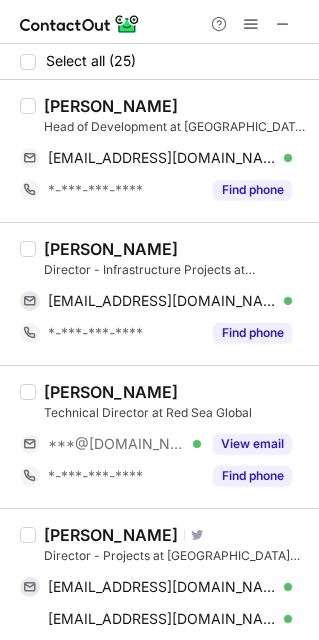 click on "Yagnesh Gohil" at bounding box center [111, 535] 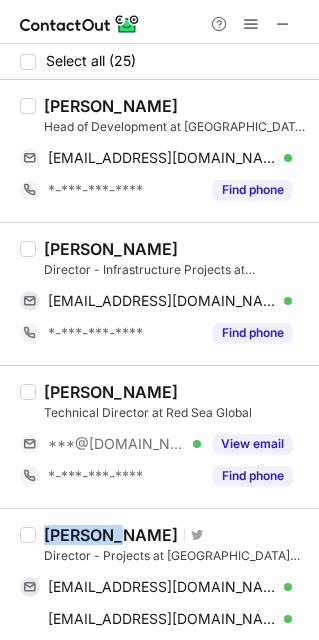 click on "Yagnesh Gohil" at bounding box center [111, 535] 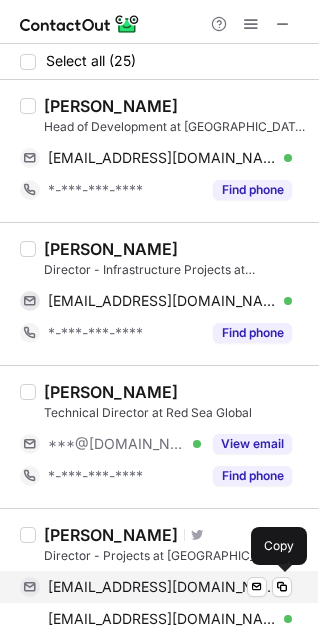click on "yagnesh_g@rediffmail.com" at bounding box center (162, 587) 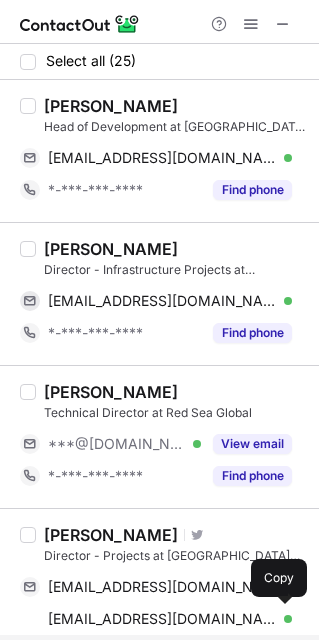 drag, startPoint x: 181, startPoint y: 621, endPoint x: 192, endPoint y: 635, distance: 17.804493 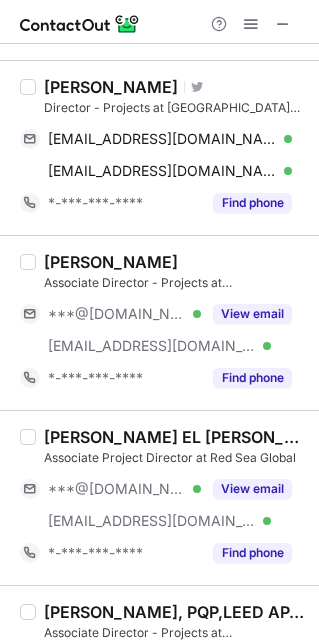 scroll, scrollTop: 450, scrollLeft: 0, axis: vertical 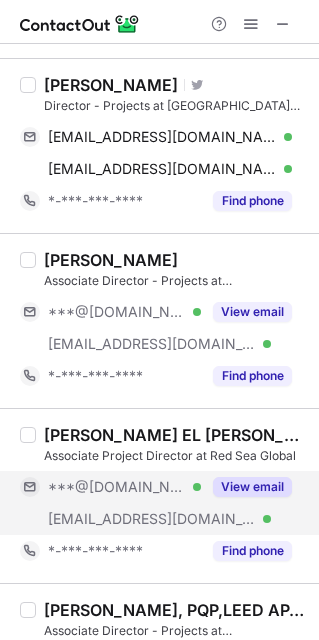 drag, startPoint x: 90, startPoint y: 314, endPoint x: 84, endPoint y: 482, distance: 168.1071 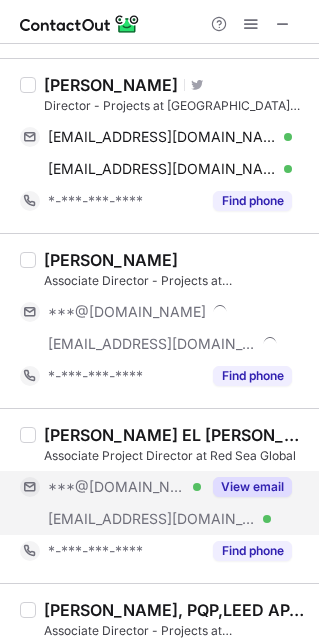 click on "***@[DOMAIN_NAME]" at bounding box center (117, 487) 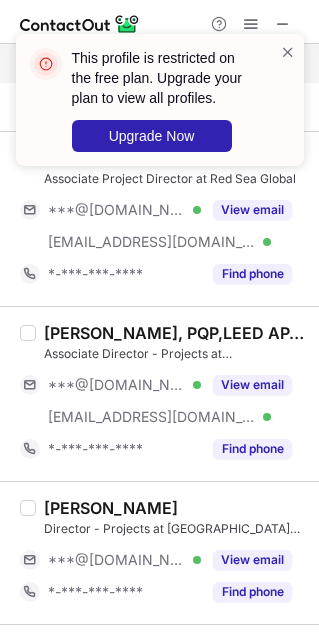 scroll, scrollTop: 750, scrollLeft: 0, axis: vertical 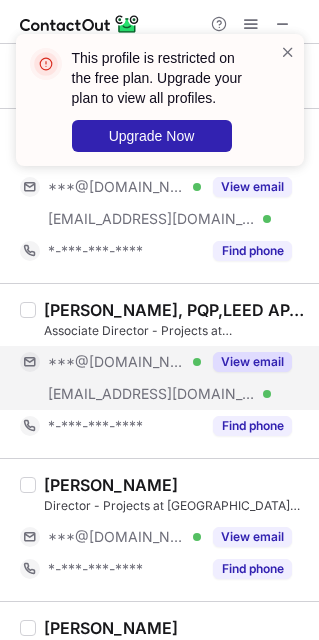 click on "***@[DOMAIN_NAME] Verified" at bounding box center [110, 362] 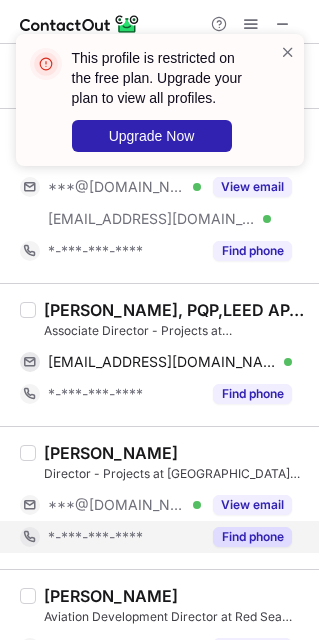 click on "*-***-***-****" at bounding box center [124, 537] 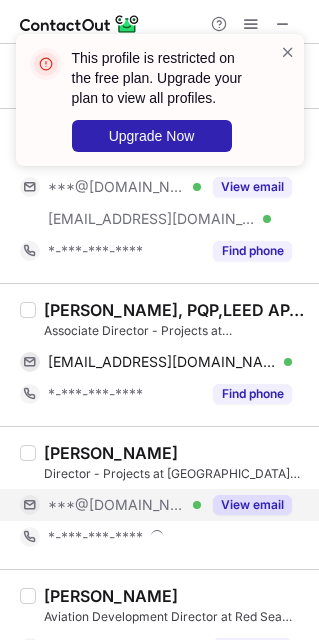 click on "***@[DOMAIN_NAME]" at bounding box center (117, 505) 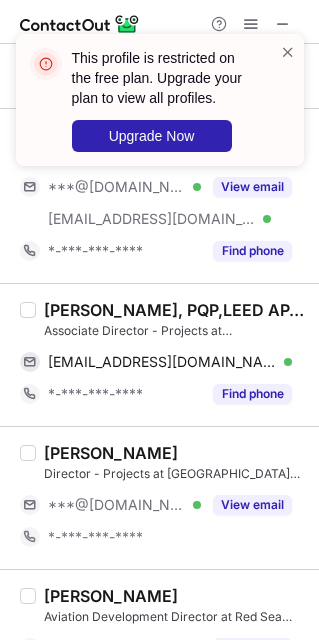 click on "Tharun James, PQP,LEED AP,MIET" at bounding box center (175, 310) 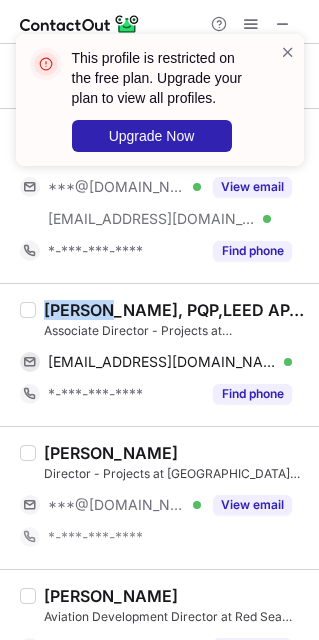 click on "Tharun James, PQP,LEED AP,MIET" at bounding box center (175, 310) 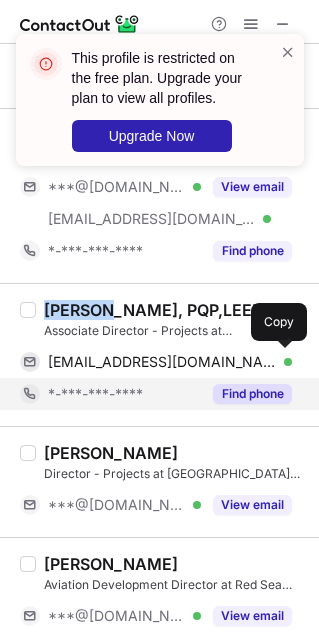 drag, startPoint x: 208, startPoint y: 369, endPoint x: 268, endPoint y: 392, distance: 64.25729 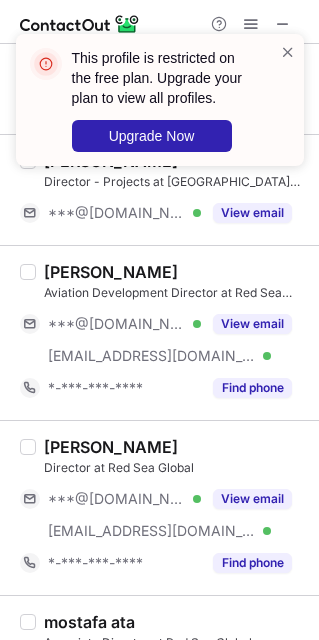scroll, scrollTop: 1050, scrollLeft: 0, axis: vertical 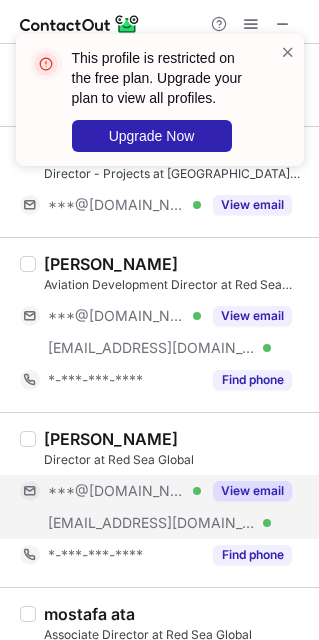 drag, startPoint x: 120, startPoint y: 353, endPoint x: 166, endPoint y: 483, distance: 137.89851 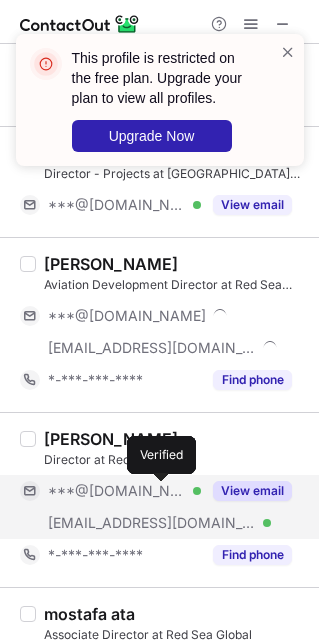 click at bounding box center (197, 491) 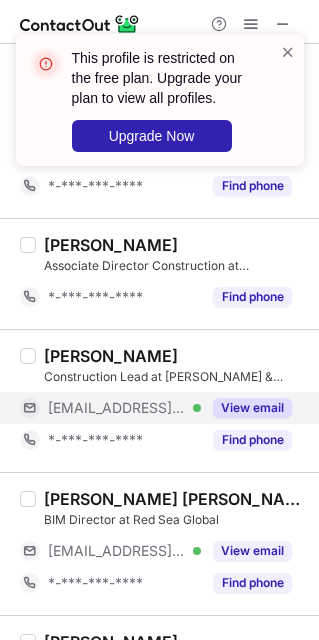 scroll, scrollTop: 1950, scrollLeft: 0, axis: vertical 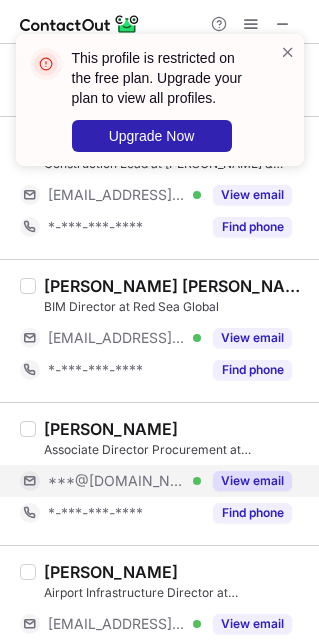 click on "***@hotmail.com Verified" at bounding box center (110, 481) 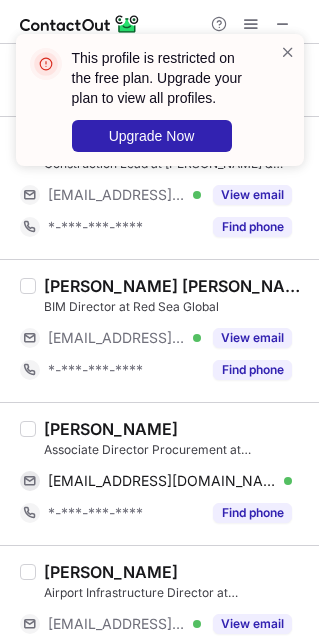 click on "Rodrigue Farah" at bounding box center (111, 429) 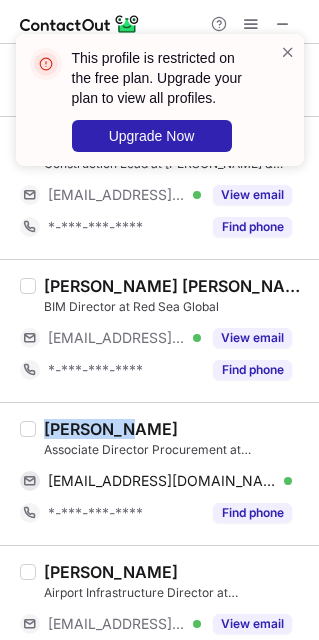 click on "Rodrigue Farah" at bounding box center [111, 429] 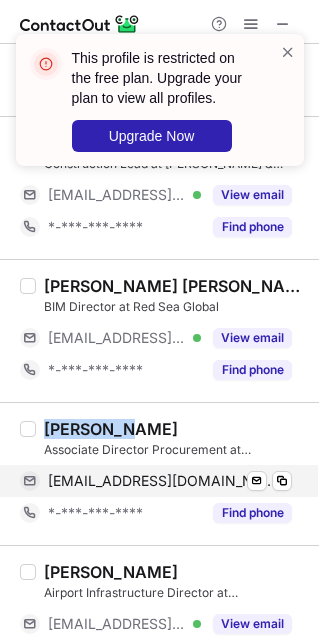 click on "farahrodrigue@hotmail.com" at bounding box center (162, 481) 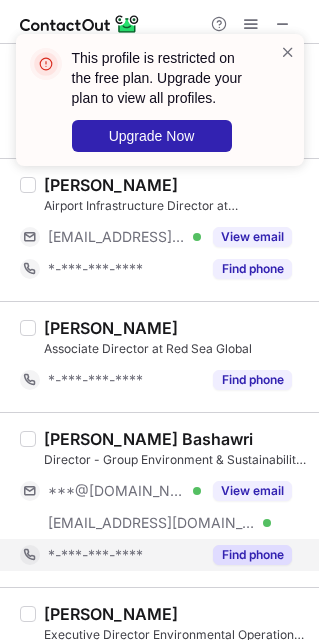 scroll, scrollTop: 2400, scrollLeft: 0, axis: vertical 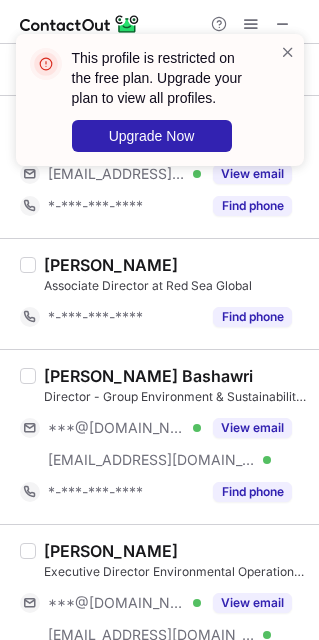 drag, startPoint x: 126, startPoint y: 470, endPoint x: 142, endPoint y: 579, distance: 110.16805 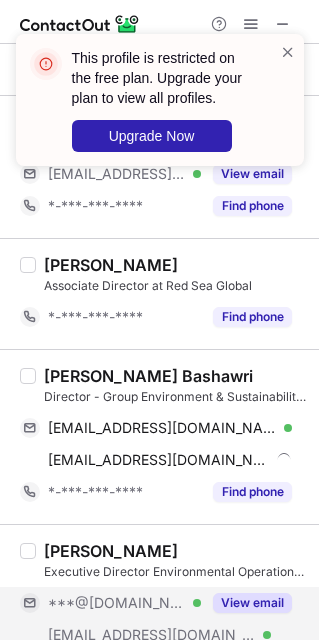 click on "***@[DOMAIN_NAME]" at bounding box center (117, 603) 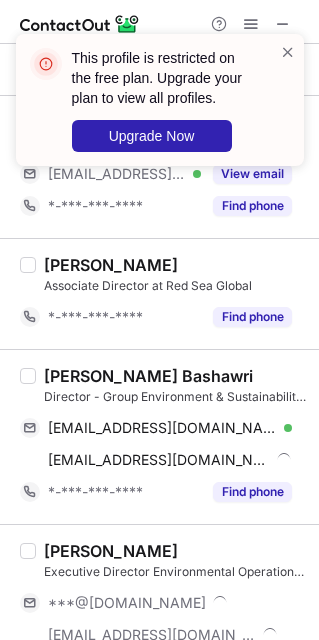 click on "Wyssam H. Bashawri" at bounding box center [148, 376] 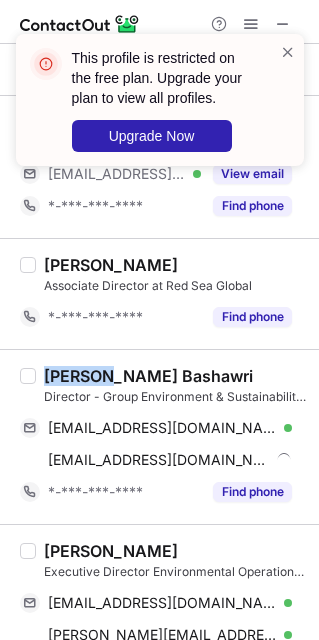 click on "Wyssam H. Bashawri" at bounding box center [148, 376] 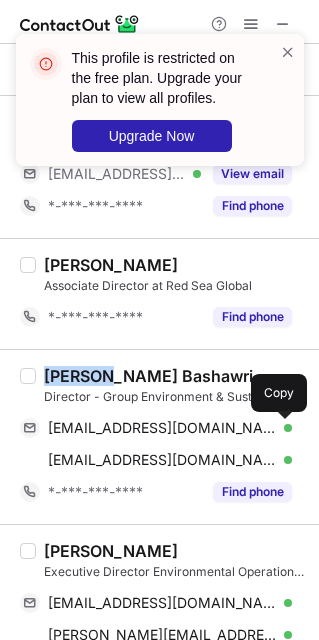 drag, startPoint x: 157, startPoint y: 440, endPoint x: 307, endPoint y: 521, distance: 170.47287 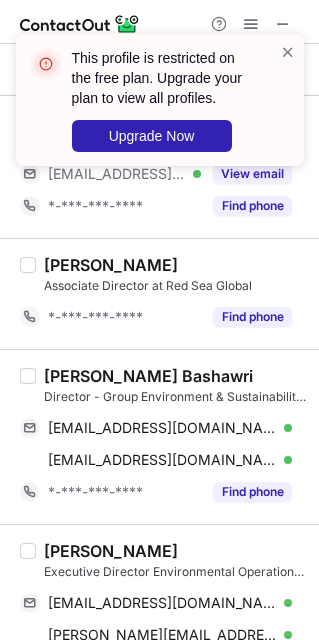 click on "Pamela Neubert Executive Director Environmental Operations at Red Sea Global plneubert@gmail.com Verified Send email Copy pamela.neubert@theredsea.sa Verified Send email Copy *-***-***-**** Find phone" at bounding box center (159, 611) 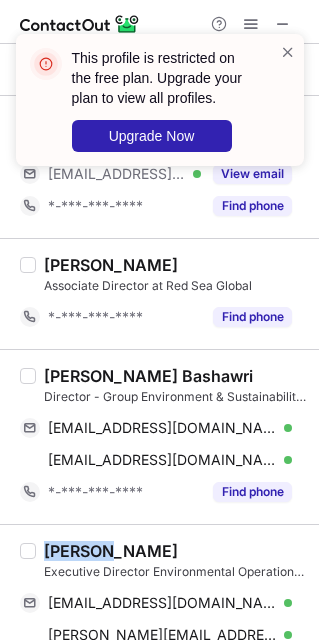 click on "Pamela Neubert Executive Director Environmental Operations at Red Sea Global plneubert@gmail.com Verified Send email Copy pamela.neubert@theredsea.sa Verified Send email Copy *-***-***-**** Find phone" at bounding box center (159, 611) 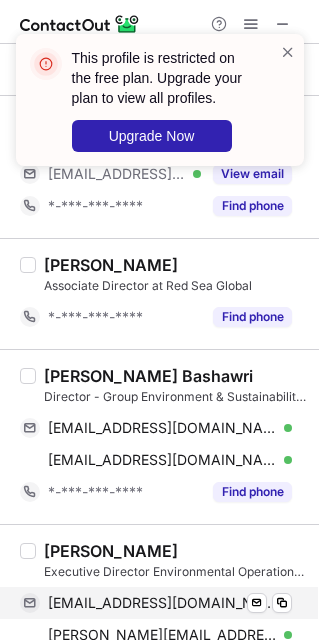 drag, startPoint x: 130, startPoint y: 593, endPoint x: 151, endPoint y: 608, distance: 25.806976 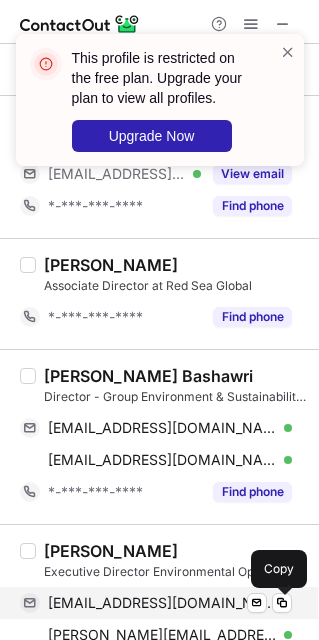 click on "plneubert@gmail.com" at bounding box center [162, 603] 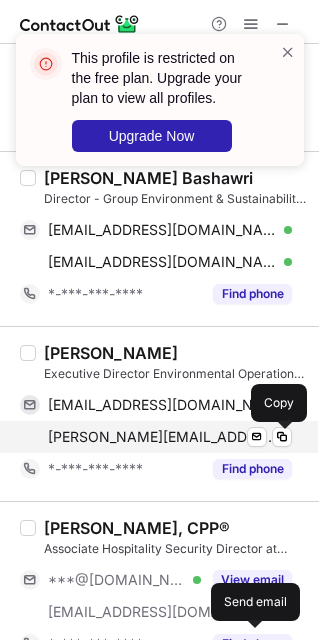 scroll, scrollTop: 2700, scrollLeft: 0, axis: vertical 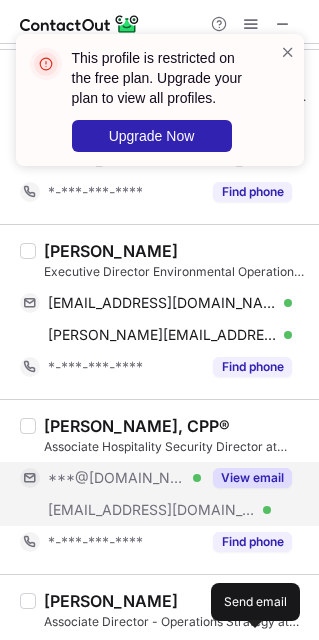 drag, startPoint x: 120, startPoint y: 507, endPoint x: 66, endPoint y: 479, distance: 60.827625 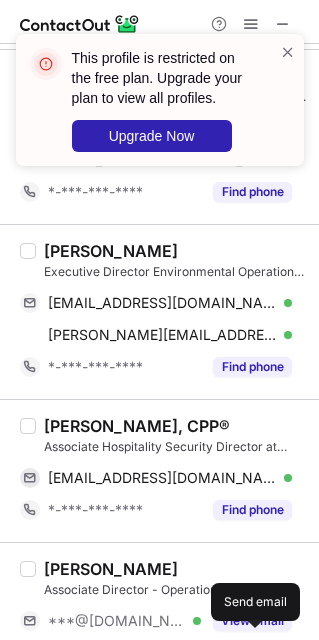 click on "Abdullah Fakira, CPP®" at bounding box center [137, 426] 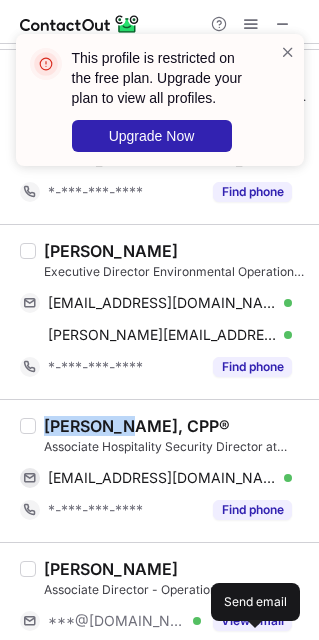 click on "Abdullah Fakira, CPP®" at bounding box center (137, 426) 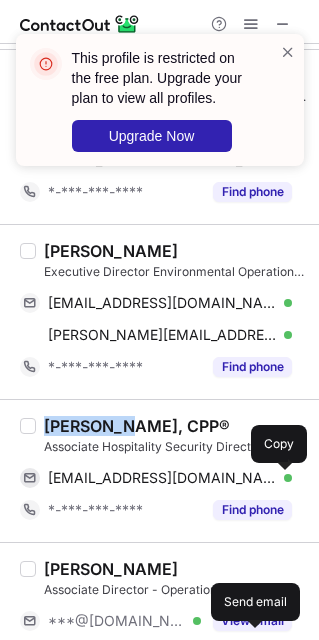 drag, startPoint x: 157, startPoint y: 477, endPoint x: 313, endPoint y: 633, distance: 220.61731 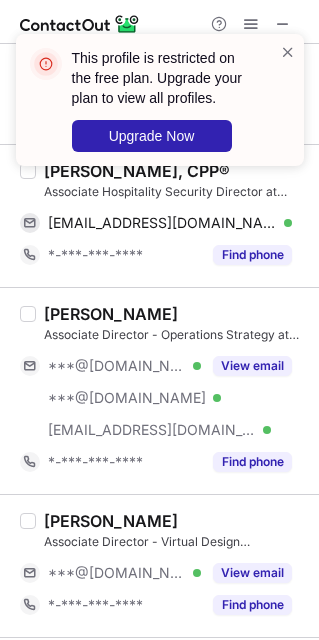 scroll, scrollTop: 3000, scrollLeft: 0, axis: vertical 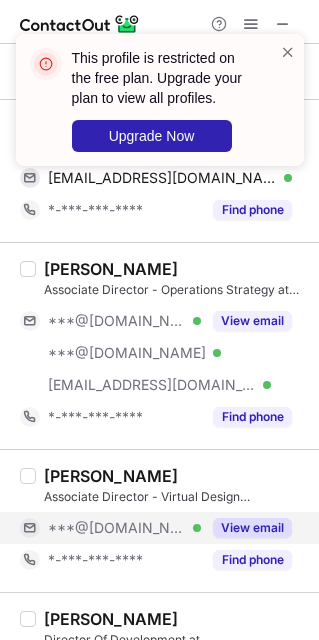 drag, startPoint x: 93, startPoint y: 333, endPoint x: 127, endPoint y: 534, distance: 203.85535 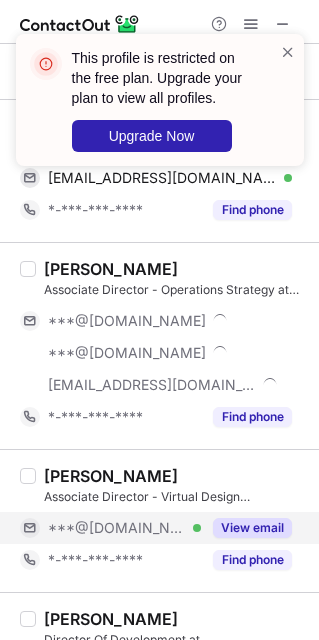 click on "***@[DOMAIN_NAME]" at bounding box center [117, 528] 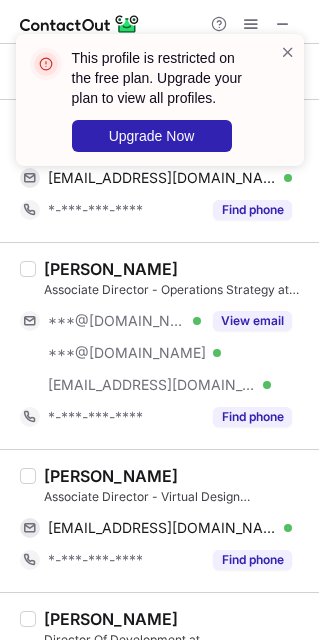 click on "Mark B. Associate Director - Virtual Design Management at Red Sea Global markwanida@hotmail.com Verified Send email Copy *-***-***-**** Find phone" at bounding box center [159, 520] 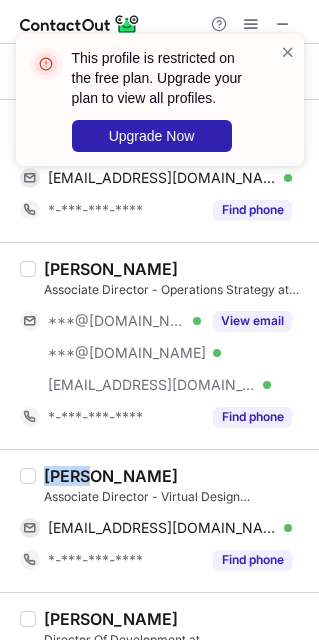 click on "Mark B. Associate Director - Virtual Design Management at Red Sea Global markwanida@hotmail.com Verified Send email Copy *-***-***-**** Find phone" at bounding box center [159, 520] 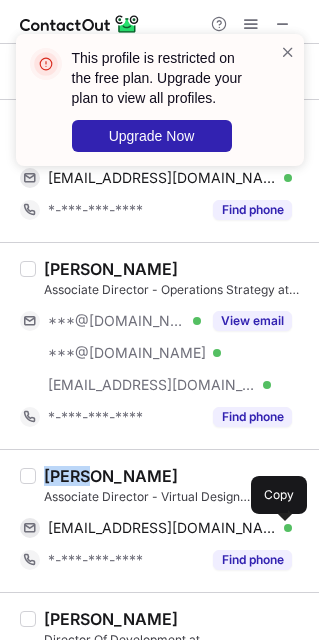 drag, startPoint x: 112, startPoint y: 536, endPoint x: 226, endPoint y: 608, distance: 134.83324 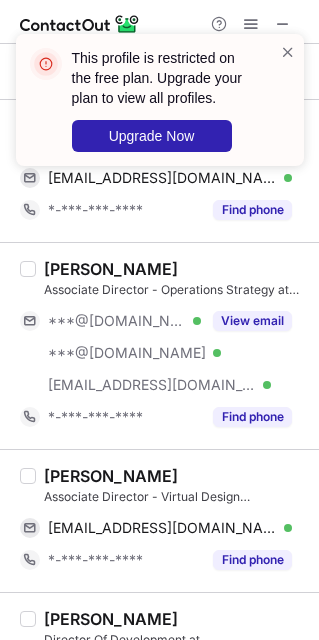 scroll, scrollTop: 3300, scrollLeft: 0, axis: vertical 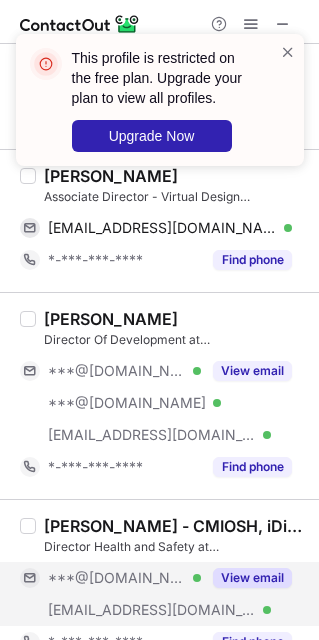 drag, startPoint x: 127, startPoint y: 420, endPoint x: 121, endPoint y: 605, distance: 185.09727 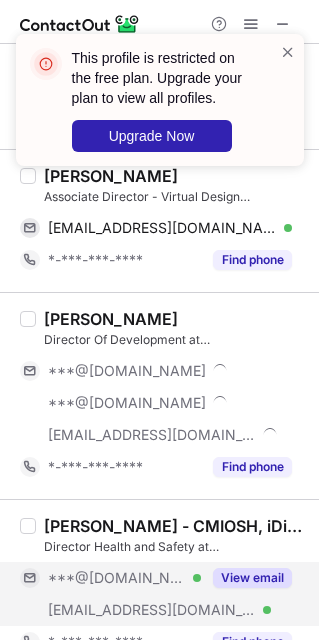 click on "***@redseaglobal.com Verified" at bounding box center [110, 610] 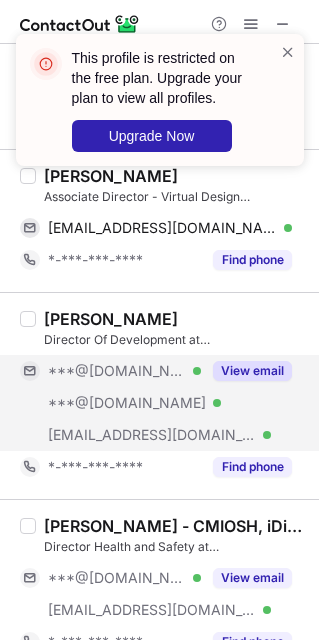 scroll, scrollTop: 3343, scrollLeft: 0, axis: vertical 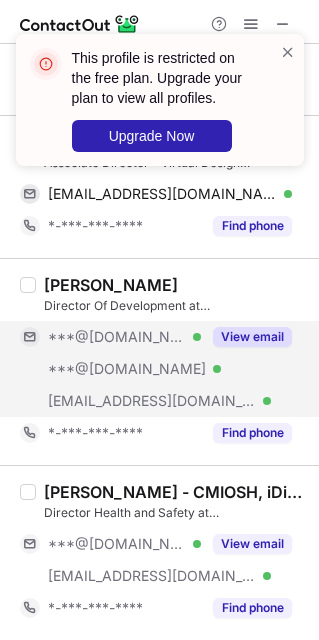 click on "***@[DOMAIN_NAME]" at bounding box center (117, 337) 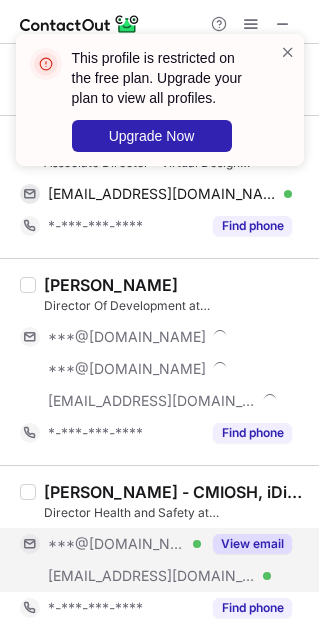 click on "***@redseaglobal.com" at bounding box center (152, 576) 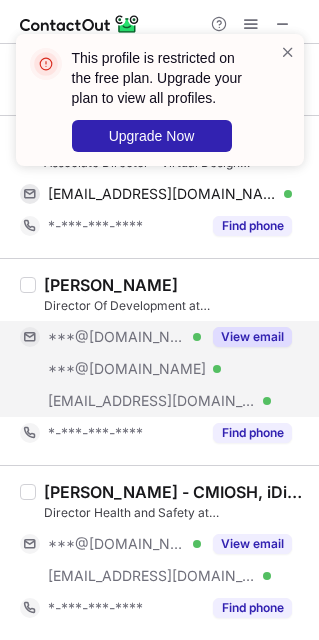 click on "***@gmail.com Verified ***@hotmail.com Verified ***@amaala.com Verified View email" at bounding box center (163, 369) 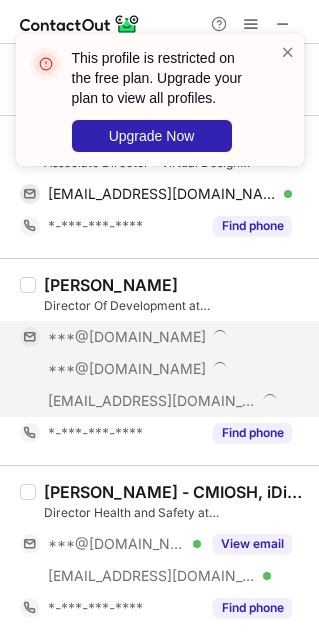 click on "***@redseaglobal.com Verified" at bounding box center [110, 576] 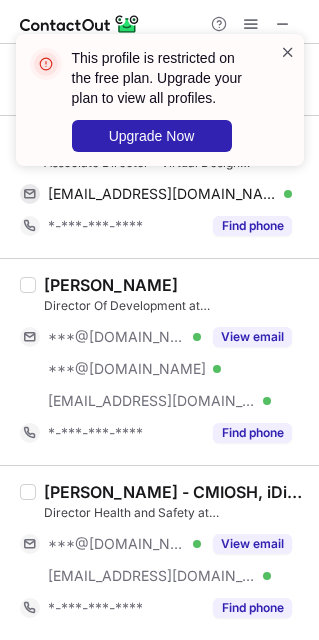 click at bounding box center (288, 52) 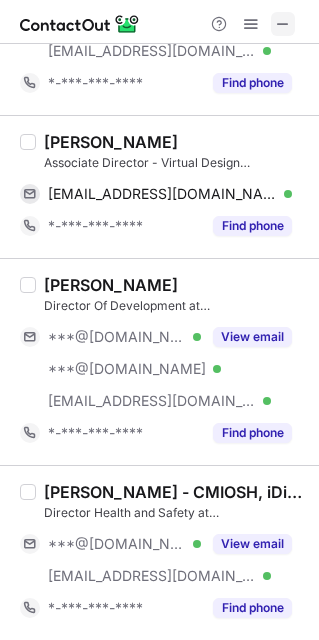 click at bounding box center (283, 24) 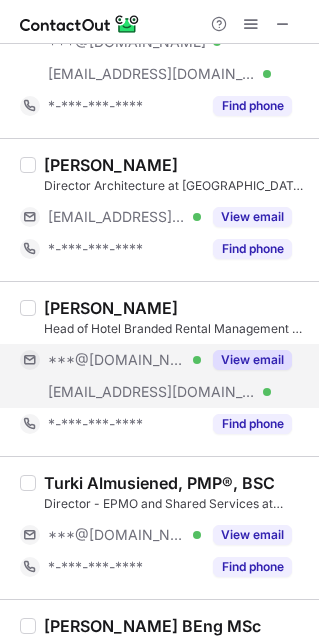 scroll, scrollTop: 0, scrollLeft: 0, axis: both 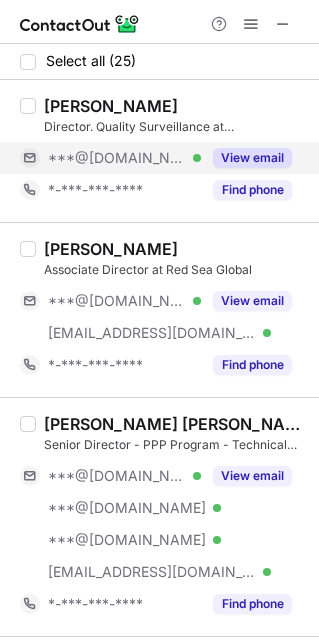 click on "***@[DOMAIN_NAME] Verified" at bounding box center [110, 158] 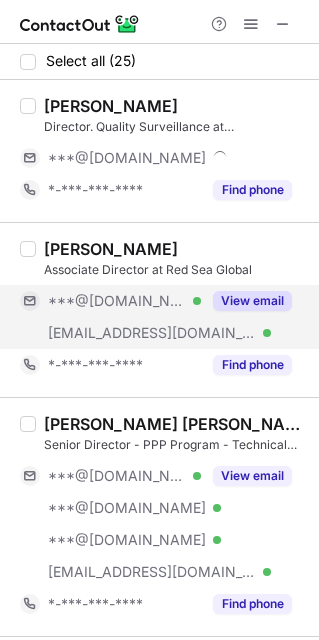click on "***@[DOMAIN_NAME]" at bounding box center [117, 301] 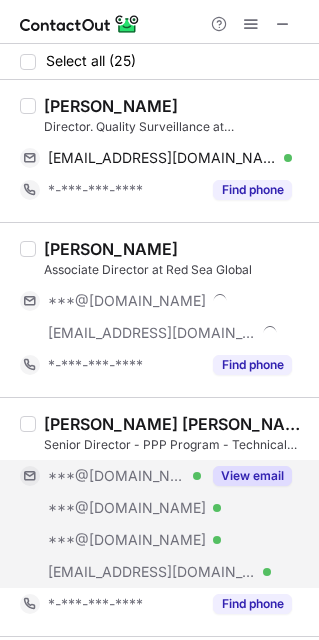drag, startPoint x: 153, startPoint y: 492, endPoint x: 145, endPoint y: 464, distance: 29.12044 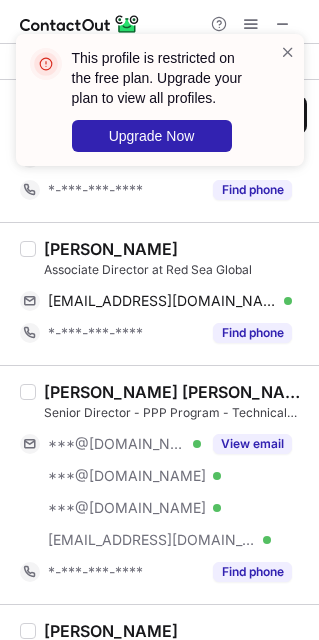 click on "This profile is restricted on the free plan. Upgrade your plan to view all profiles. Upgrade Now" at bounding box center (160, 108) 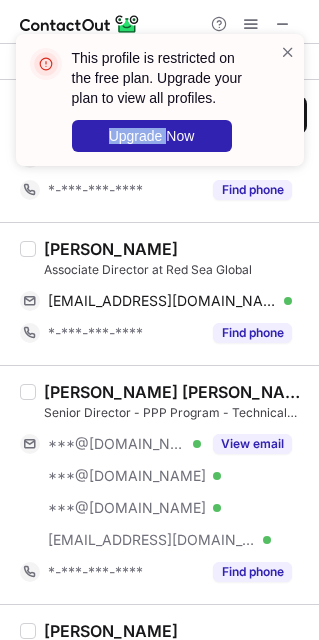click on "This profile is restricted on the free plan. Upgrade your plan to view all profiles. Upgrade Now" at bounding box center (152, 100) 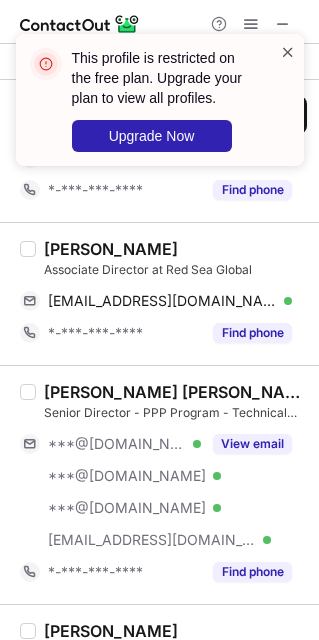 click at bounding box center (288, 52) 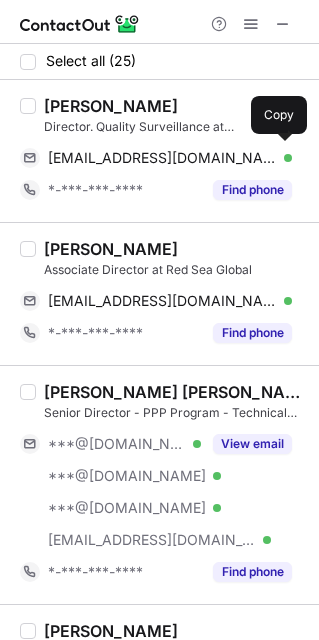 click on "Fran Cush" at bounding box center (111, 106) 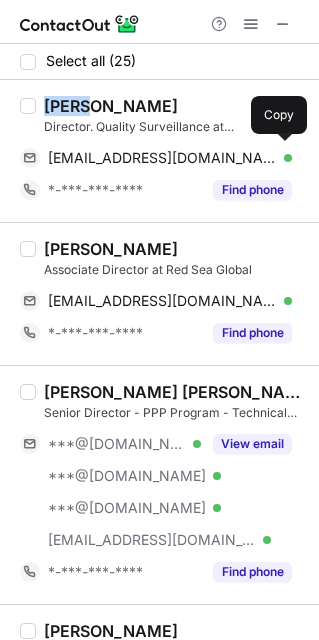 click on "Fran Cush" at bounding box center (111, 106) 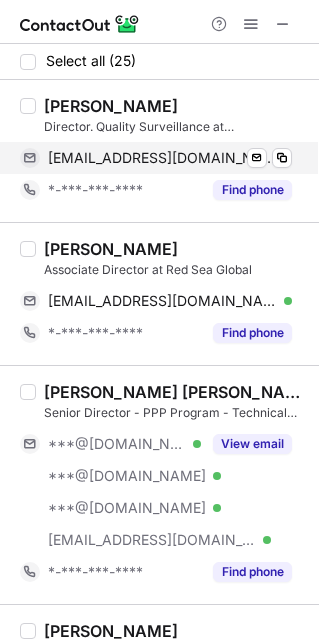 drag, startPoint x: 183, startPoint y: 162, endPoint x: 199, endPoint y: 167, distance: 16.763054 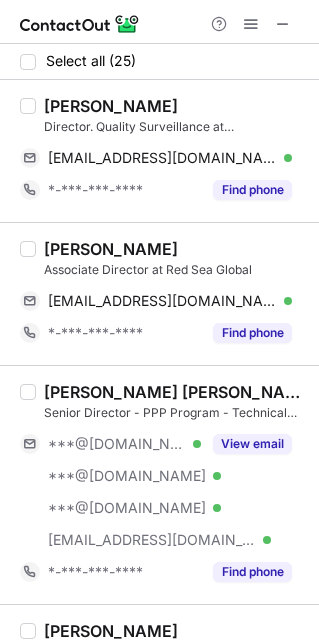 click on "Hady Alabady" at bounding box center [111, 249] 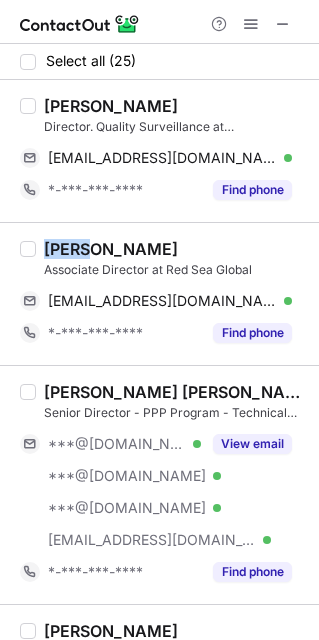 click on "Hady Alabady" at bounding box center [111, 249] 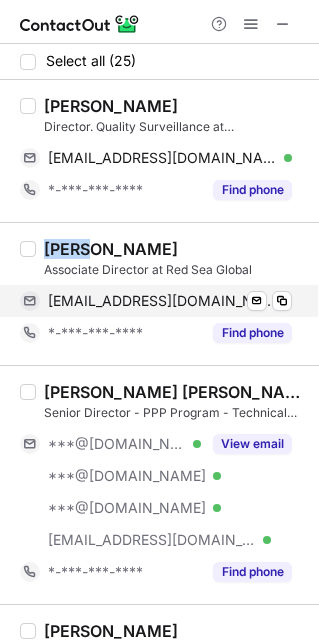 drag, startPoint x: 166, startPoint y: 279, endPoint x: 202, endPoint y: 288, distance: 37.107952 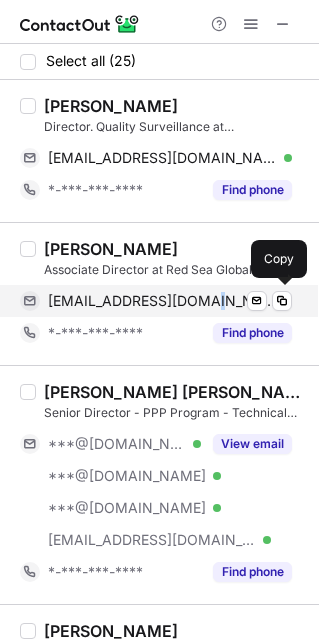 click on "hadyalabady@hotmail.com" at bounding box center (162, 301) 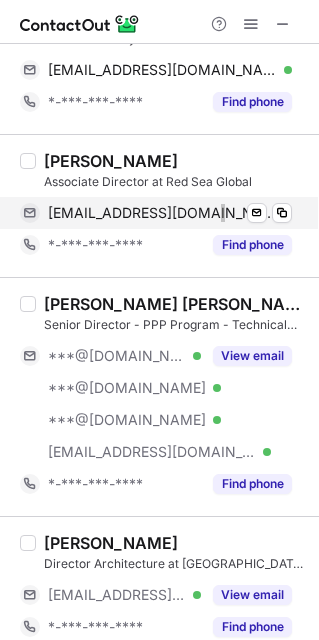 scroll, scrollTop: 150, scrollLeft: 0, axis: vertical 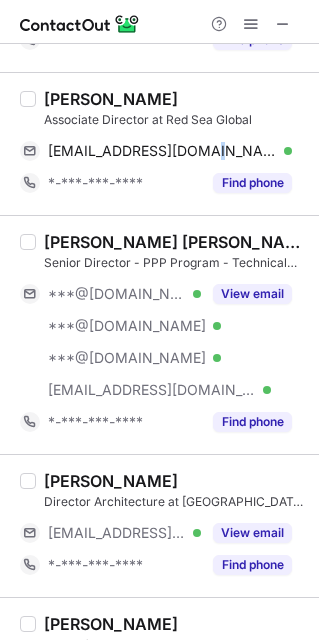 click on "***@hotmail.es Verified" at bounding box center [110, 326] 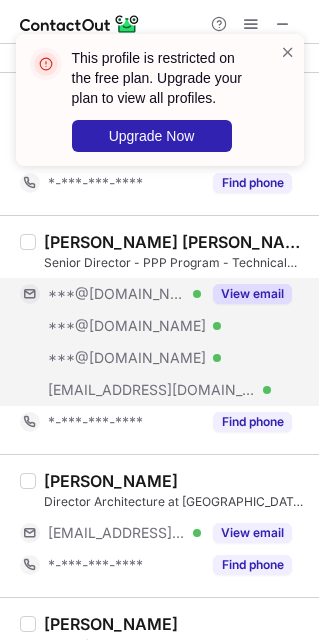 scroll, scrollTop: 450, scrollLeft: 0, axis: vertical 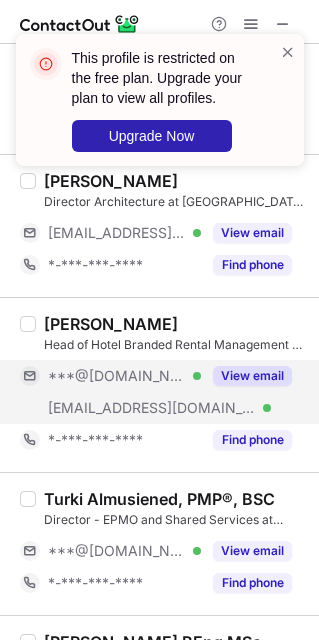 click on "***@[DOMAIN_NAME] Verified" at bounding box center [110, 376] 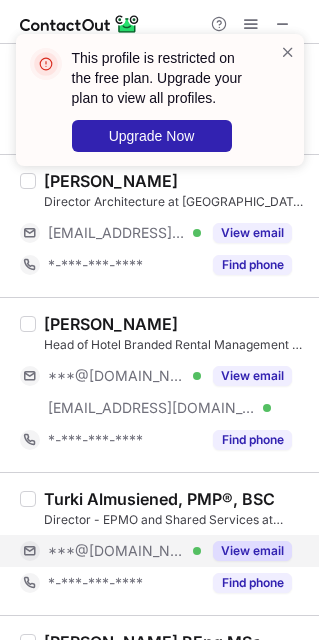 click on "***@[DOMAIN_NAME]" at bounding box center [117, 551] 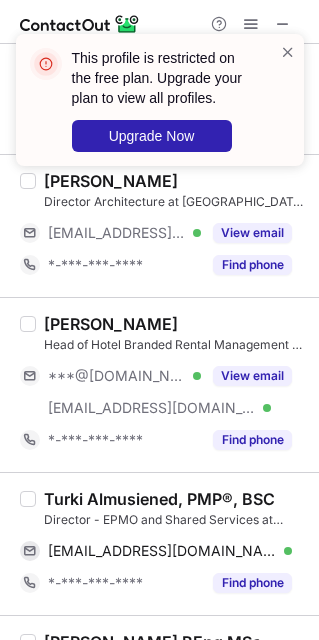 scroll, scrollTop: 750, scrollLeft: 0, axis: vertical 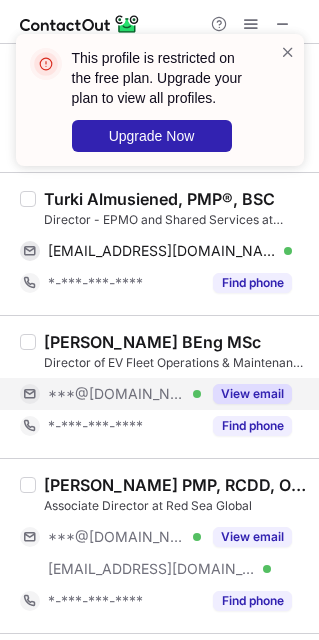 click on "***@[DOMAIN_NAME]" at bounding box center (117, 394) 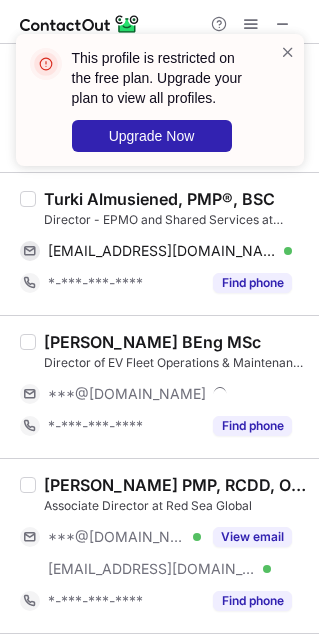 scroll, scrollTop: 600, scrollLeft: 0, axis: vertical 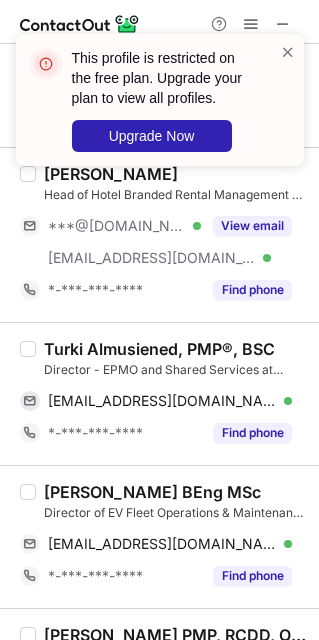 click on "Turki Almusiened, PMP®, BSC" at bounding box center (159, 349) 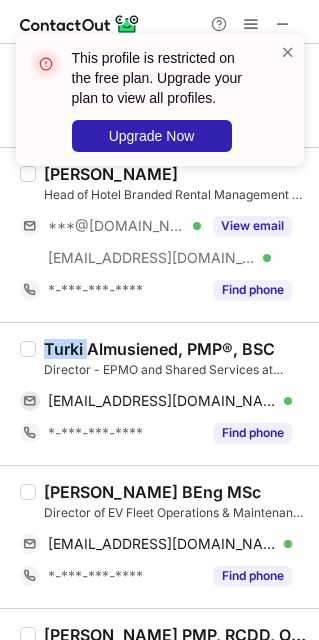 click on "Turki Almusiened, PMP®, BSC" at bounding box center (159, 349) 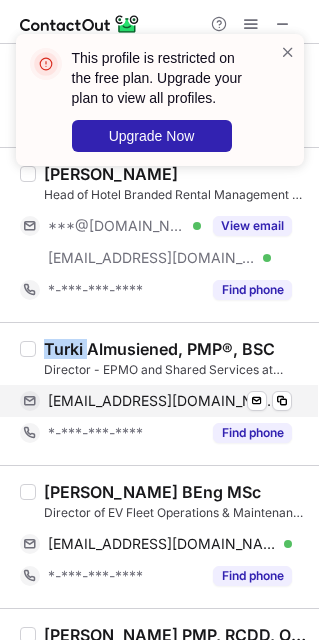 click on "Turki Almusiened, PMP®, BSC Director - EPMO and Shared Services at Red Sea Global turkialmusiened@hotmail.com Verified Send email Copy *-***-***-**** Find phone" at bounding box center (171, 394) 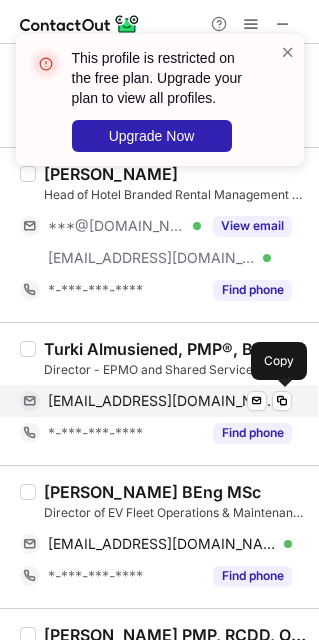 click on "turkialmusiened@hotmail.com" at bounding box center [162, 401] 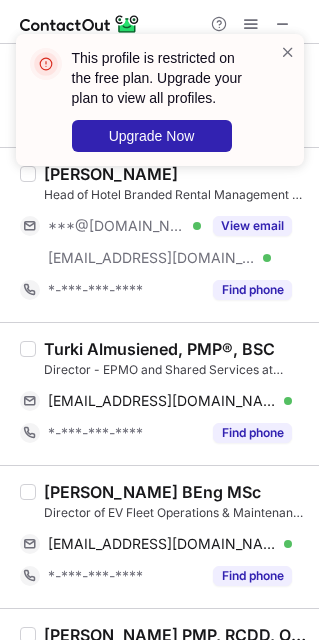 click on "Suleman Mohammed BEng MSc" at bounding box center [152, 492] 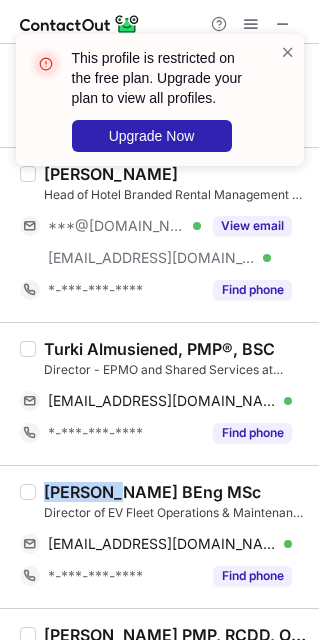 click on "Suleman Mohammed BEng MSc" at bounding box center (152, 492) 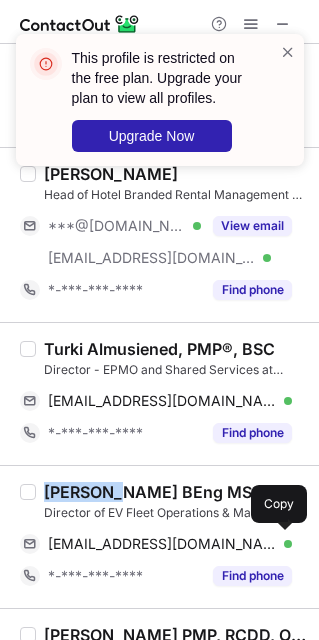 drag, startPoint x: 127, startPoint y: 536, endPoint x: 304, endPoint y: 513, distance: 178.4881 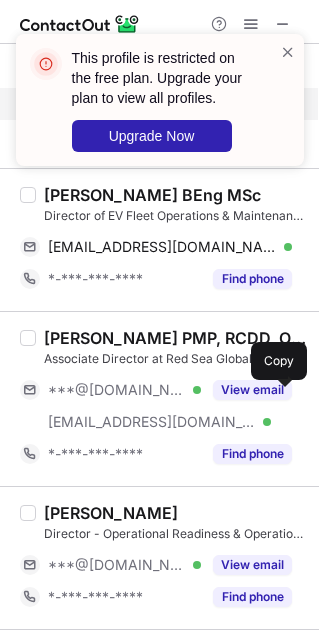 scroll, scrollTop: 900, scrollLeft: 0, axis: vertical 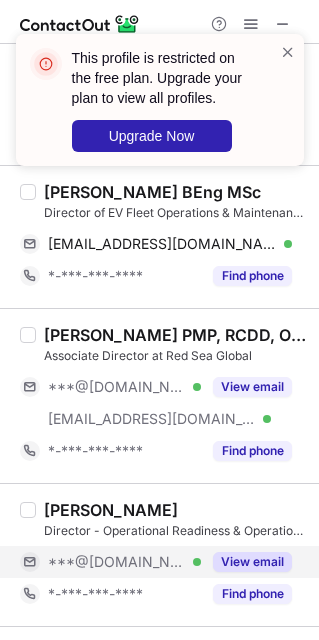 drag, startPoint x: 135, startPoint y: 402, endPoint x: 135, endPoint y: 551, distance: 149 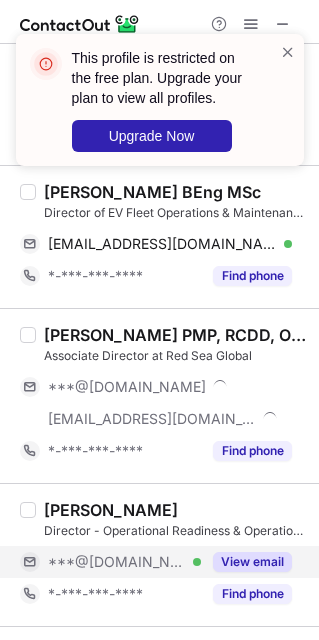 click on "***@hotmail.com Verified" at bounding box center [110, 562] 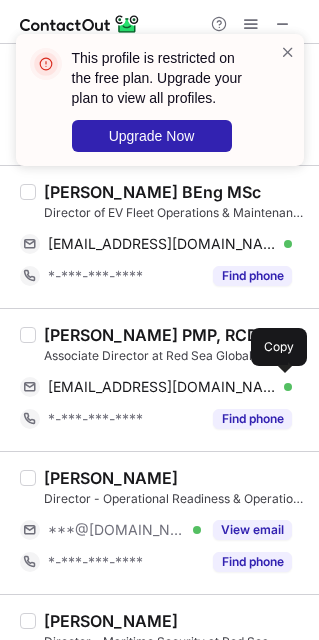 click on "JESBIN AJ PMP, RCDD, OSP, CTS, ATD, CTDC, CCNA, CDFOS, CDCNP" at bounding box center (175, 335) 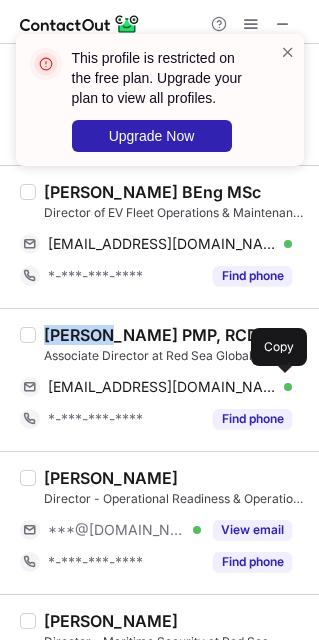 click on "JESBIN AJ PMP, RCDD, OSP, CTS, ATD, CTDC, CCNA, CDFOS, CDCNP" at bounding box center (175, 335) 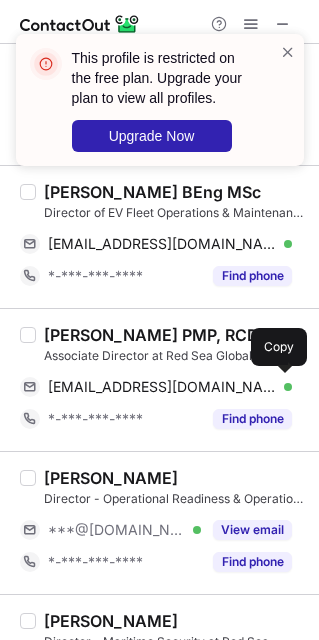 drag, startPoint x: 168, startPoint y: 401, endPoint x: 303, endPoint y: 458, distance: 146.5401 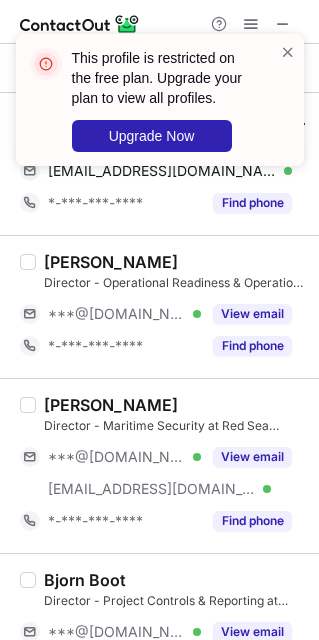 scroll, scrollTop: 1200, scrollLeft: 0, axis: vertical 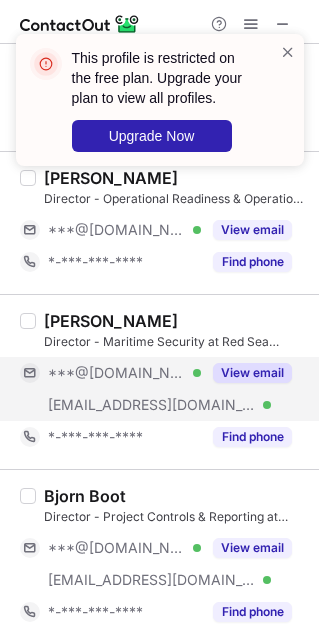 drag, startPoint x: 148, startPoint y: 360, endPoint x: 153, endPoint y: 399, distance: 39.319206 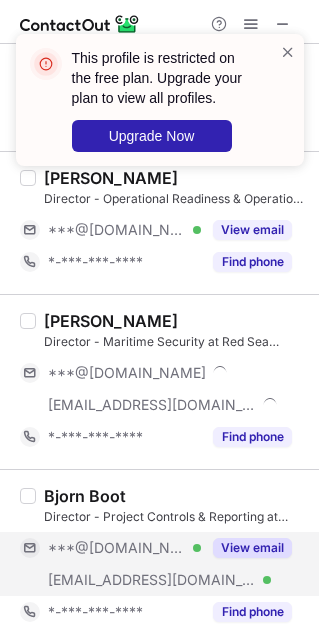 click on "***@redseaglobal.com Verified" at bounding box center (110, 580) 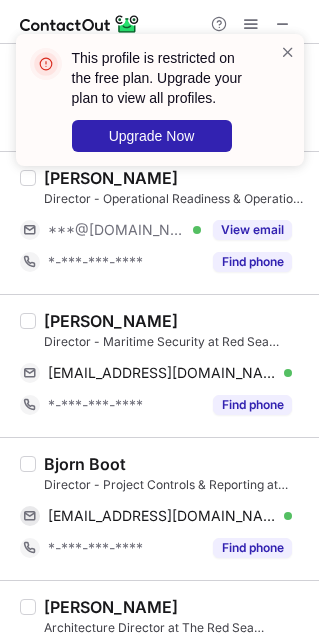 click on "Khaled Alrasheed" at bounding box center (111, 321) 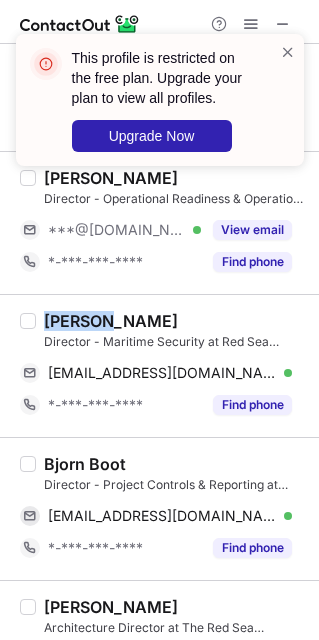 click on "Khaled Alrasheed" at bounding box center [111, 321] 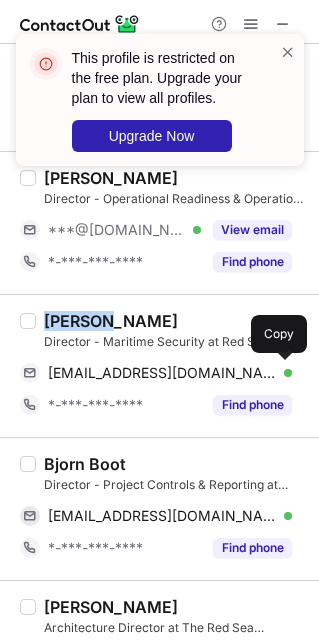 drag, startPoint x: 130, startPoint y: 360, endPoint x: 279, endPoint y: 474, distance: 187.60864 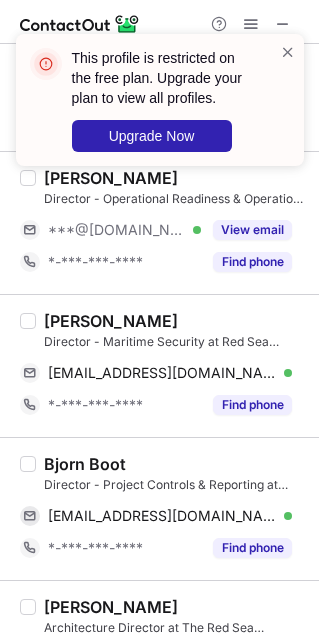 scroll, scrollTop: 1500, scrollLeft: 0, axis: vertical 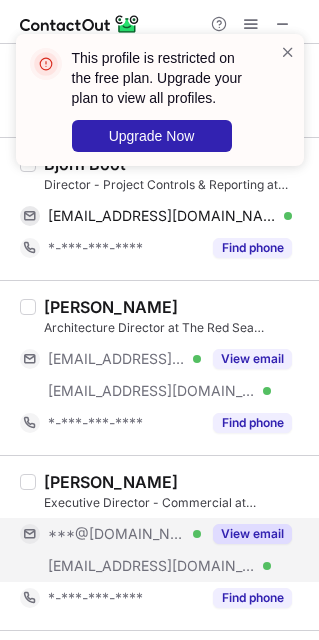 drag, startPoint x: 159, startPoint y: 362, endPoint x: 153, endPoint y: 528, distance: 166.1084 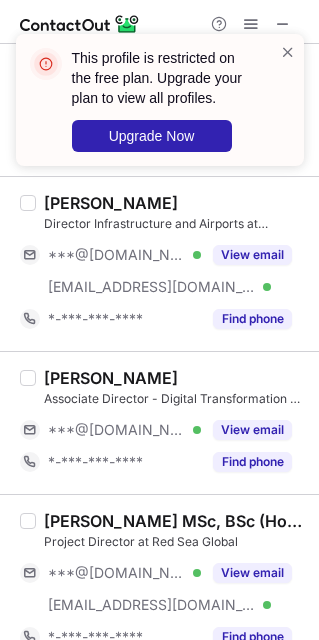 scroll, scrollTop: 2100, scrollLeft: 0, axis: vertical 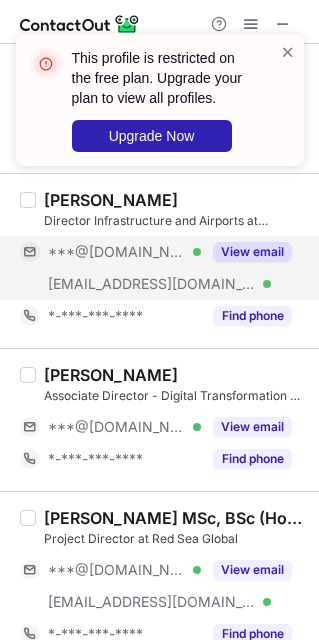 click on "***@[DOMAIN_NAME]" at bounding box center (117, 252) 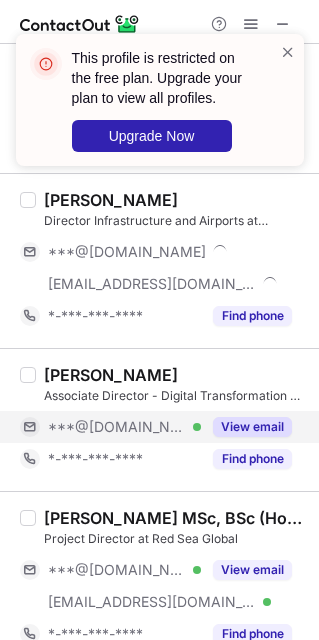 click on "Ahmed Abdellatief Associate Director - Digital Transformation & HCM Solutions Architecture at Red Sea Global ***@yahoo.com Verified View email *-***-***-**** Find phone" at bounding box center [171, 420] 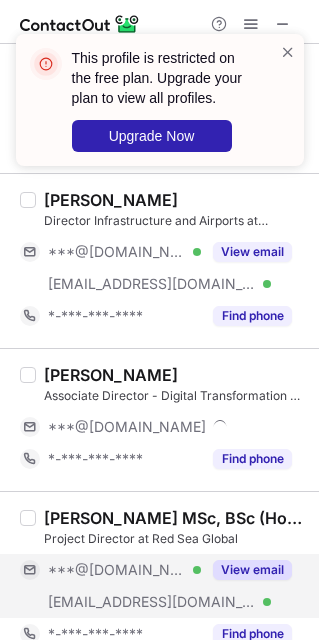 click on "***@yahoo.co.uk Verified" at bounding box center [124, 570] 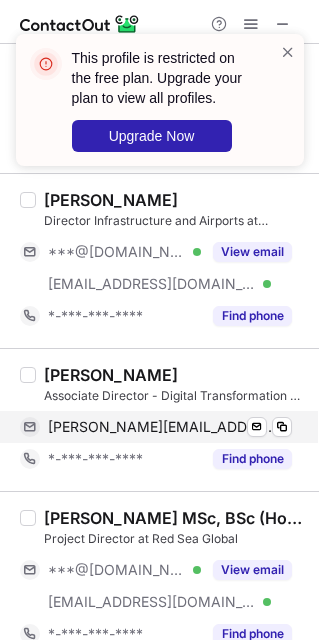 click on "Ahmed Abdellatief" at bounding box center (111, 375) 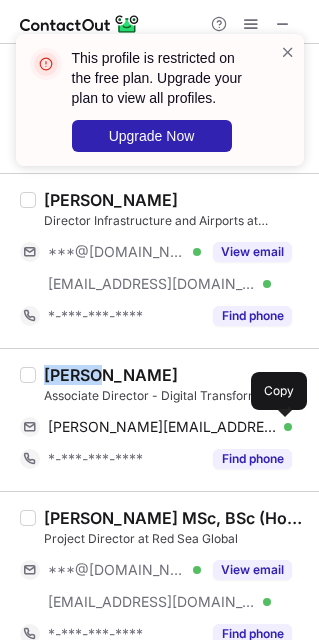 drag, startPoint x: 142, startPoint y: 440, endPoint x: 306, endPoint y: 564, distance: 205.60156 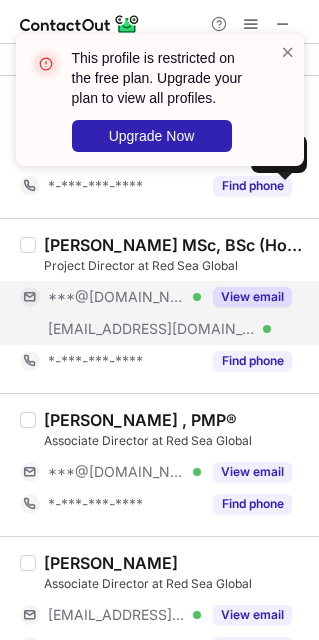 scroll, scrollTop: 2400, scrollLeft: 0, axis: vertical 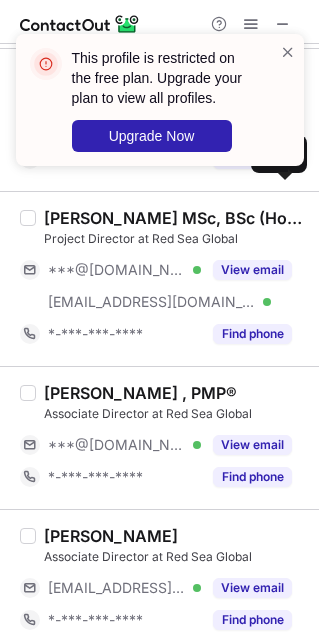 drag, startPoint x: 147, startPoint y: 455, endPoint x: 138, endPoint y: 525, distance: 70.5762 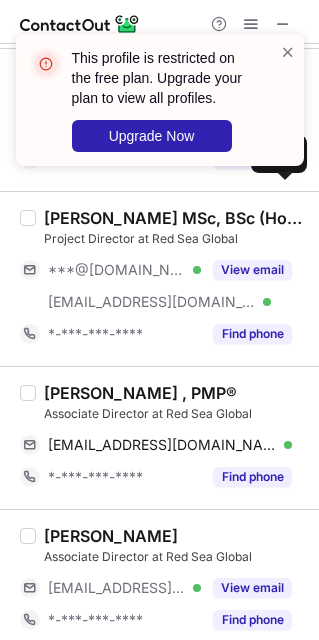click on "Aziz Abu-Hussen , PMP®" at bounding box center [140, 393] 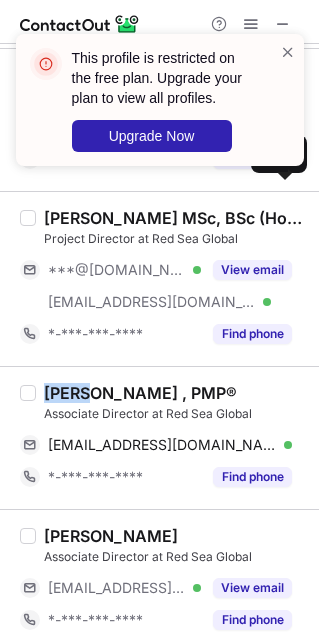 click on "Aziz Abu-Hussen , PMP®" at bounding box center (140, 393) 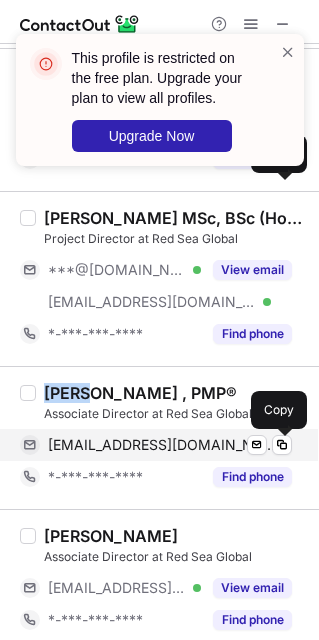 click on "a.abu-hussen@hotmail.com" at bounding box center [162, 445] 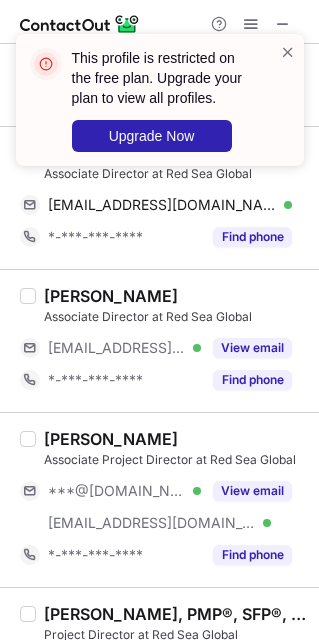 scroll, scrollTop: 2700, scrollLeft: 0, axis: vertical 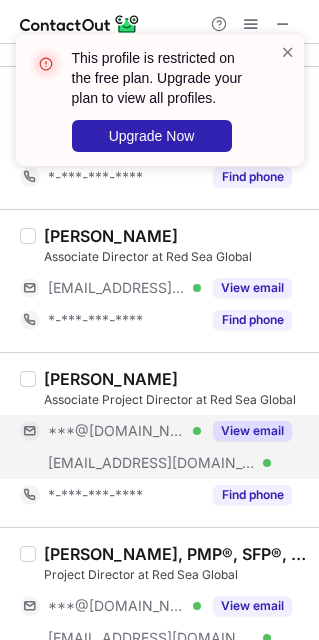click on "Kenneth Stewart Associate Project Director at Red Sea Global ***@gmail.com Verified ***@redseaglobal.com Verified View email *-***-***-**** Find phone" at bounding box center [171, 440] 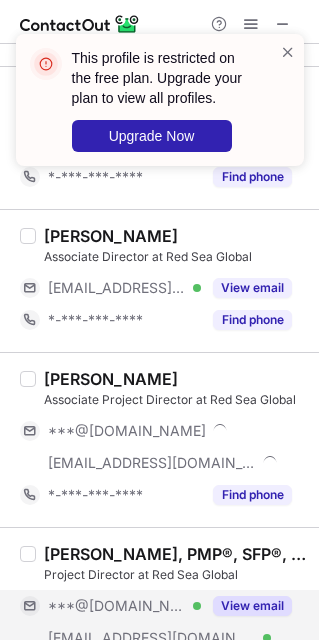 click on "***@[DOMAIN_NAME]" at bounding box center (117, 606) 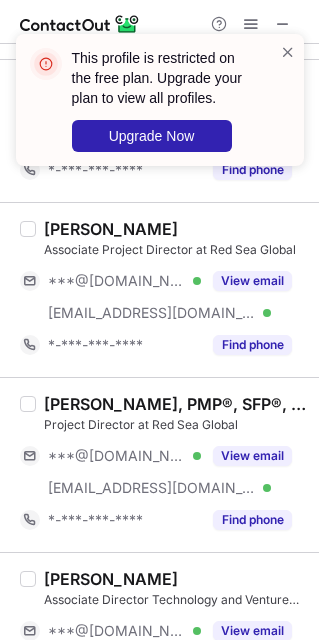 scroll, scrollTop: 3000, scrollLeft: 0, axis: vertical 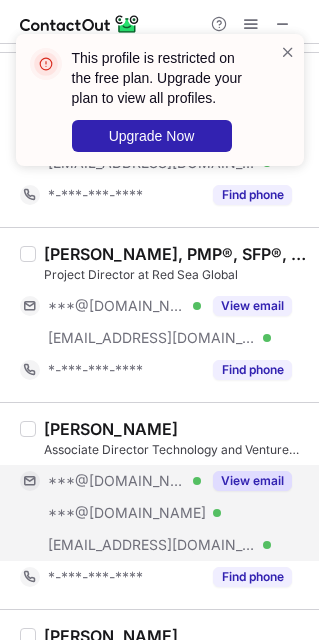 click on "***@[DOMAIN_NAME]" at bounding box center [117, 481] 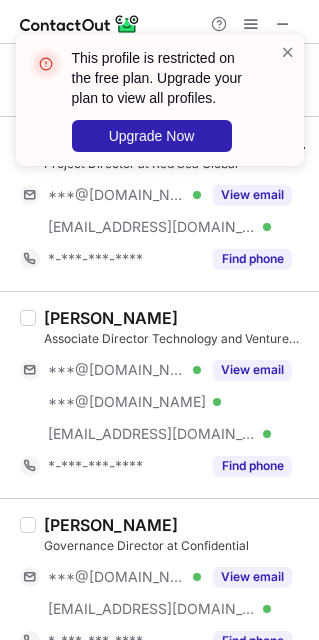 scroll, scrollTop: 3300, scrollLeft: 0, axis: vertical 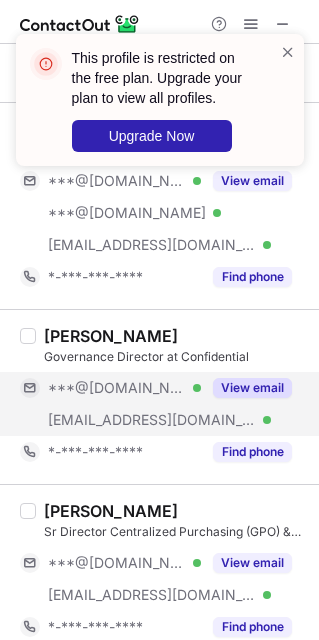 click on "***@redseaglobal.com Verified" at bounding box center (110, 420) 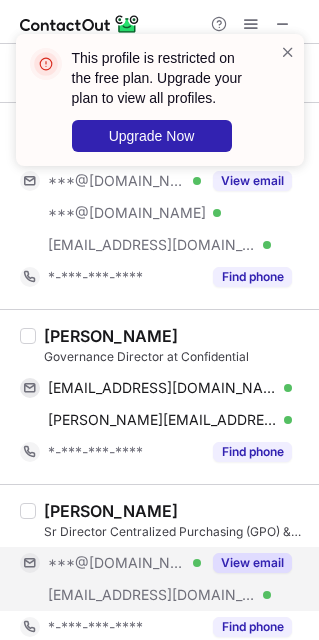 click on "***@[DOMAIN_NAME]" at bounding box center [117, 563] 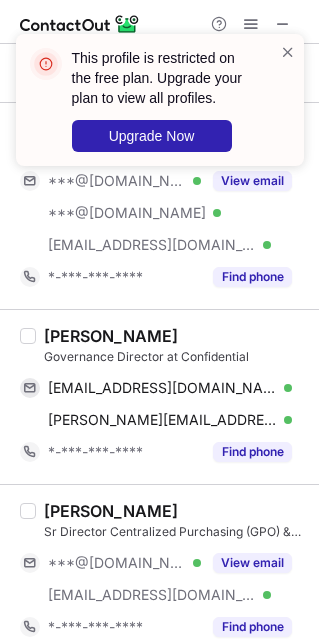 click on "Abdelrahman Abuzayed Governance Director at Confidential abdelrahmanabuzayed@gmail.com Verified Send email Copy abdelrahman.abuzayed@redseaglobal.com Verified Send email Copy *-***-***-**** Find phone" at bounding box center (159, 396) 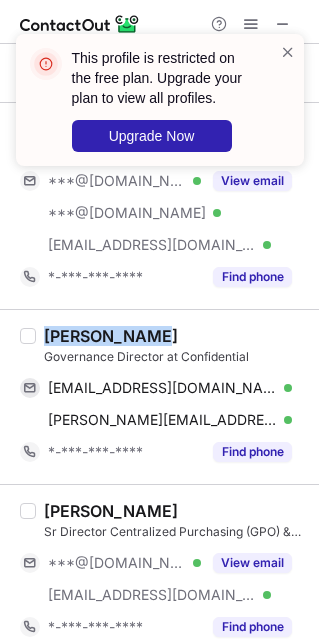 click on "Abdelrahman Abuzayed Governance Director at Confidential abdelrahmanabuzayed@gmail.com Verified Send email Copy abdelrahman.abuzayed@redseaglobal.com Verified Send email Copy *-***-***-**** Find phone" at bounding box center [159, 396] 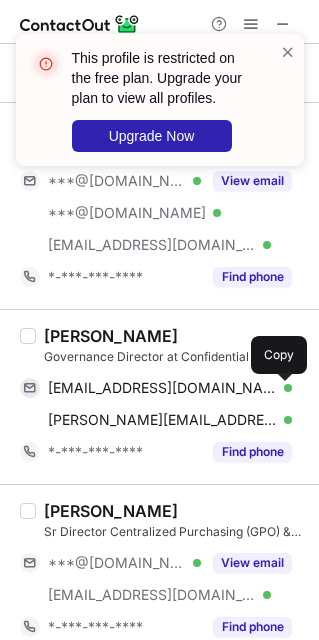 drag, startPoint x: 196, startPoint y: 395, endPoint x: 309, endPoint y: 449, distance: 125.23977 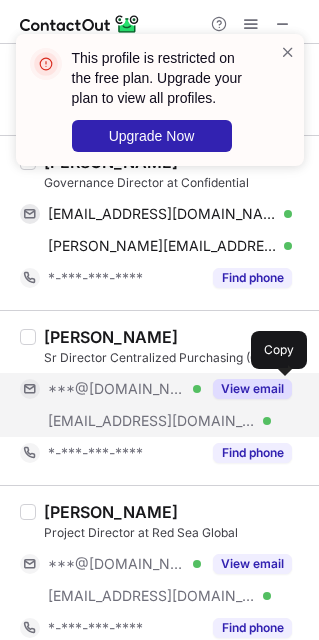 scroll, scrollTop: 3504, scrollLeft: 0, axis: vertical 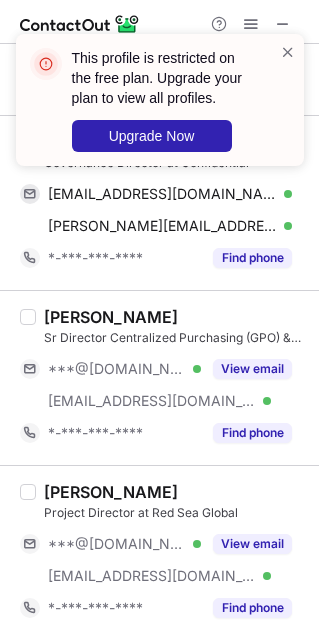 click on "Houssam cheaib Project Director at Red Sea Global ***@gmail.com Verified ***@redseaglobal.com Verified View email *-***-***-**** Find phone" at bounding box center [171, 553] 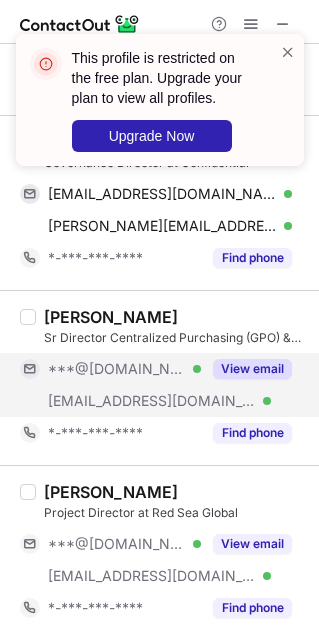 click on "***@[DOMAIN_NAME]" at bounding box center (117, 369) 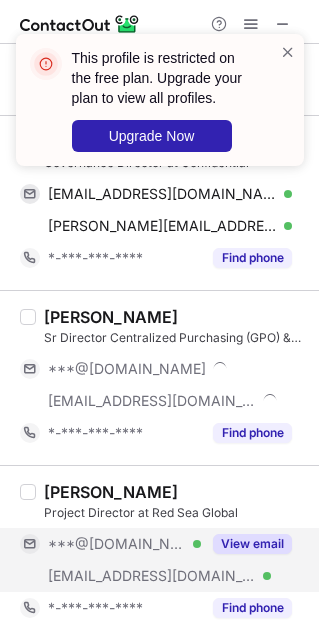 click on "***@[DOMAIN_NAME] Verified" at bounding box center [124, 544] 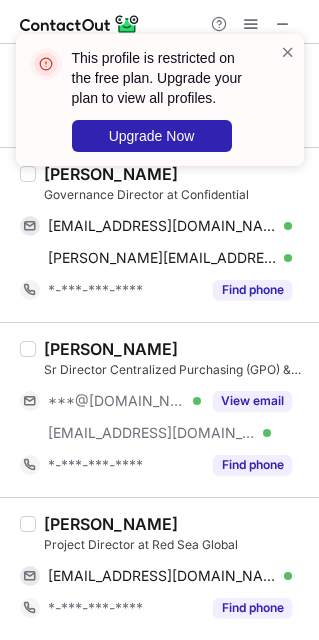 scroll, scrollTop: 3471, scrollLeft: 0, axis: vertical 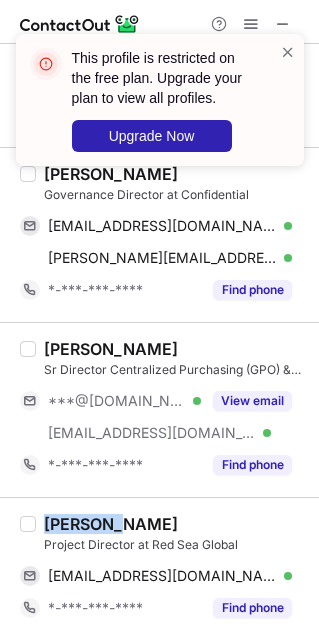 click on "Houssam cheaib" at bounding box center (111, 524) 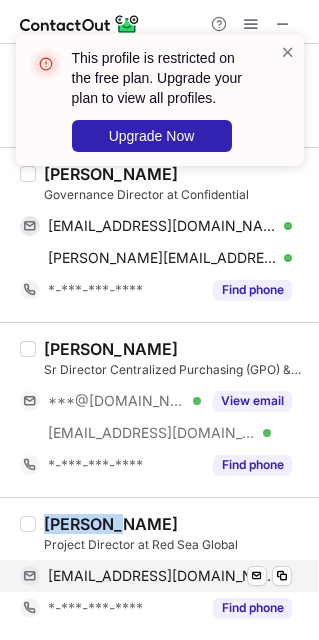 click on "houssamcheaib@gmail.com" at bounding box center (162, 576) 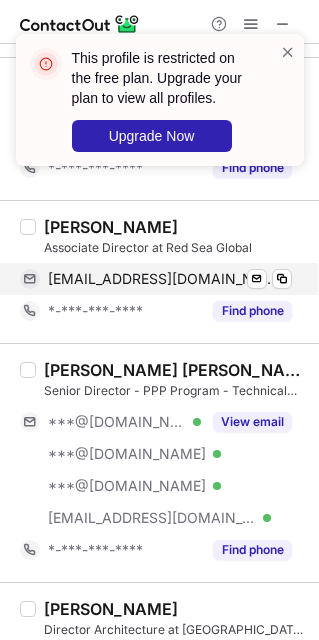 scroll, scrollTop: 0, scrollLeft: 0, axis: both 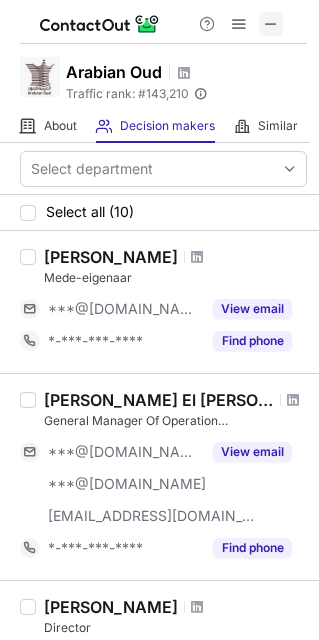 click at bounding box center (271, 24) 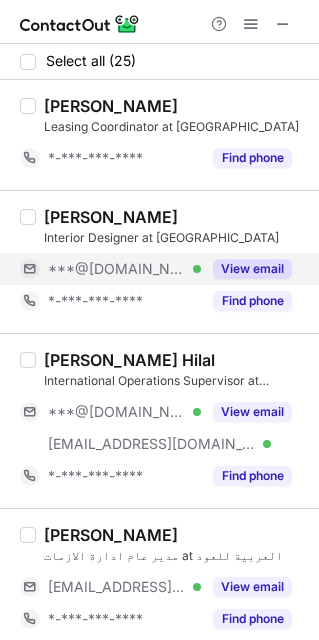 click on "***@[DOMAIN_NAME] Verified" at bounding box center (110, 269) 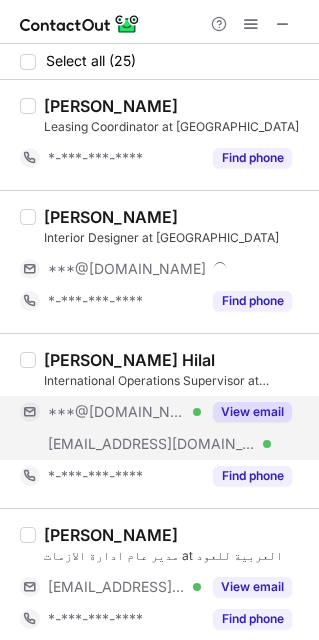 click on "***@[DOMAIN_NAME]" at bounding box center (117, 412) 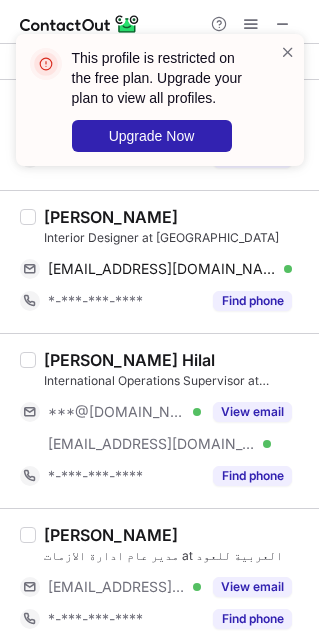 click on "[PERSON_NAME] Interior Designer at [GEOGRAPHIC_DATA] [EMAIL_ADDRESS][DOMAIN_NAME] Verified Send email Copy *-***-***-**** Find phone" at bounding box center [159, 261] 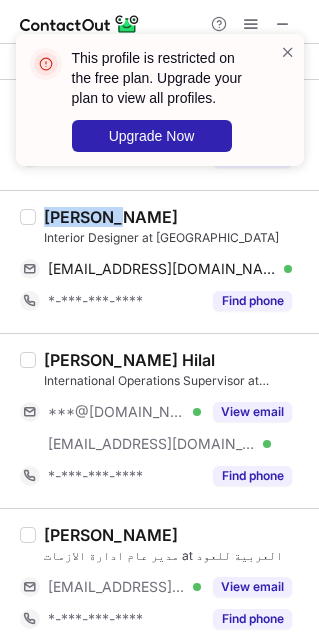 click on "[PERSON_NAME] Interior Designer at [GEOGRAPHIC_DATA] [EMAIL_ADDRESS][DOMAIN_NAME] Verified Send email Copy *-***-***-**** Find phone" at bounding box center (159, 261) 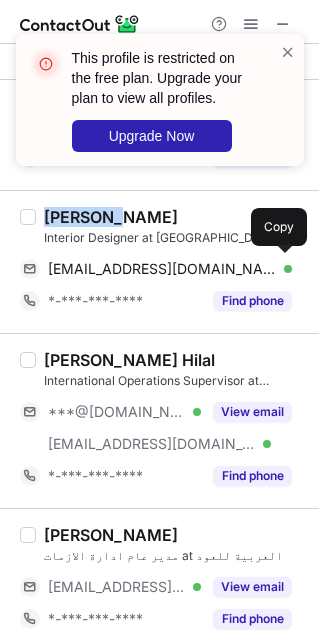 drag, startPoint x: 162, startPoint y: 257, endPoint x: 307, endPoint y: 299, distance: 150.96027 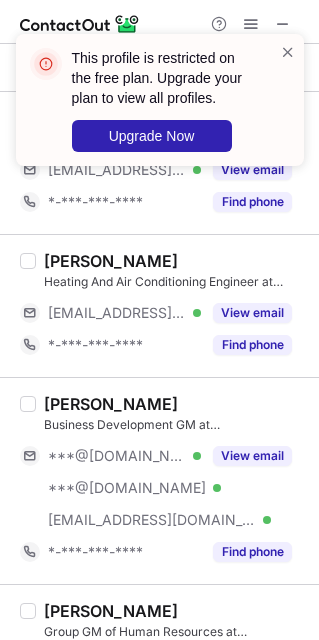 scroll, scrollTop: 750, scrollLeft: 0, axis: vertical 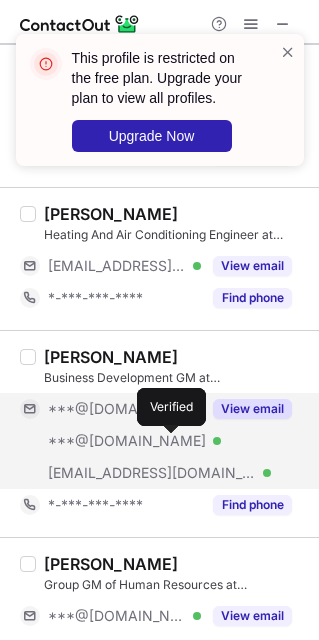 click at bounding box center [217, 441] 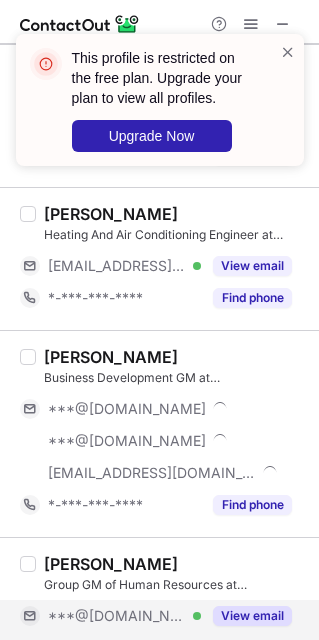 click on "***@[DOMAIN_NAME]" at bounding box center (117, 616) 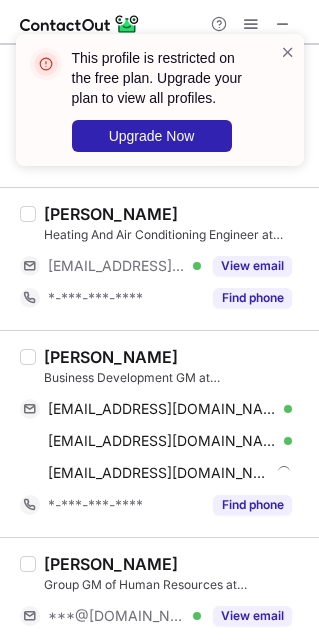 click on "[PERSON_NAME]" at bounding box center [111, 357] 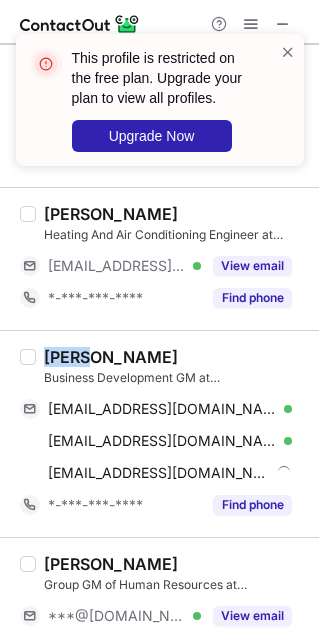 click on "[PERSON_NAME]" at bounding box center [111, 357] 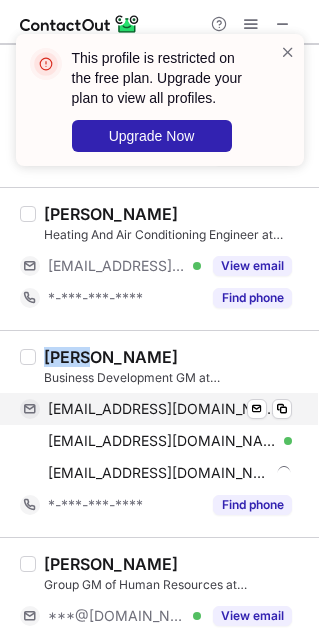 click on "[EMAIL_ADDRESS][DOMAIN_NAME] Verified" at bounding box center (170, 409) 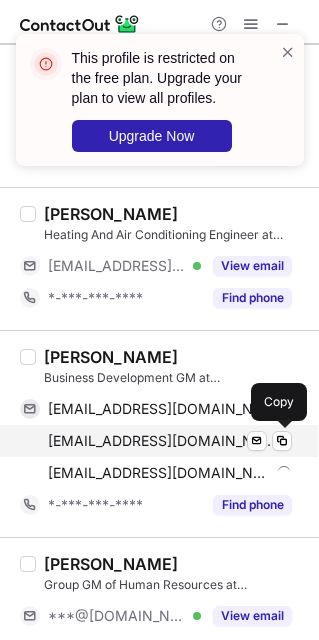 click on "[EMAIL_ADDRESS][DOMAIN_NAME]" at bounding box center [162, 441] 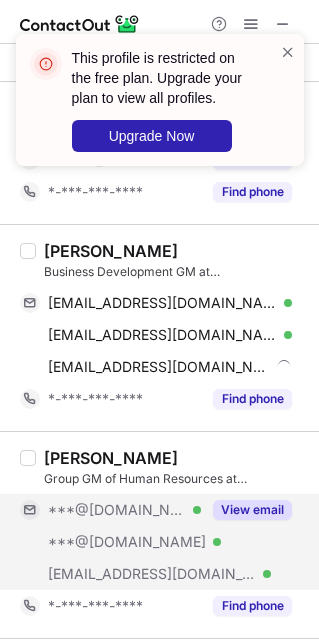 scroll, scrollTop: 1050, scrollLeft: 0, axis: vertical 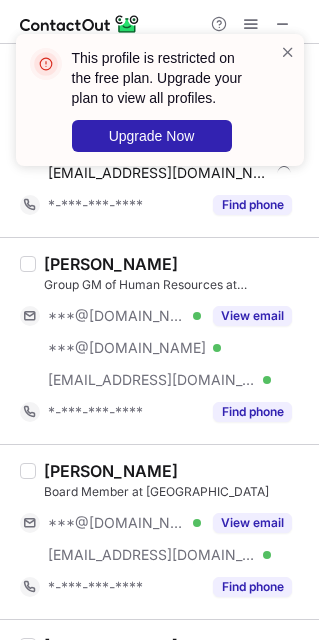 drag, startPoint x: 105, startPoint y: 306, endPoint x: 150, endPoint y: 485, distance: 184.56976 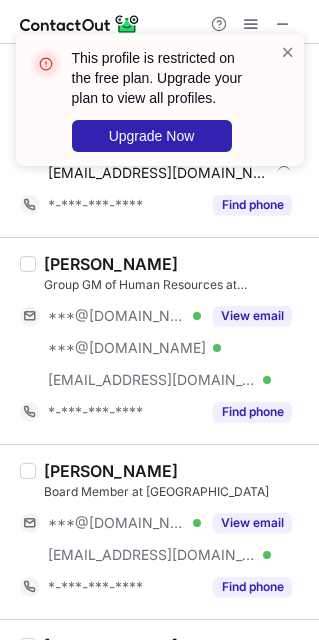 click on "***@[DOMAIN_NAME] Verified" at bounding box center [110, 316] 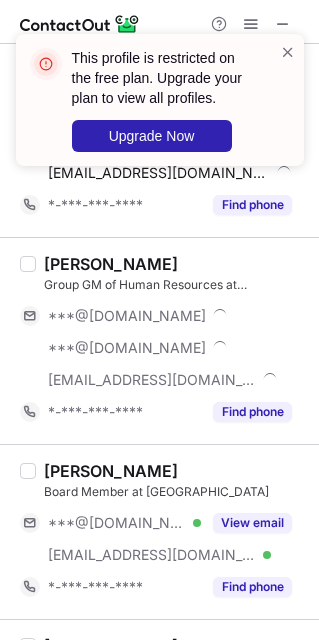 click on "[PERSON_NAME] Board Member at Arabian Oud ***@[DOMAIN_NAME] Verified [EMAIL_ADDRESS][DOMAIN_NAME] Verified View email *-***-***-**** Find phone" at bounding box center (171, 532) 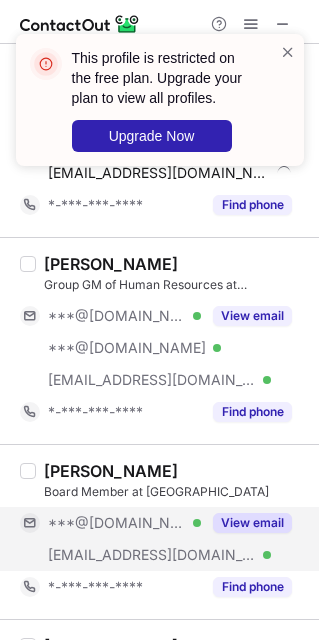 click on "***@[DOMAIN_NAME]" at bounding box center (117, 523) 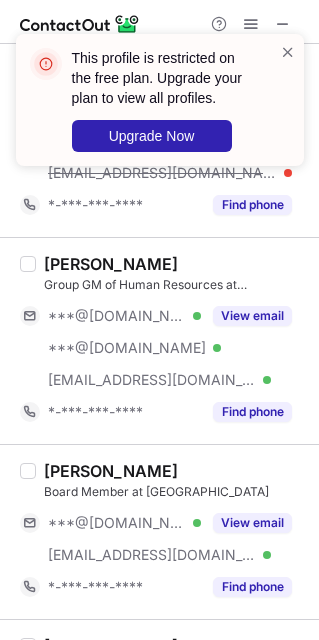 scroll, scrollTop: 1350, scrollLeft: 0, axis: vertical 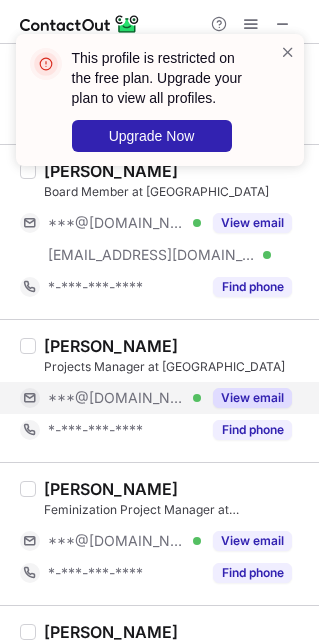 click on "***@[DOMAIN_NAME]" at bounding box center (117, 398) 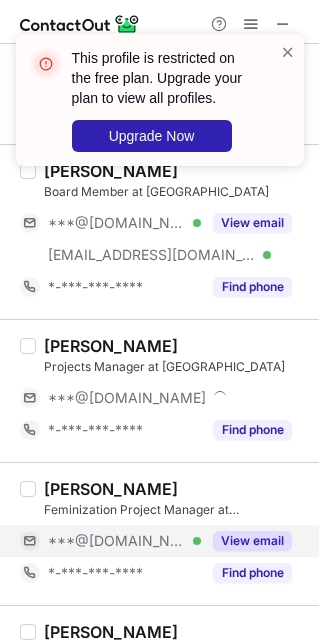 click on "***@[DOMAIN_NAME]" at bounding box center [117, 541] 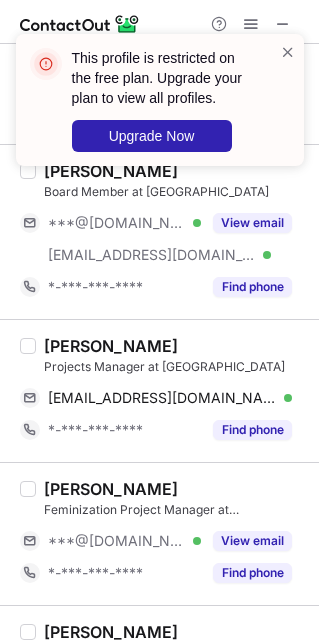 click on "[PERSON_NAME]" at bounding box center [111, 346] 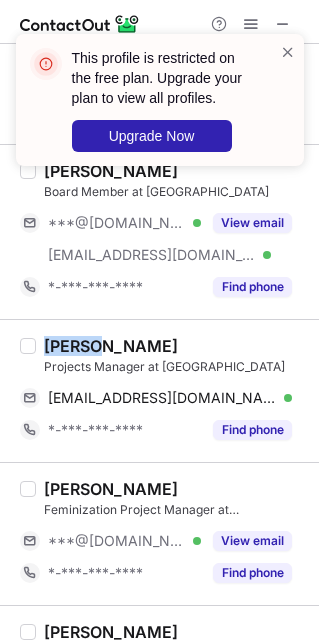 click on "[PERSON_NAME]" at bounding box center [111, 346] 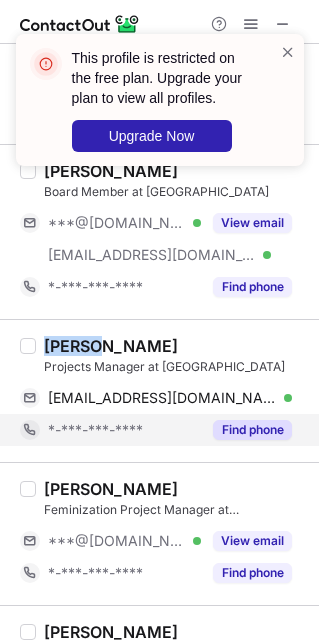 copy on "Thair" 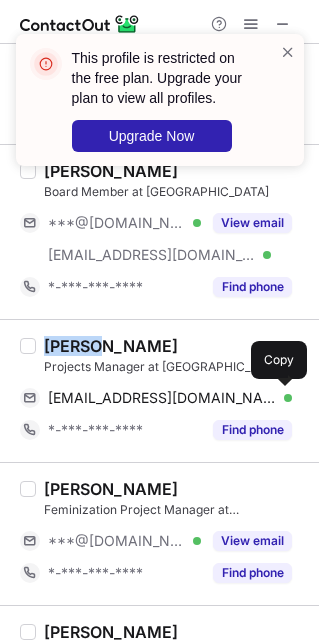 drag, startPoint x: 163, startPoint y: 414, endPoint x: 300, endPoint y: 462, distance: 145.16542 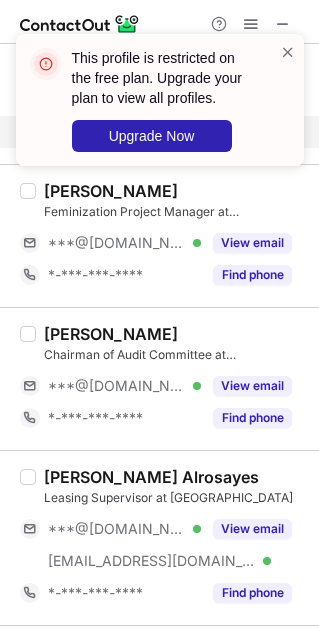 scroll, scrollTop: 1650, scrollLeft: 0, axis: vertical 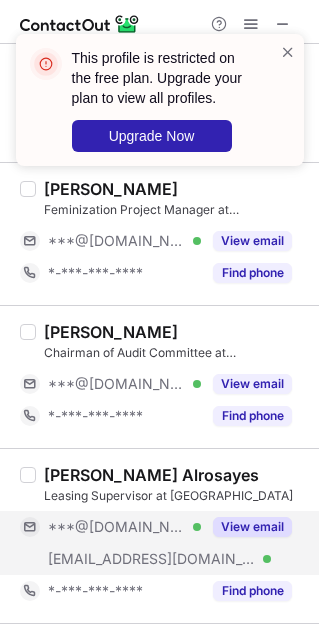 drag, startPoint x: 127, startPoint y: 395, endPoint x: 141, endPoint y: 540, distance: 145.6743 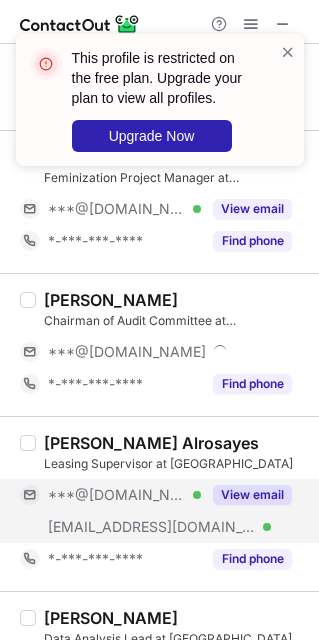 click on "***@[DOMAIN_NAME] Verified" at bounding box center (110, 495) 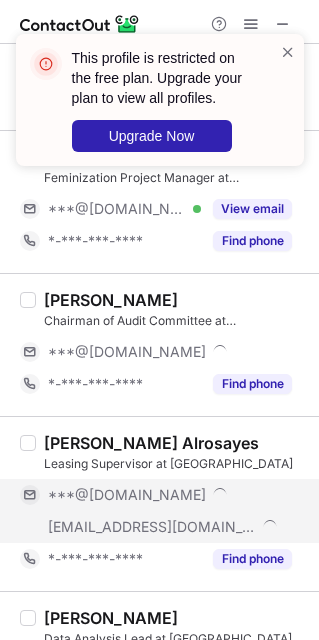 scroll, scrollTop: 1618, scrollLeft: 0, axis: vertical 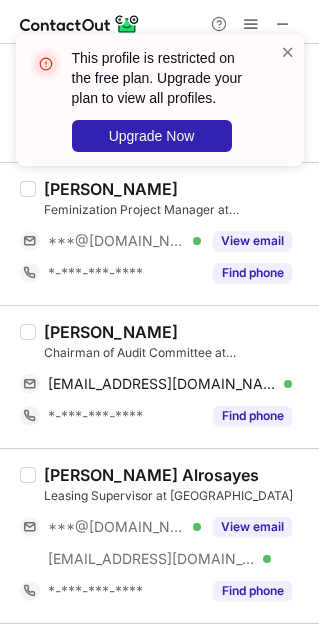 click on "[PERSON_NAME]" at bounding box center [111, 332] 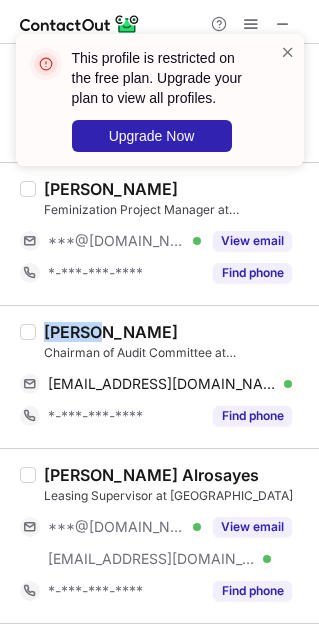click on "[PERSON_NAME]" at bounding box center [111, 332] 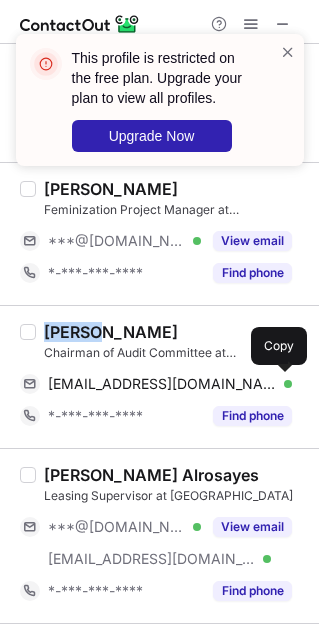 drag, startPoint x: 183, startPoint y: 396, endPoint x: 288, endPoint y: 491, distance: 141.59802 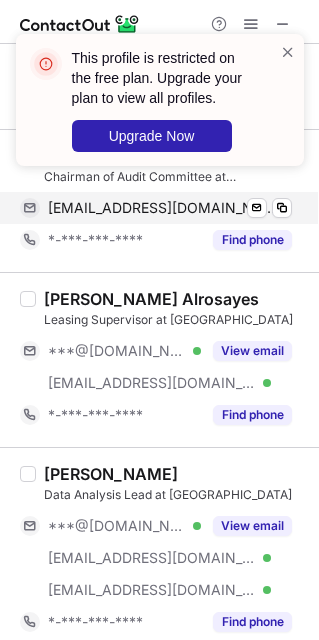 scroll, scrollTop: 1918, scrollLeft: 0, axis: vertical 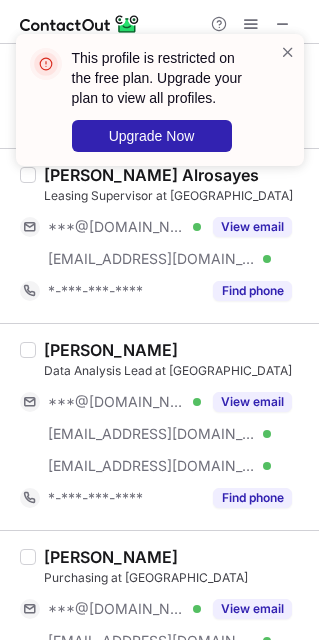 drag, startPoint x: 141, startPoint y: 441, endPoint x: 133, endPoint y: 594, distance: 153.20901 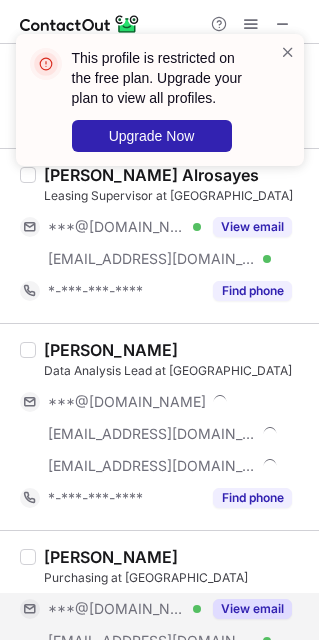 click on "***@[DOMAIN_NAME] Verified" at bounding box center (110, 609) 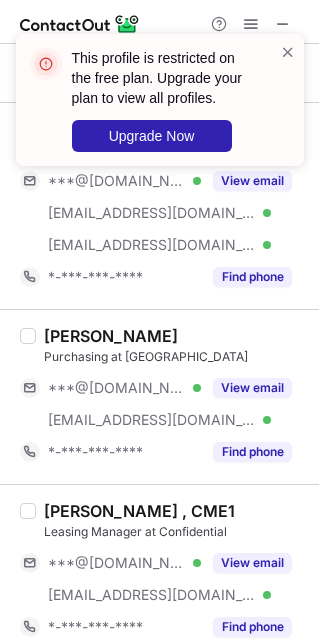 scroll, scrollTop: 2218, scrollLeft: 0, axis: vertical 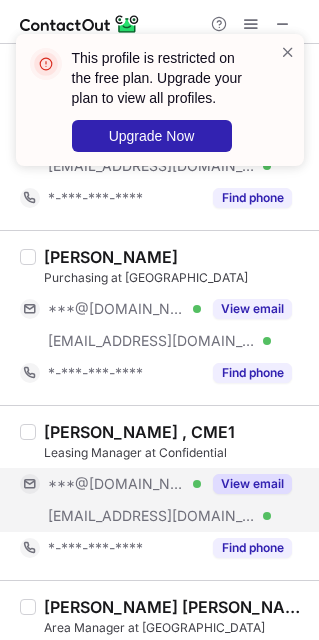 click on "***@[DOMAIN_NAME]" at bounding box center [117, 484] 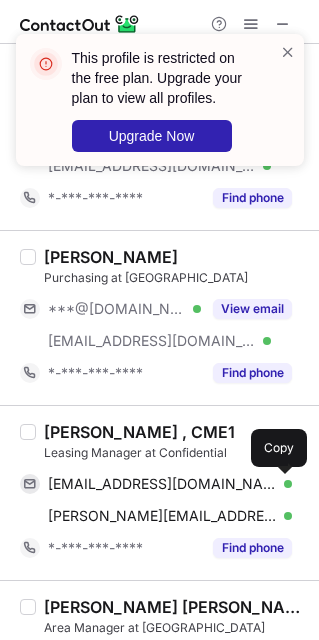 click on "[PERSON_NAME] , CME1 Leasing Manager at Confidential [EMAIL_ADDRESS][DOMAIN_NAME] Verified Send email [PERSON_NAME] [PERSON_NAME][EMAIL_ADDRESS][DOMAIN_NAME] Verified Send email Copy *-***-***-**** Find phone" at bounding box center (159, 492) 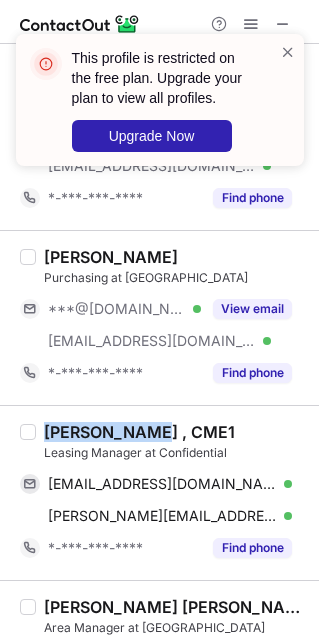 click on "[PERSON_NAME] , CME1 Leasing Manager at Confidential [EMAIL_ADDRESS][DOMAIN_NAME] Verified Send email [PERSON_NAME] [PERSON_NAME][EMAIL_ADDRESS][DOMAIN_NAME] Verified Send email Copy *-***-***-**** Find phone" at bounding box center [159, 492] 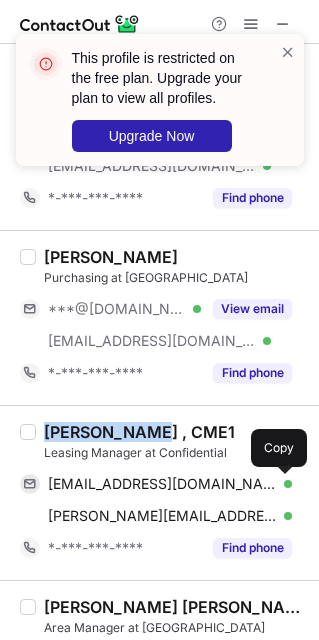 drag, startPoint x: 181, startPoint y: 491, endPoint x: 318, endPoint y: 591, distance: 169.61427 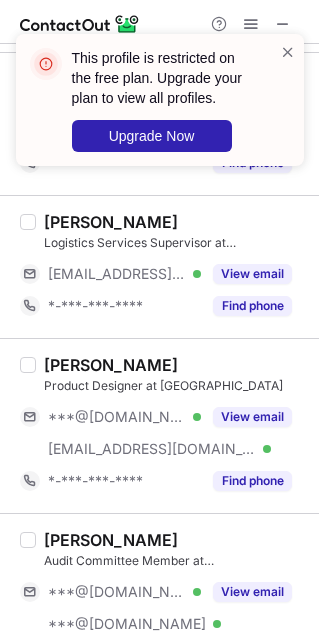 scroll, scrollTop: 2818, scrollLeft: 0, axis: vertical 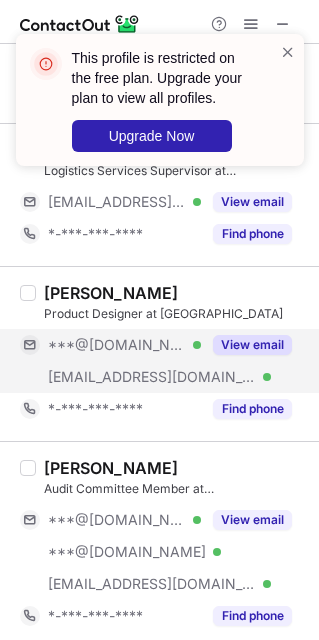 click on "[EMAIL_ADDRESS][DOMAIN_NAME]" at bounding box center (152, 377) 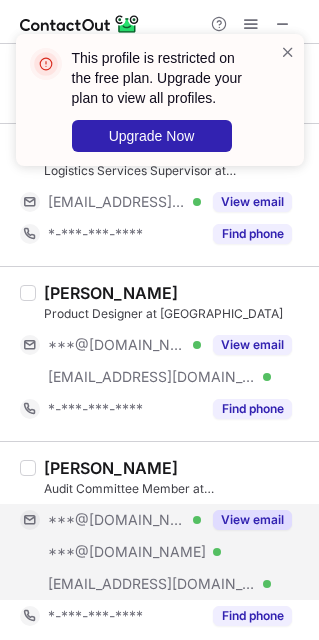 click on "***@[DOMAIN_NAME]" at bounding box center [117, 520] 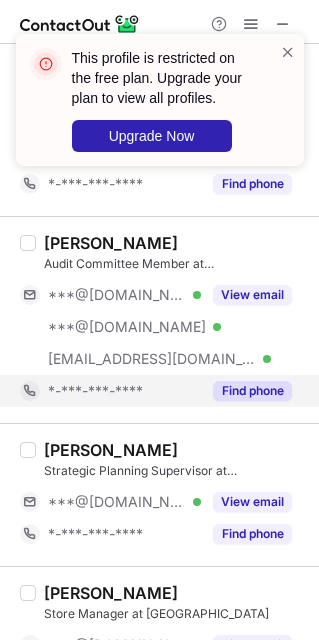 scroll, scrollTop: 3118, scrollLeft: 0, axis: vertical 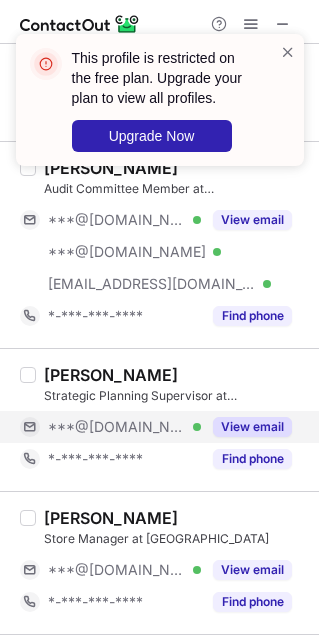 click on "***@[DOMAIN_NAME] Verified" at bounding box center (110, 427) 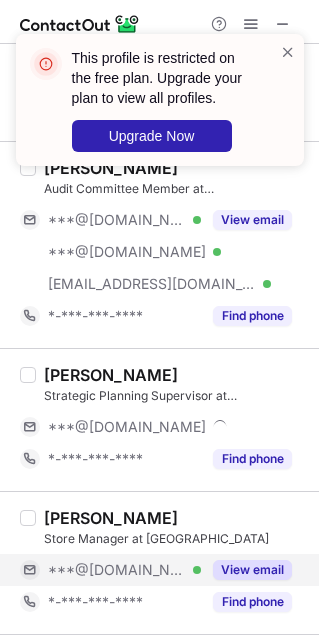 click on "***@[DOMAIN_NAME]" at bounding box center (117, 570) 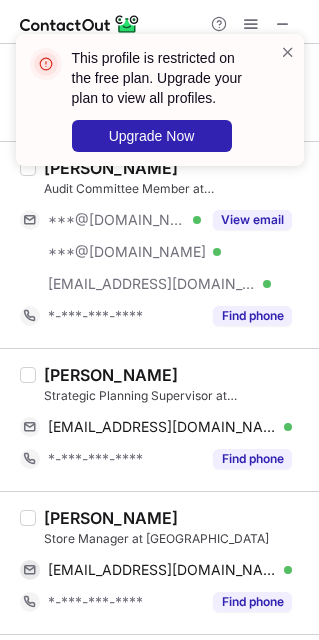 click on "[PERSON_NAME]" at bounding box center (111, 375) 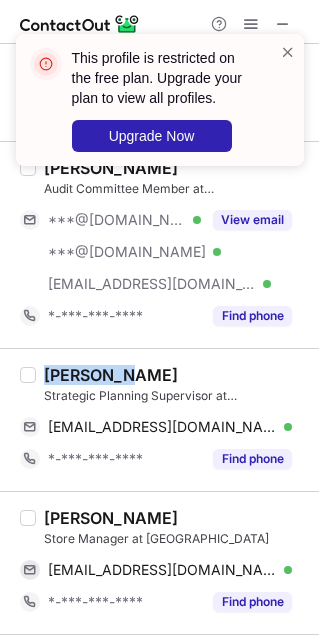 click on "[PERSON_NAME]" at bounding box center (111, 375) 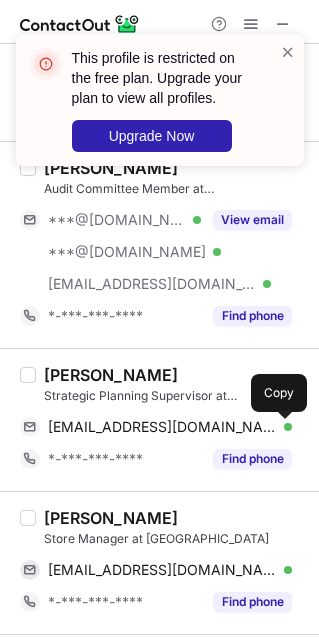drag, startPoint x: 169, startPoint y: 435, endPoint x: 259, endPoint y: 515, distance: 120.41595 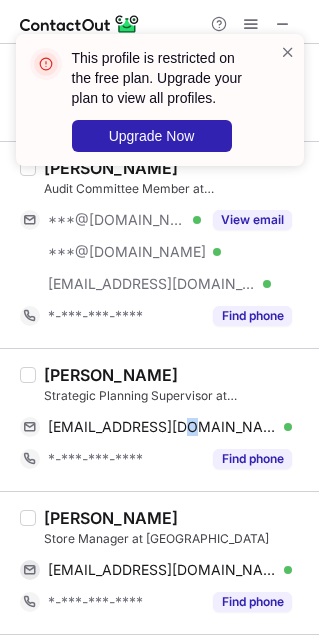 click on "[PERSON_NAME]" at bounding box center [111, 518] 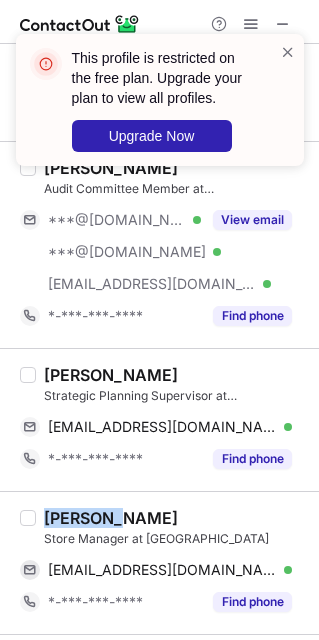 click on "[PERSON_NAME]" at bounding box center [111, 518] 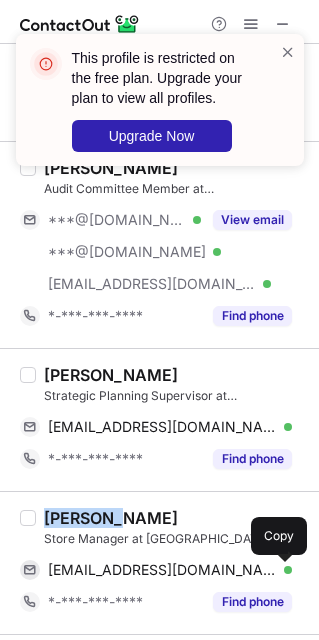 drag, startPoint x: 198, startPoint y: 566, endPoint x: 279, endPoint y: 518, distance: 94.15413 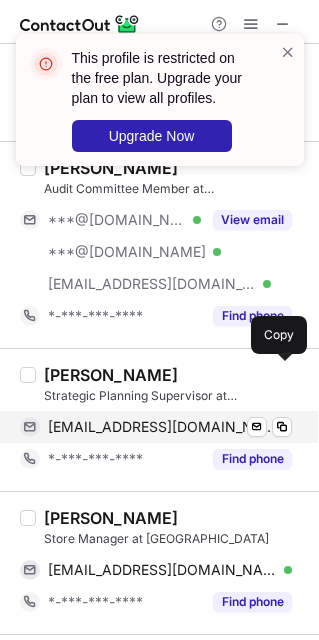 scroll, scrollTop: 3418, scrollLeft: 0, axis: vertical 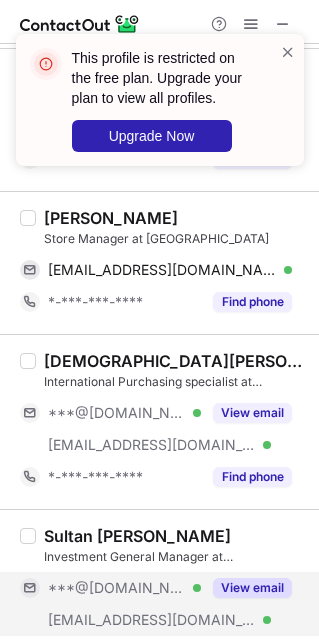 drag, startPoint x: 135, startPoint y: 429, endPoint x: 130, endPoint y: 603, distance: 174.07182 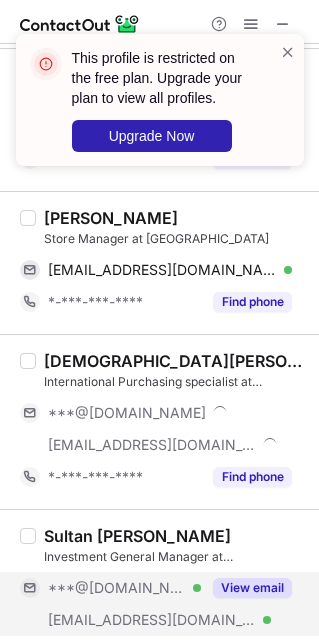 click on "***@[DOMAIN_NAME] Verified" at bounding box center [110, 588] 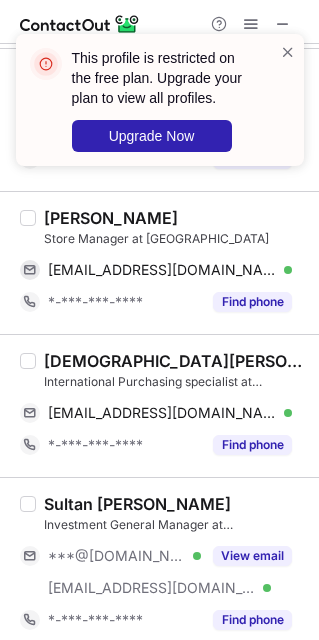 click on "[DEMOGRAPHIC_DATA][PERSON_NAME]" at bounding box center (175, 361) 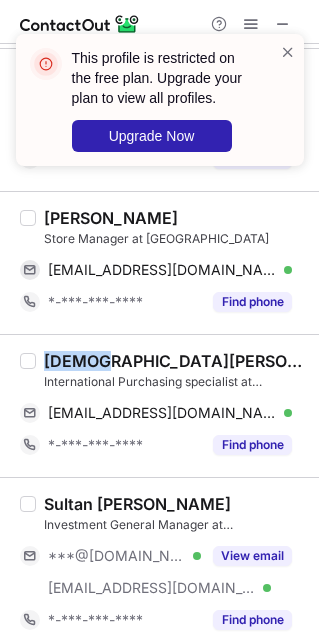 click on "[DEMOGRAPHIC_DATA][PERSON_NAME]" at bounding box center (175, 361) 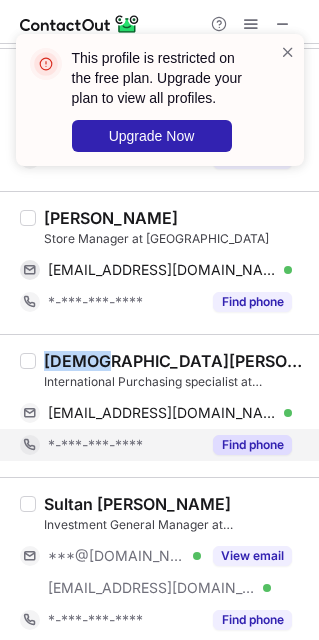 copy on "[DEMOGRAPHIC_DATA]" 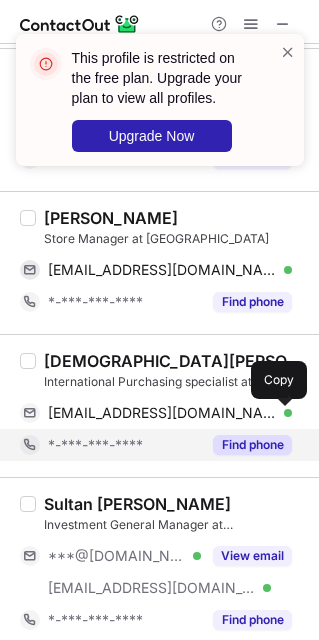 drag, startPoint x: 124, startPoint y: 408, endPoint x: 276, endPoint y: 464, distance: 161.98766 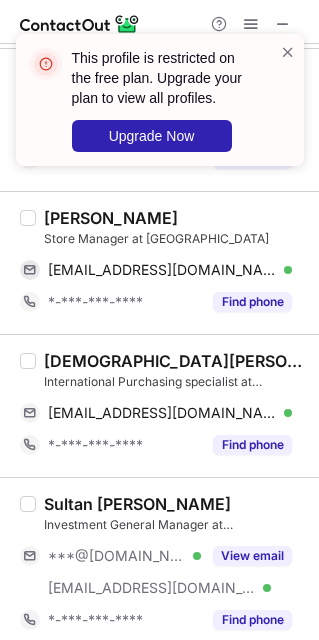 scroll, scrollTop: 3439, scrollLeft: 0, axis: vertical 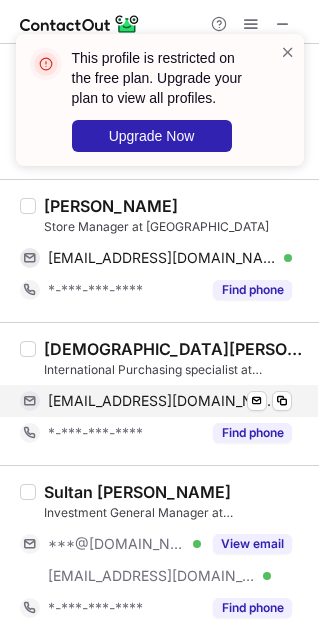drag, startPoint x: 112, startPoint y: 549, endPoint x: 79, endPoint y: 398, distance: 154.5639 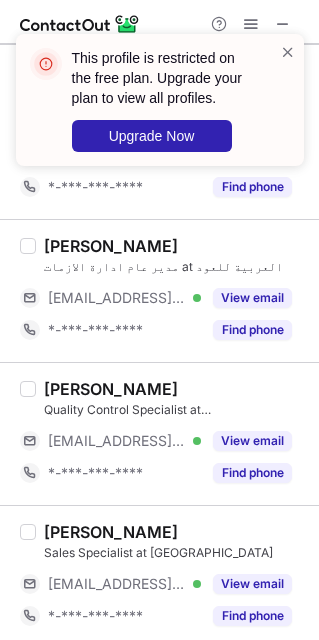 scroll, scrollTop: 0, scrollLeft: 0, axis: both 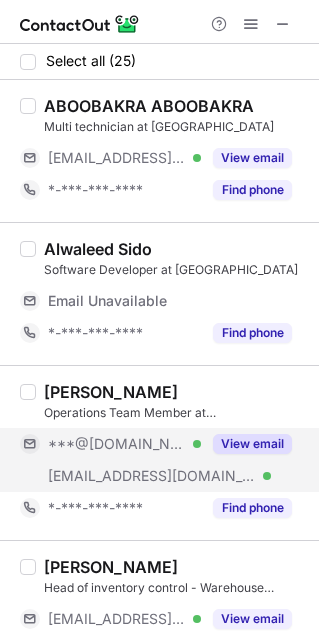 click on "[EMAIL_ADDRESS][DOMAIN_NAME]" at bounding box center [152, 476] 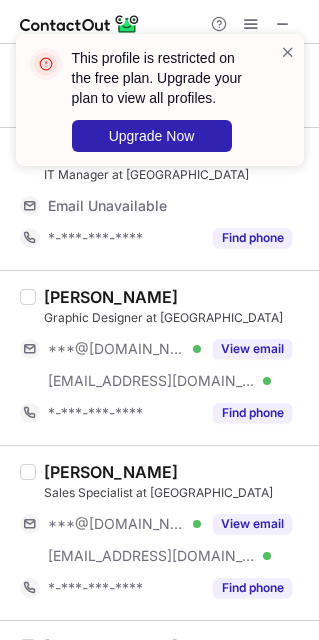 scroll, scrollTop: 600, scrollLeft: 0, axis: vertical 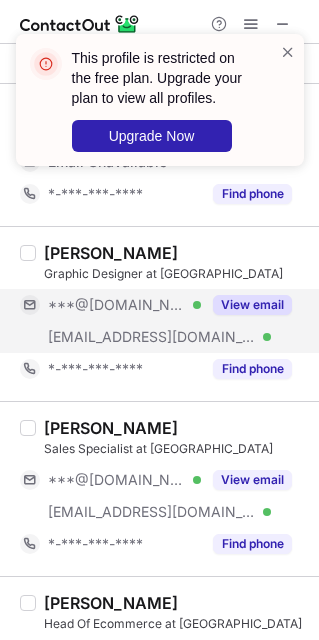 click on "[EMAIL_ADDRESS][DOMAIN_NAME]" at bounding box center [152, 337] 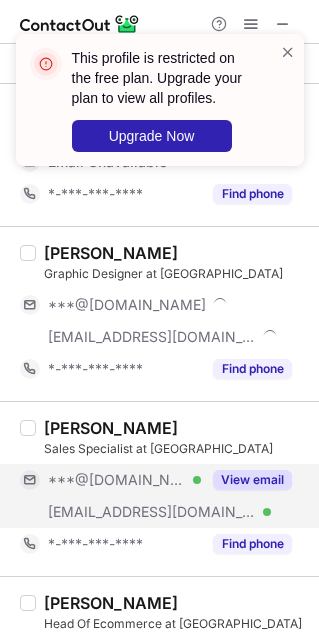 click on "[PERSON_NAME] Specialist at Arabian Oud ***@[DOMAIN_NAME] Verified [EMAIL_ADDRESS][DOMAIN_NAME] Verified View email *-***-***-**** Find phone" at bounding box center (171, 489) 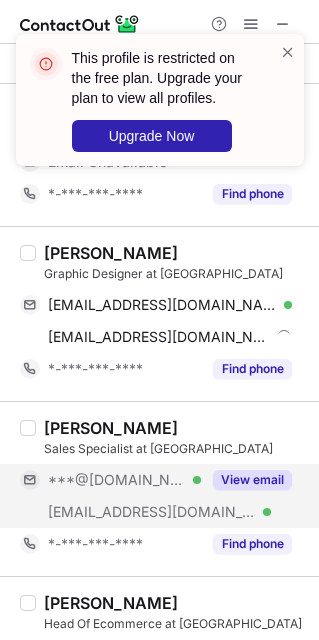 click on "***@[DOMAIN_NAME]" at bounding box center (117, 480) 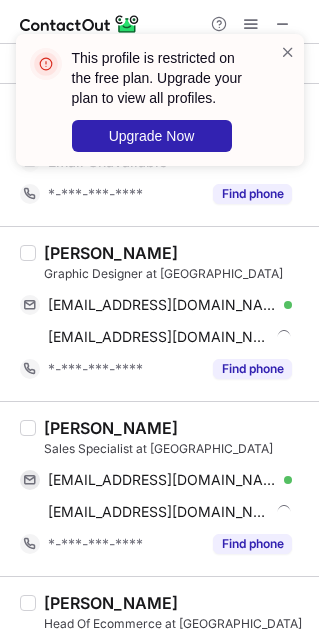 click on "[PERSON_NAME]" at bounding box center (111, 253) 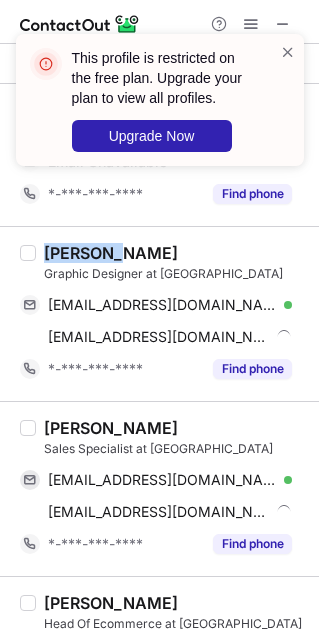 click on "[PERSON_NAME]" at bounding box center (111, 253) 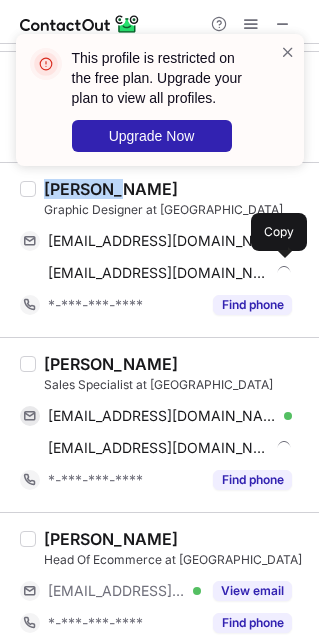 scroll, scrollTop: 568, scrollLeft: 0, axis: vertical 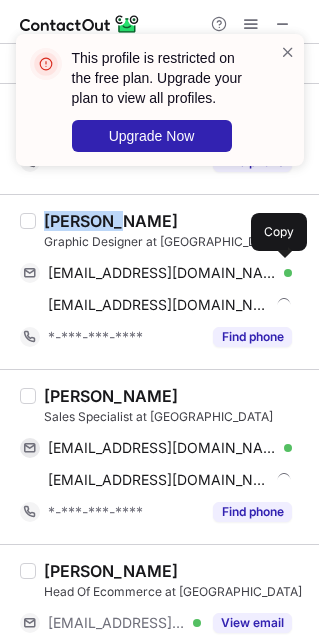 copy on "[PERSON_NAME]" 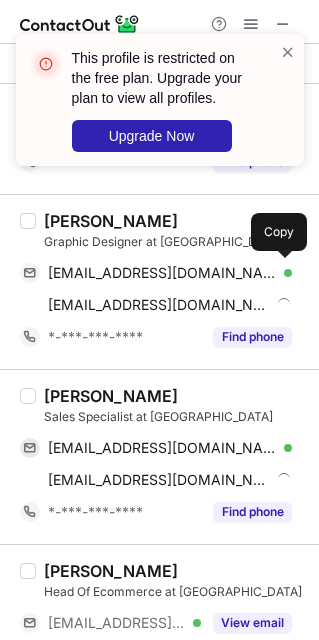 drag, startPoint x: 150, startPoint y: 276, endPoint x: 249, endPoint y: 390, distance: 150.98676 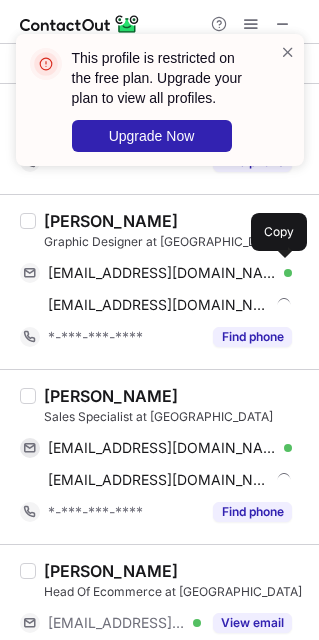 click on "[EMAIL_ADDRESS][DOMAIN_NAME]" at bounding box center [162, 273] 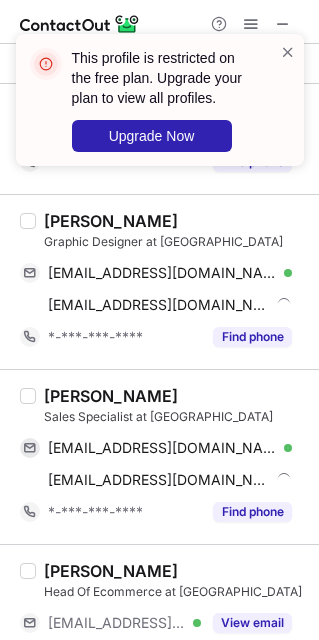 click on "[PERSON_NAME]" at bounding box center (111, 396) 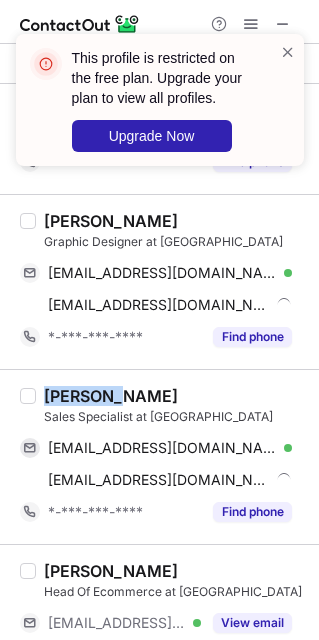 click on "[PERSON_NAME]" at bounding box center [111, 396] 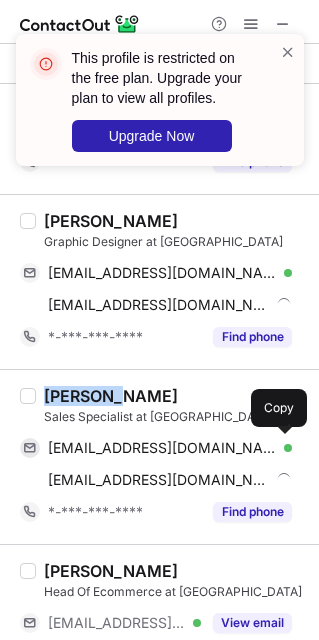 copy on "[PERSON_NAME]" 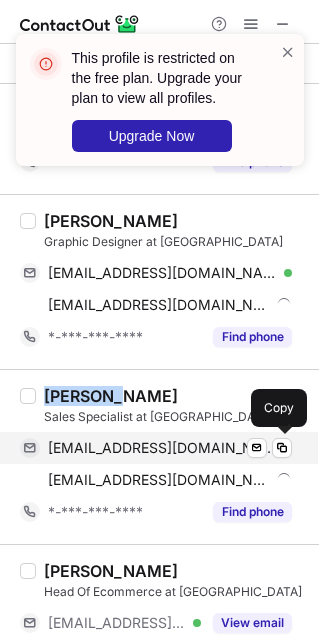click on "[EMAIL_ADDRESS][DOMAIN_NAME]" at bounding box center [162, 448] 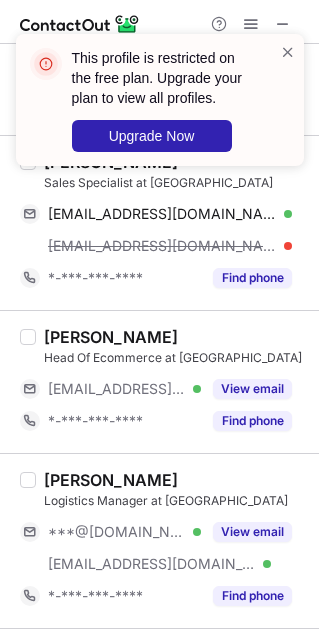 scroll, scrollTop: 868, scrollLeft: 0, axis: vertical 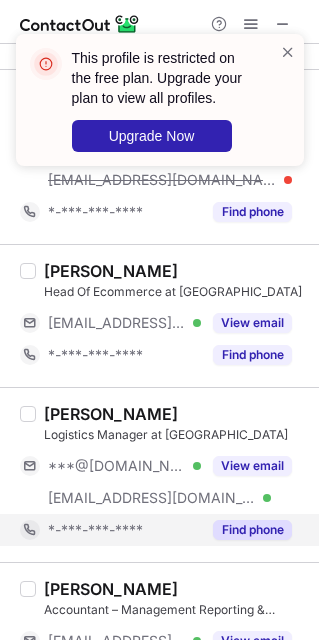 drag, startPoint x: 102, startPoint y: 479, endPoint x: 105, endPoint y: 528, distance: 49.09175 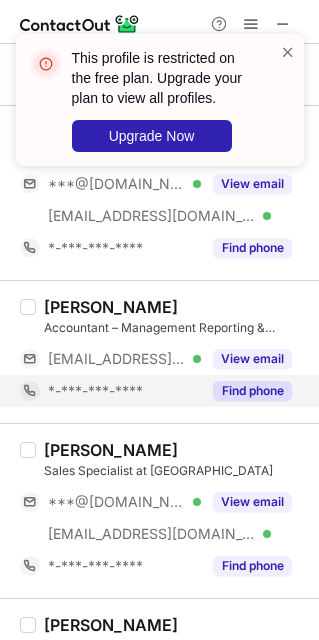 scroll, scrollTop: 1168, scrollLeft: 0, axis: vertical 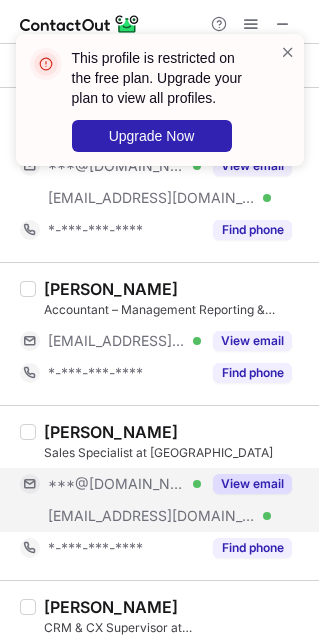 click on "[EMAIL_ADDRESS][DOMAIN_NAME] Verified" at bounding box center (110, 516) 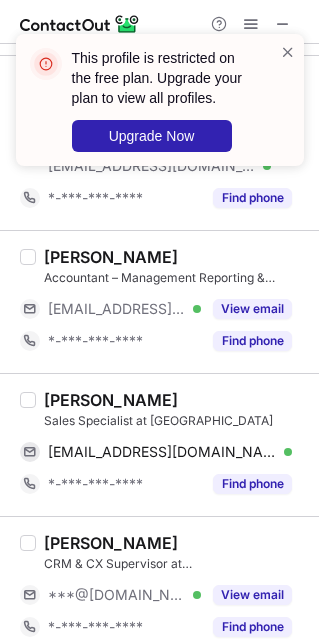 scroll, scrollTop: 1137, scrollLeft: 0, axis: vertical 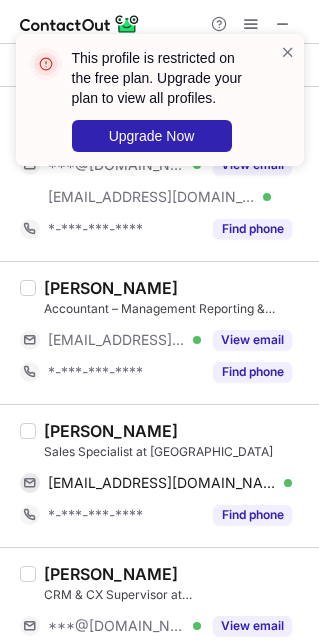 click on "[PERSON_NAME]" at bounding box center (111, 431) 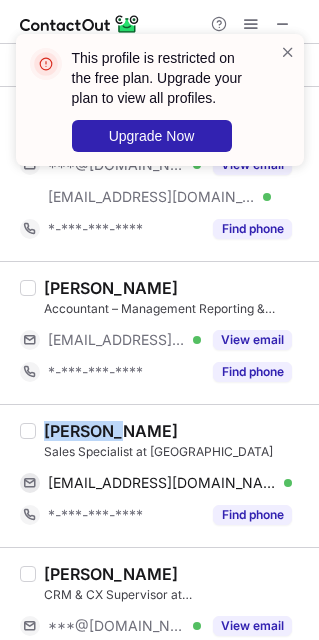 click on "[PERSON_NAME]" at bounding box center [111, 431] 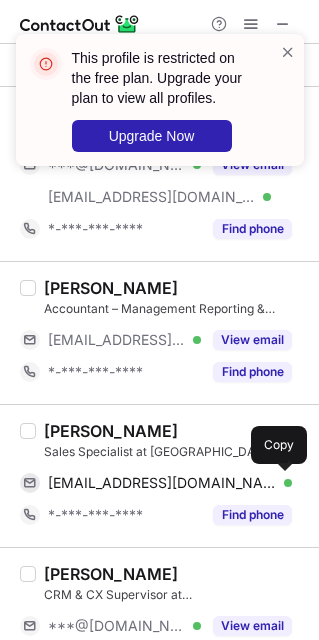 drag, startPoint x: 192, startPoint y: 471, endPoint x: 298, endPoint y: 419, distance: 118.06778 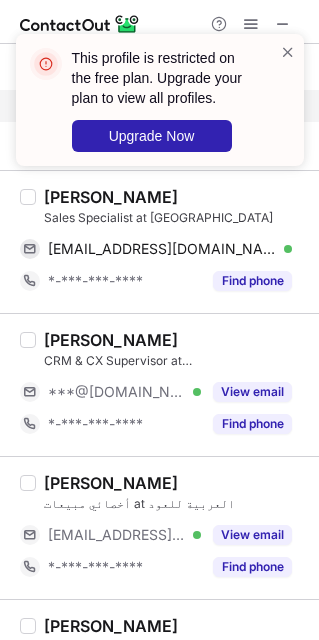 scroll, scrollTop: 1437, scrollLeft: 0, axis: vertical 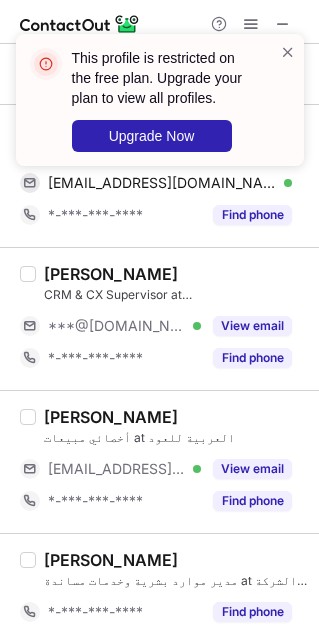 drag, startPoint x: 99, startPoint y: 333, endPoint x: 136, endPoint y: 449, distance: 121.75796 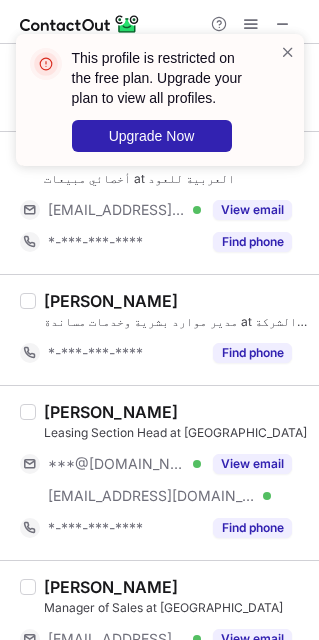 scroll, scrollTop: 1737, scrollLeft: 0, axis: vertical 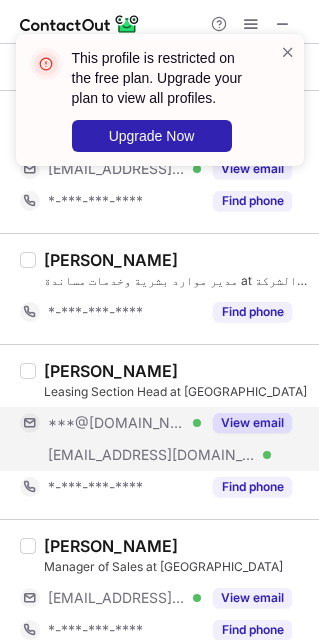 click on "[EMAIL_ADDRESS][DOMAIN_NAME] Verified" at bounding box center (110, 455) 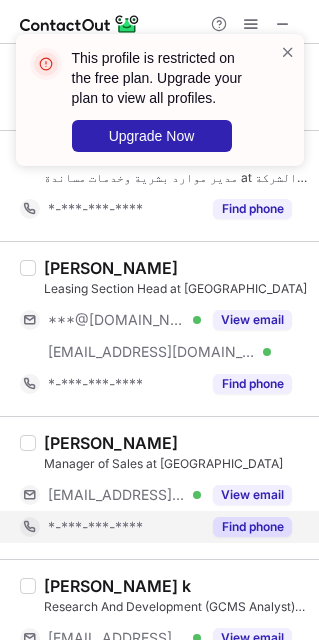 scroll, scrollTop: 2037, scrollLeft: 0, axis: vertical 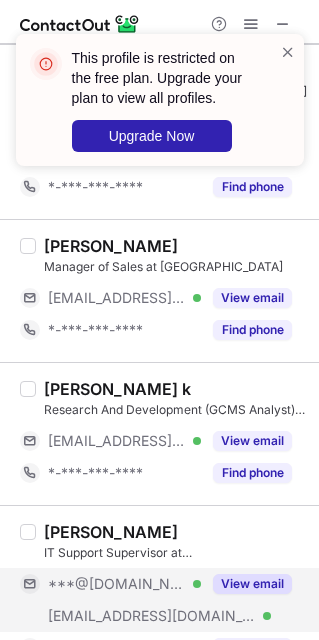 click on "***@[DOMAIN_NAME] Verified" at bounding box center (110, 584) 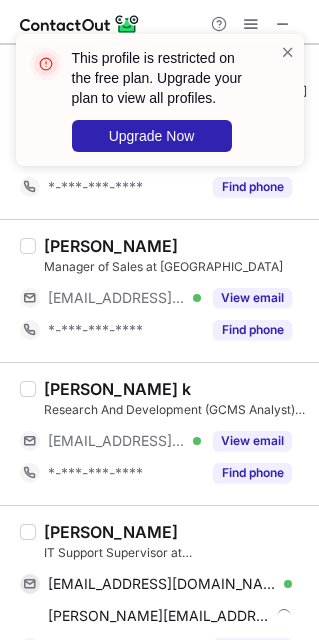 click on "[PERSON_NAME]" at bounding box center (111, 532) 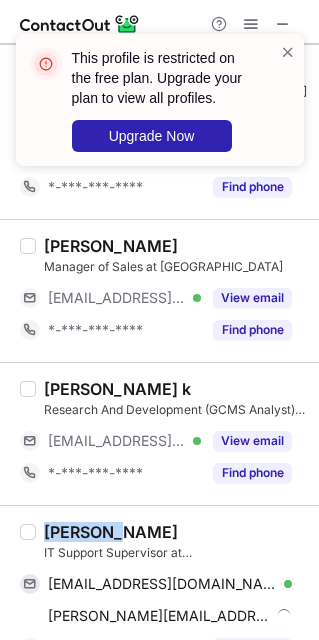 click on "[PERSON_NAME]" at bounding box center (111, 532) 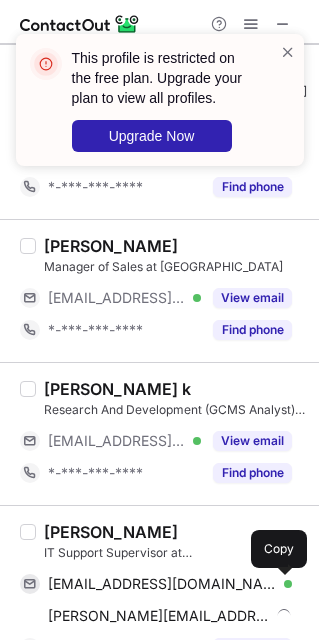 drag, startPoint x: 210, startPoint y: 593, endPoint x: 283, endPoint y: 528, distance: 97.74457 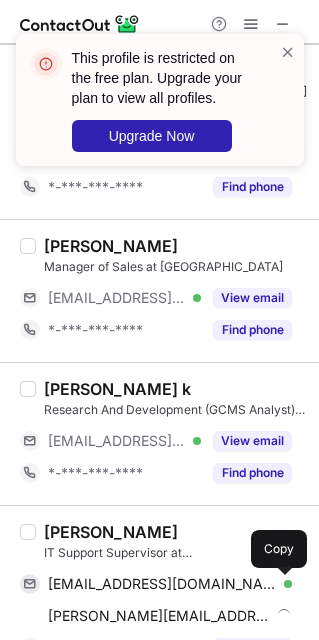 click on "[EMAIL_ADDRESS][DOMAIN_NAME]" at bounding box center [162, 584] 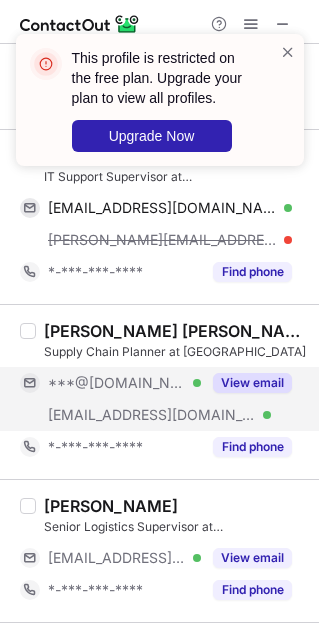 scroll, scrollTop: 2487, scrollLeft: 0, axis: vertical 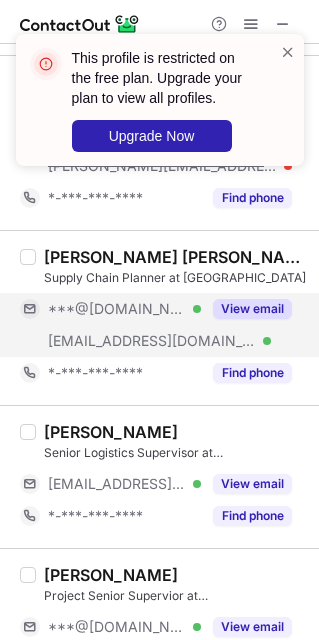 click on "[EMAIL_ADDRESS][DOMAIN_NAME]" at bounding box center [152, 341] 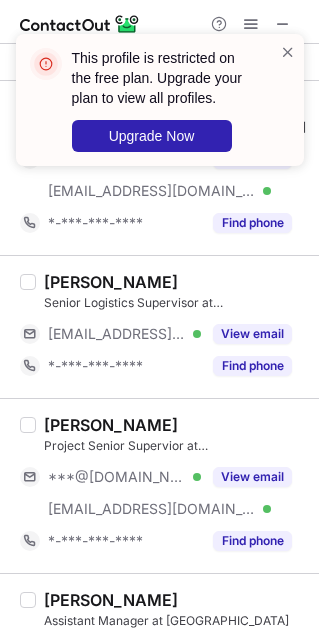 scroll, scrollTop: 2787, scrollLeft: 0, axis: vertical 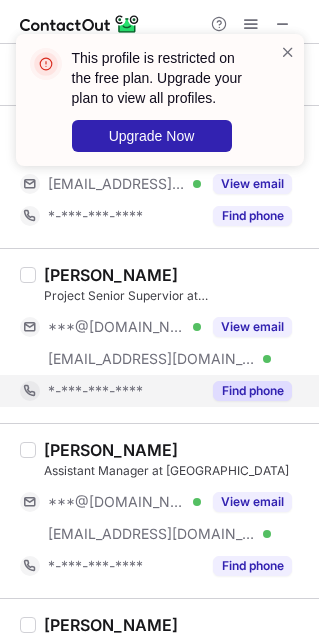 drag, startPoint x: 114, startPoint y: 351, endPoint x: 130, endPoint y: 392, distance: 44.011364 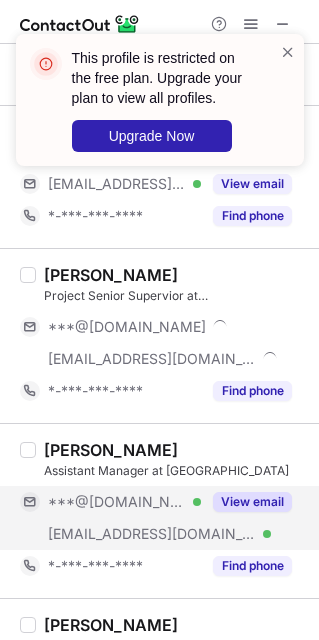 click on "***@[DOMAIN_NAME]" at bounding box center (117, 502) 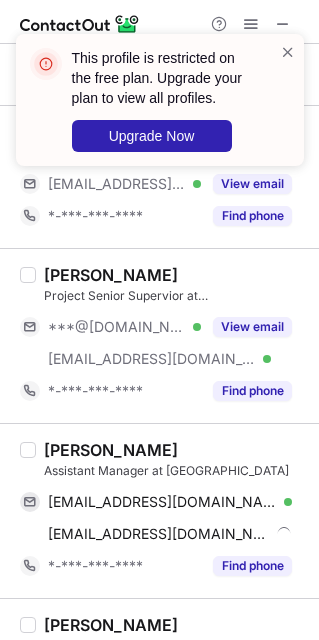 scroll, scrollTop: 2754, scrollLeft: 0, axis: vertical 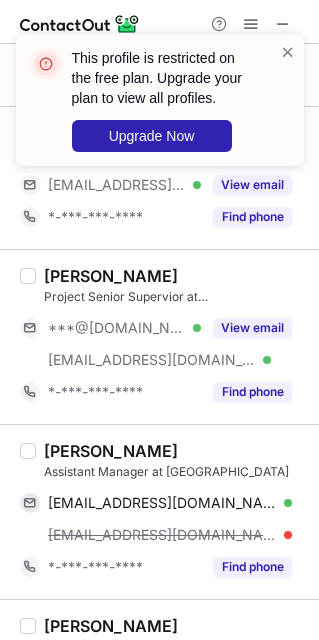 click on "[PERSON_NAME]" at bounding box center (111, 451) 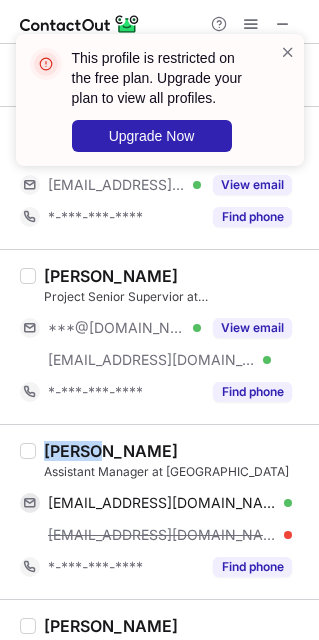 click on "[PERSON_NAME]" at bounding box center (111, 451) 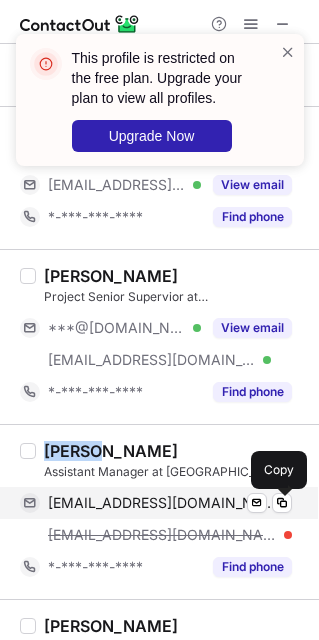 drag, startPoint x: 138, startPoint y: 509, endPoint x: 156, endPoint y: 510, distance: 18.027756 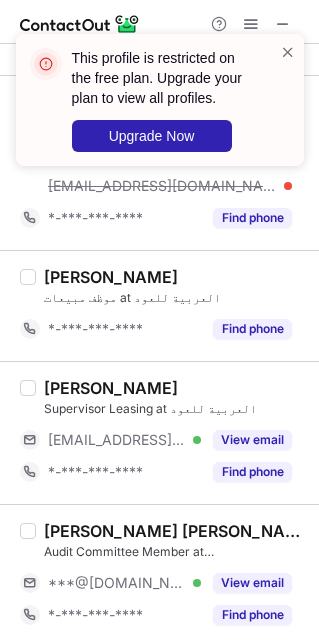 scroll, scrollTop: 3120, scrollLeft: 0, axis: vertical 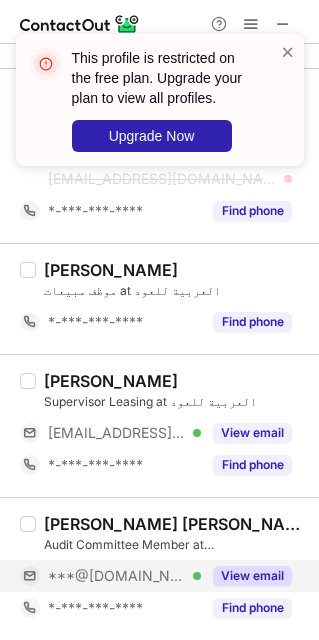 click on "***@[DOMAIN_NAME]" at bounding box center (117, 576) 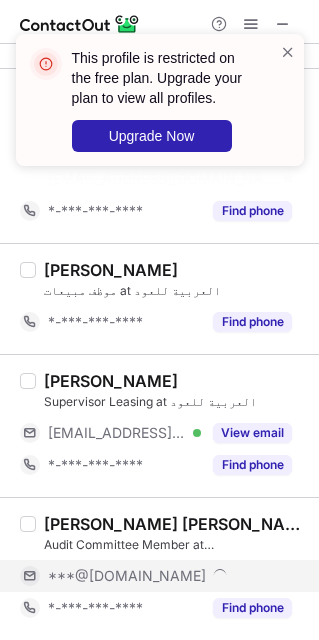 scroll, scrollTop: 3087, scrollLeft: 0, axis: vertical 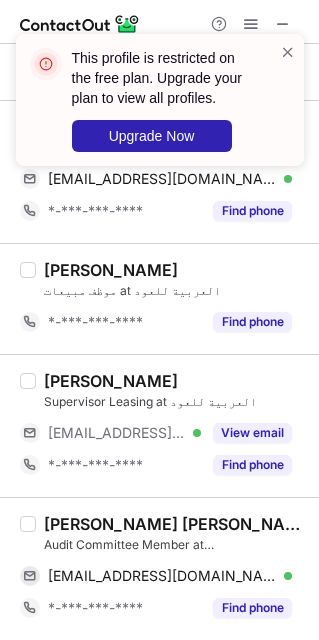 click on "[PERSON_NAME] [PERSON_NAME]" at bounding box center (175, 524) 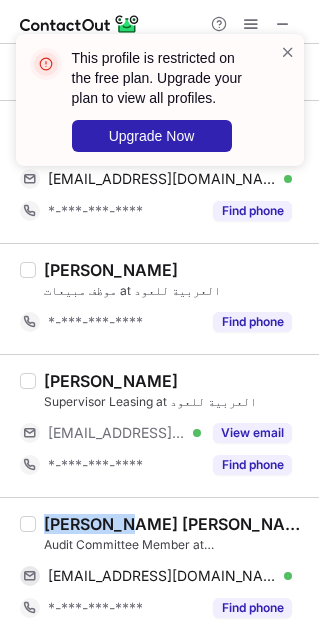 click on "[PERSON_NAME] [PERSON_NAME]" at bounding box center (175, 524) 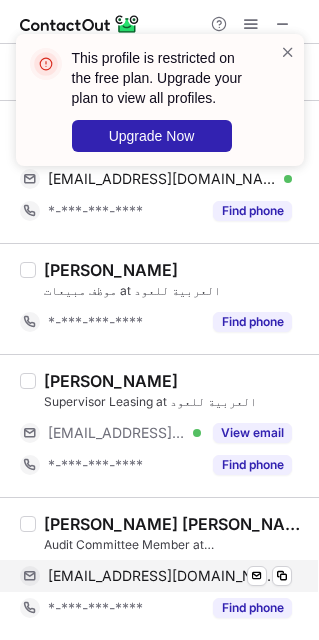 drag, startPoint x: 214, startPoint y: 582, endPoint x: 243, endPoint y: 582, distance: 29 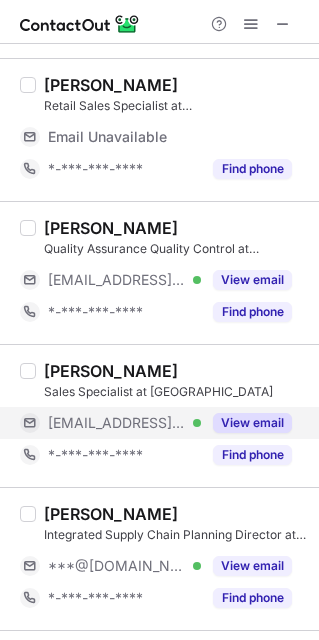 scroll, scrollTop: 600, scrollLeft: 0, axis: vertical 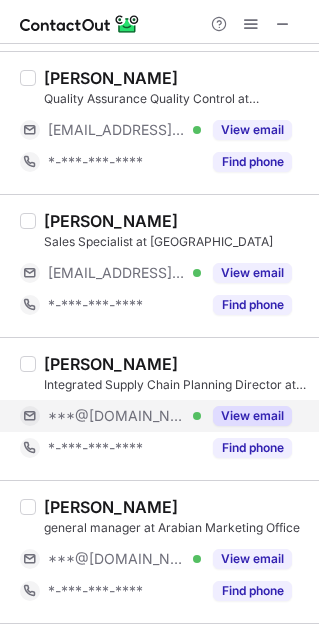 click on "***@[DOMAIN_NAME]" at bounding box center [117, 416] 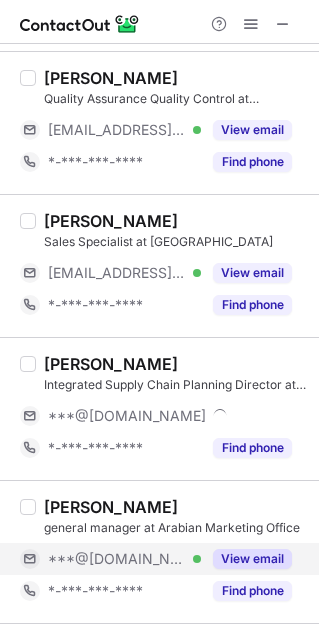 click on "***@[DOMAIN_NAME]" at bounding box center [117, 559] 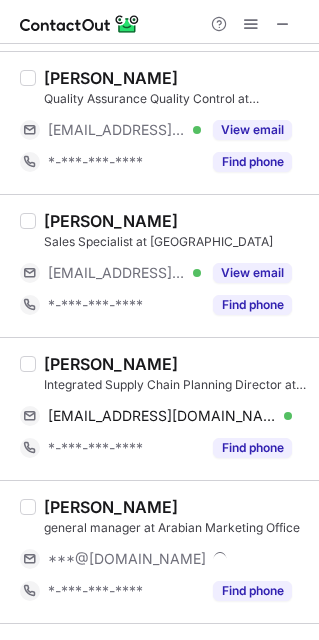 click on "[PERSON_NAME]" at bounding box center [111, 364] 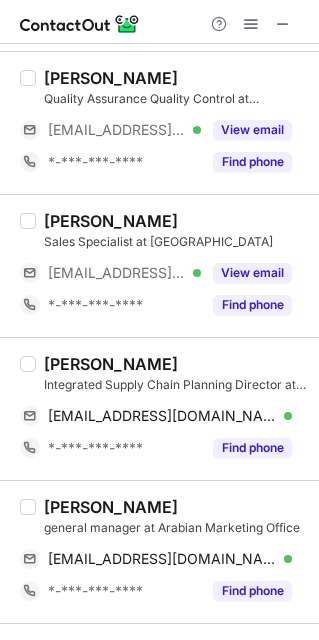 click on "[PERSON_NAME]" at bounding box center (111, 364) 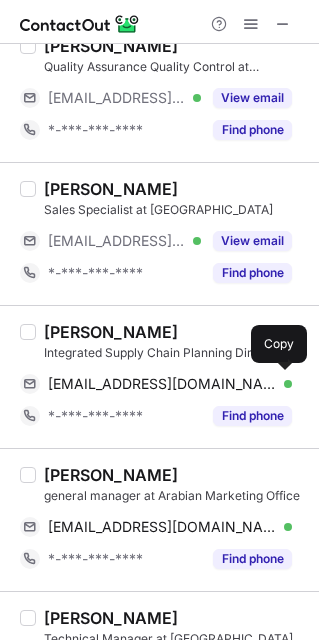 drag, startPoint x: 172, startPoint y: 387, endPoint x: 318, endPoint y: 330, distance: 156.73225 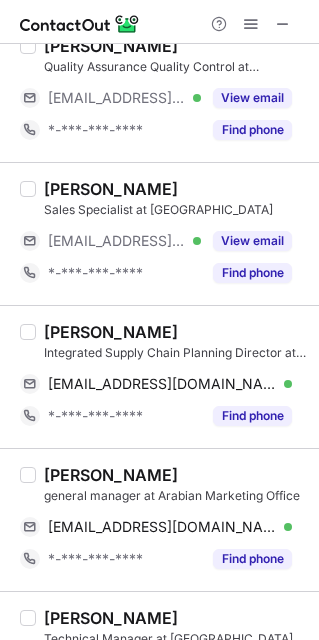 click on "[PERSON_NAME]" at bounding box center (111, 475) 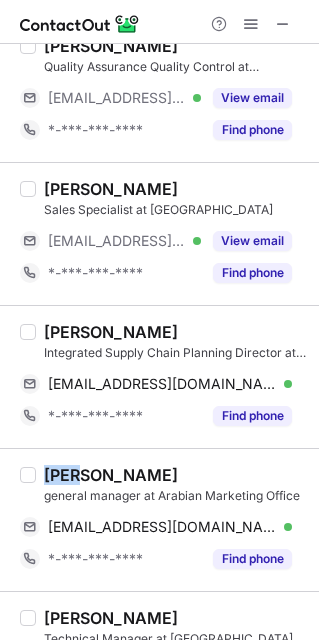 click on "[PERSON_NAME]" at bounding box center [111, 475] 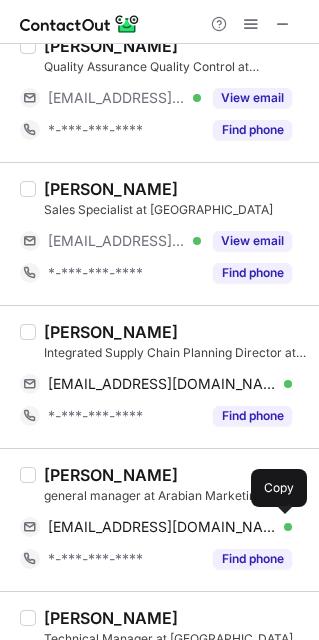 drag, startPoint x: 157, startPoint y: 527, endPoint x: 316, endPoint y: 416, distance: 193.91235 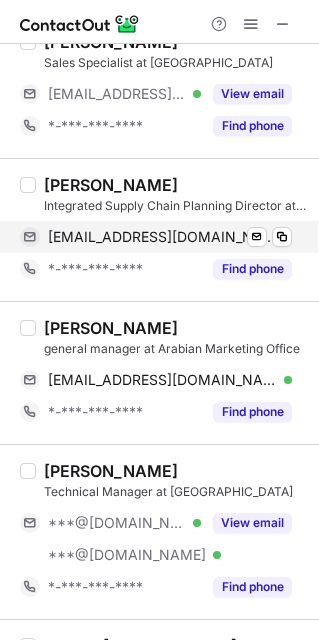 scroll, scrollTop: 900, scrollLeft: 0, axis: vertical 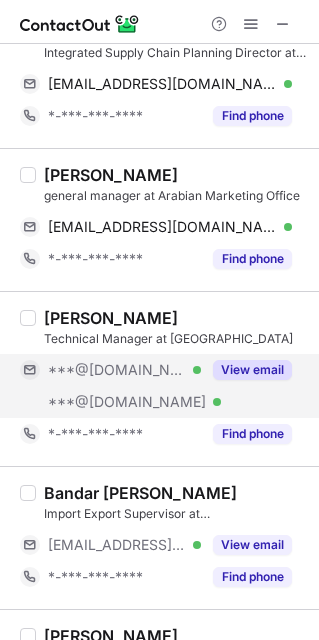 click on "***@[DOMAIN_NAME]" at bounding box center (117, 370) 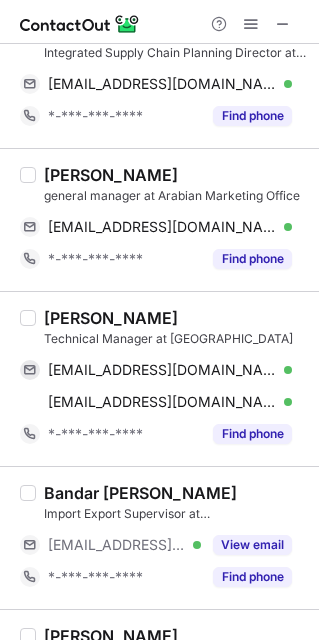 click on "Ahmed ALBalawi" at bounding box center [111, 318] 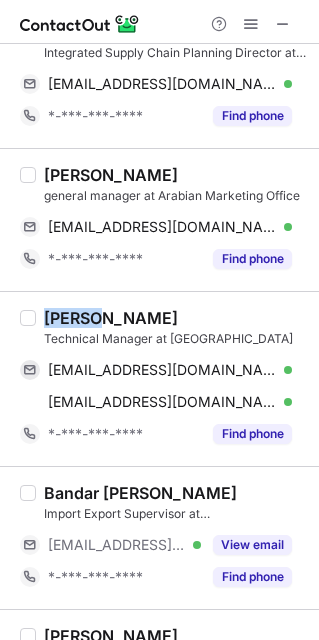 click on "Ahmed ALBalawi" at bounding box center (111, 318) 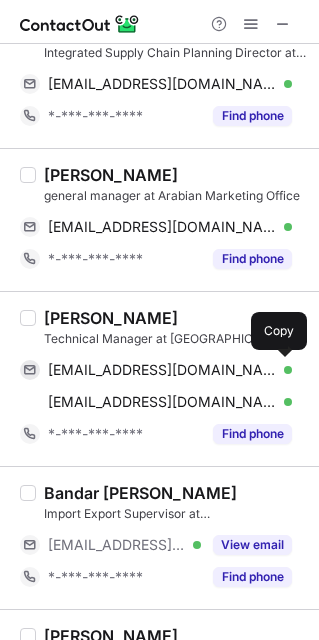 drag, startPoint x: 199, startPoint y: 386, endPoint x: 307, endPoint y: 386, distance: 108 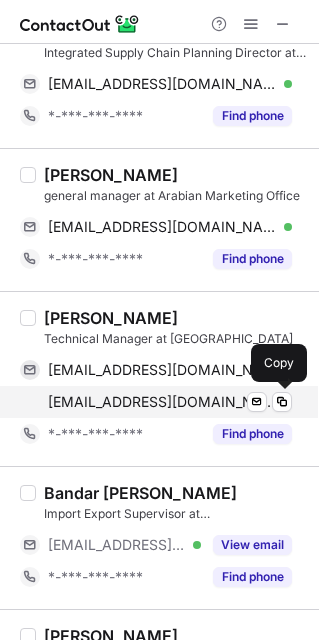 click on "ahmad_albalawi@hotmail.com" at bounding box center [162, 402] 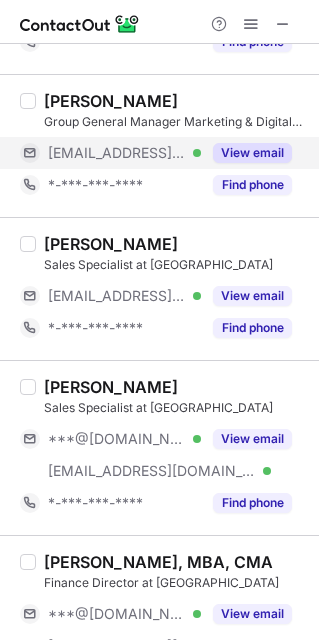 scroll, scrollTop: 1650, scrollLeft: 0, axis: vertical 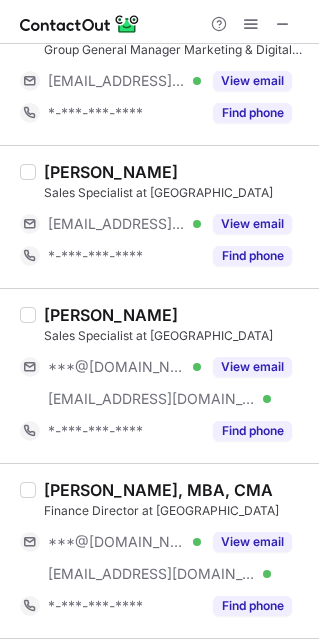 drag, startPoint x: 126, startPoint y: 371, endPoint x: 142, endPoint y: 524, distance: 153.83432 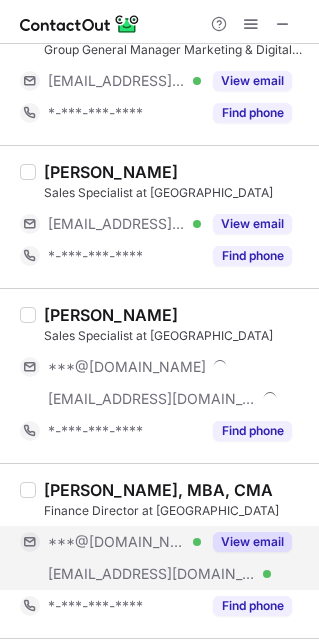 click on "***@[DOMAIN_NAME]" at bounding box center (117, 542) 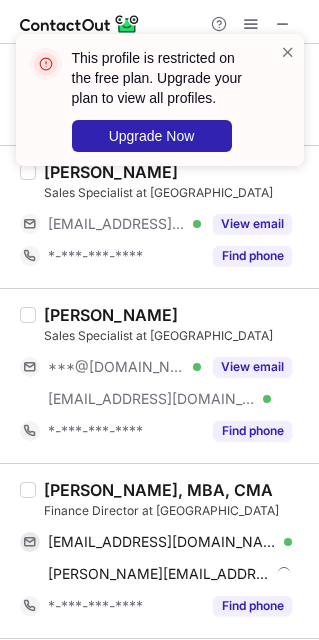 click on "Adel Hussein, MBA, CMA Finance Director at Arabian Oud adelhmostafa@gmail.com Verified Send email Copy hussein@arabianoud.com Send email Copy *-***-***-**** Find phone" at bounding box center [159, 550] 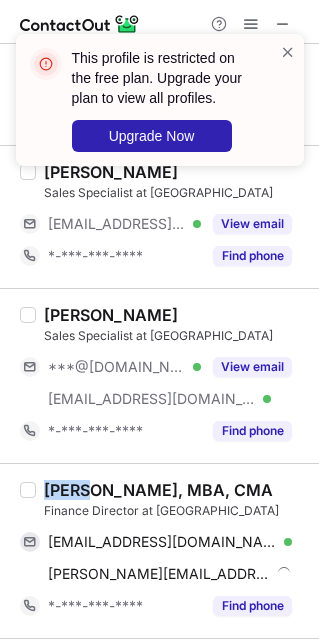 click on "Adel Hussein, MBA, CMA Finance Director at Arabian Oud adelhmostafa@gmail.com Verified Send email Copy hussein@arabianoud.com Send email Copy *-***-***-**** Find phone" at bounding box center [159, 550] 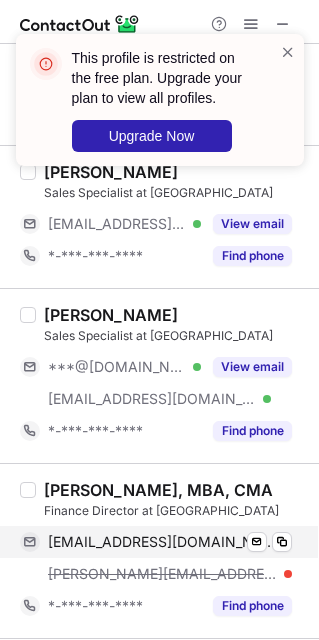 click on "adelhmostafa@gmail.com" at bounding box center (162, 542) 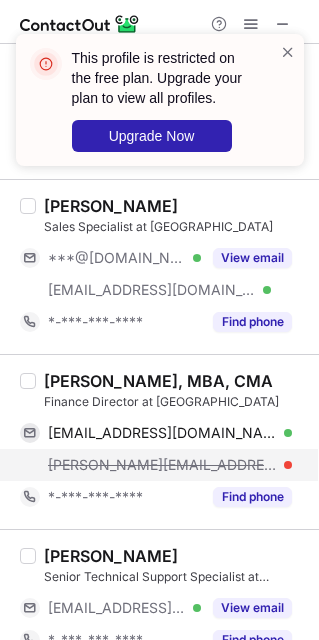 scroll, scrollTop: 2100, scrollLeft: 0, axis: vertical 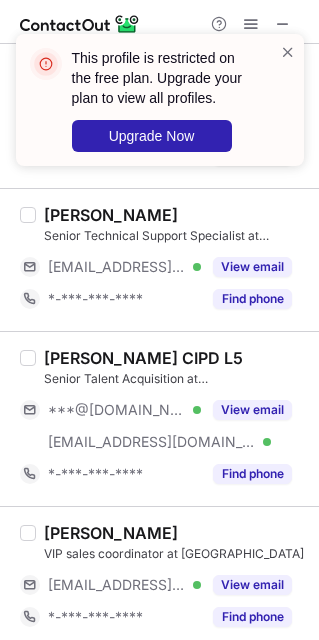 drag, startPoint x: 123, startPoint y: 419, endPoint x: 159, endPoint y: 570, distance: 155.23209 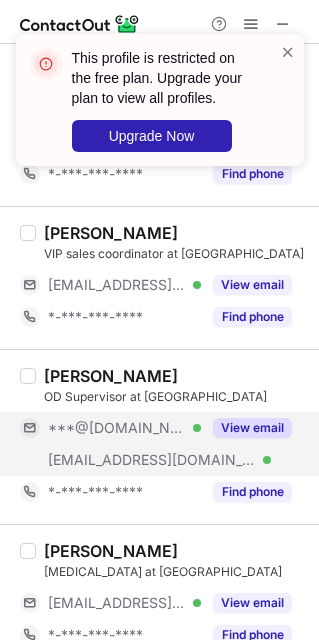 click on "***@[DOMAIN_NAME]" at bounding box center (117, 428) 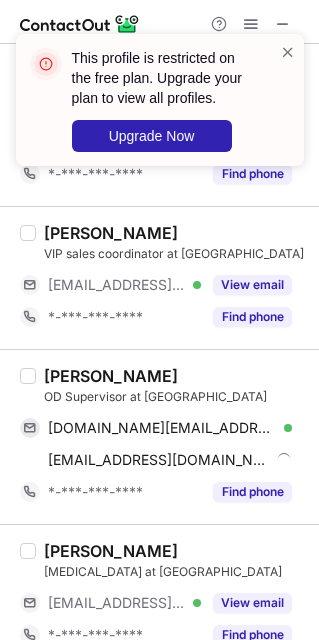 click on "Ahmed Alqead" at bounding box center (111, 376) 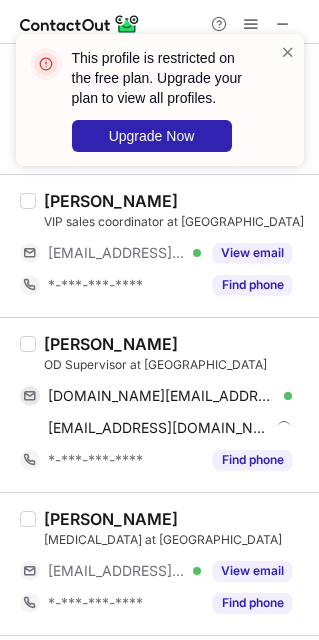 scroll, scrollTop: 2368, scrollLeft: 0, axis: vertical 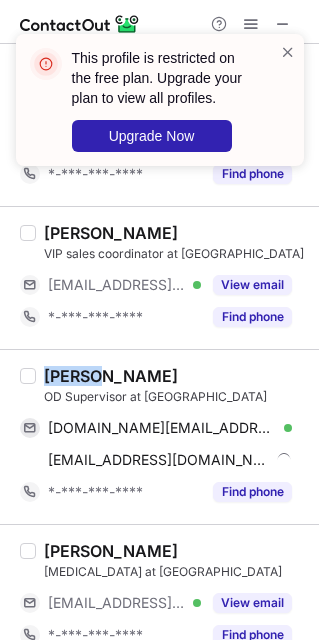 click on "Ahmed Alqead" at bounding box center (111, 376) 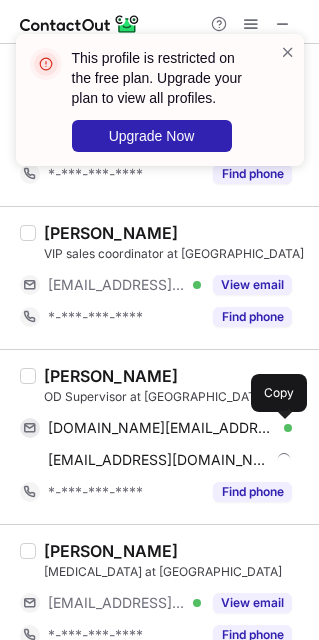 drag, startPoint x: 142, startPoint y: 438, endPoint x: 234, endPoint y: 518, distance: 121.91801 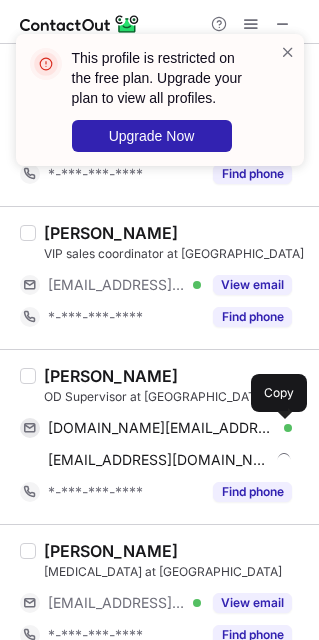 click on "a.a.h.lol@hotmail.com" at bounding box center [162, 428] 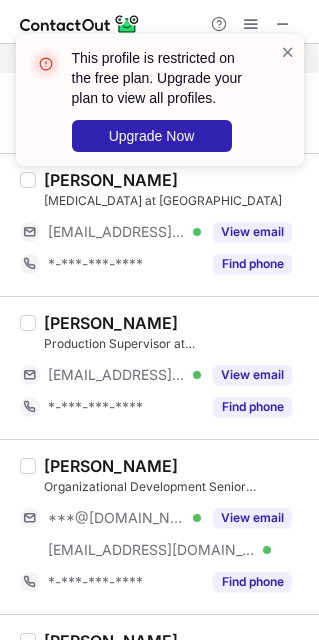 scroll, scrollTop: 2818, scrollLeft: 0, axis: vertical 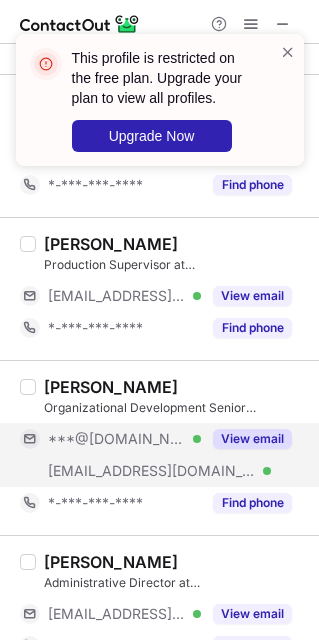 click on "***@[DOMAIN_NAME]" at bounding box center (117, 439) 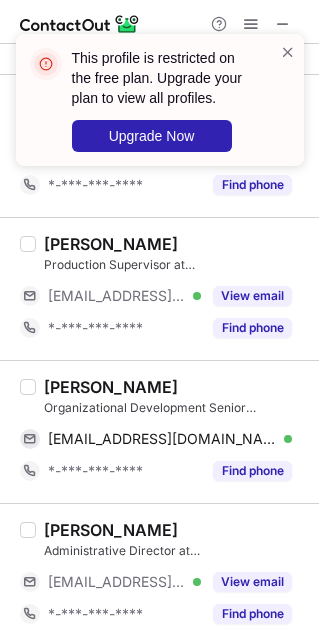 click on "Abdulaziz Matar" at bounding box center (111, 387) 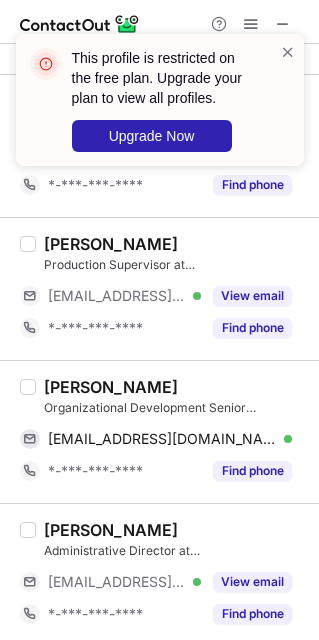 click on "Abdulaziz Matar" at bounding box center [111, 387] 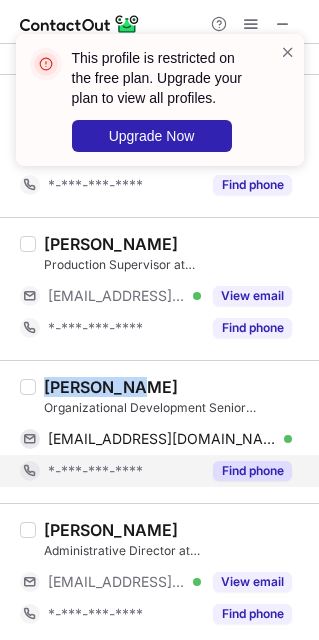 click on "*-***-***-****" at bounding box center [110, 471] 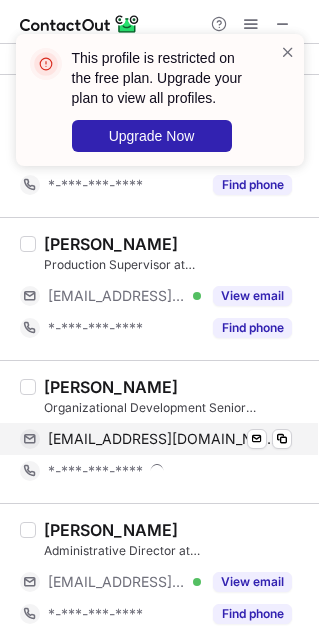 click on "look4me1988@hotmail.com" at bounding box center [162, 439] 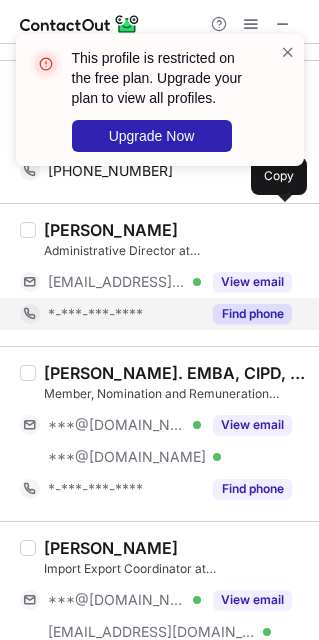 scroll, scrollTop: 3183, scrollLeft: 0, axis: vertical 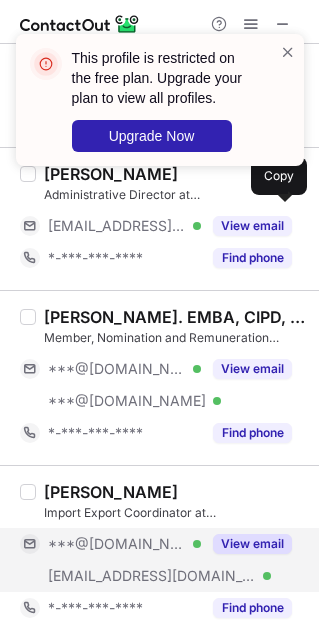 drag, startPoint x: 81, startPoint y: 365, endPoint x: 177, endPoint y: 543, distance: 202.23749 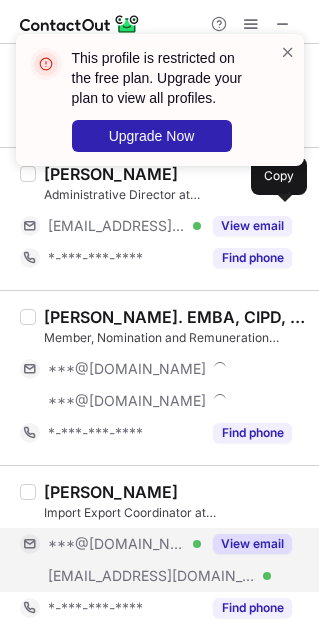 click on "[EMAIL_ADDRESS][DOMAIN_NAME]" at bounding box center (152, 576) 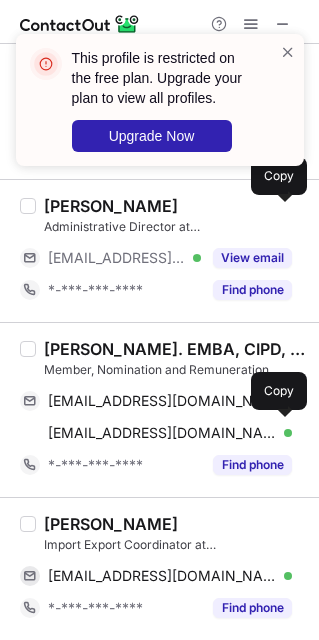 scroll, scrollTop: 3151, scrollLeft: 0, axis: vertical 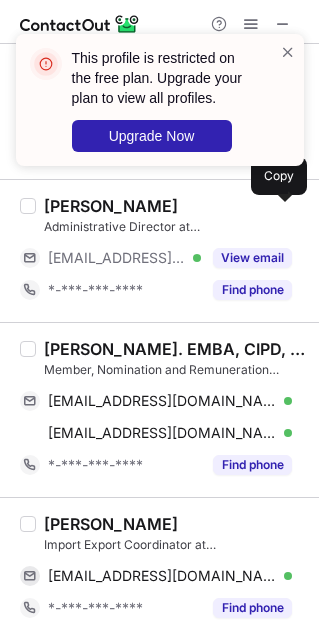 click on "Saad AlOtaibi. EMBA, CIPD, C-KPI" at bounding box center (175, 349) 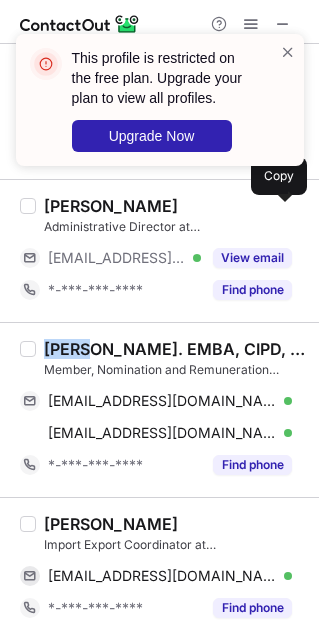 click on "Saad AlOtaibi. EMBA, CIPD, C-KPI" at bounding box center (175, 349) 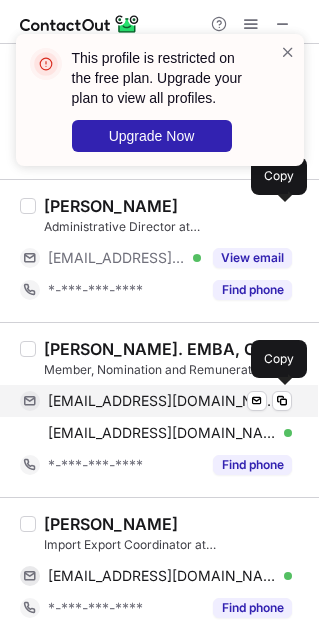 drag, startPoint x: 201, startPoint y: 384, endPoint x: 270, endPoint y: 393, distance: 69.58448 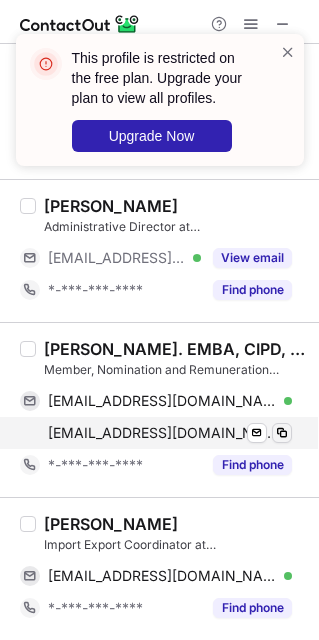 drag, startPoint x: 193, startPoint y: 435, endPoint x: 279, endPoint y: 429, distance: 86.209045 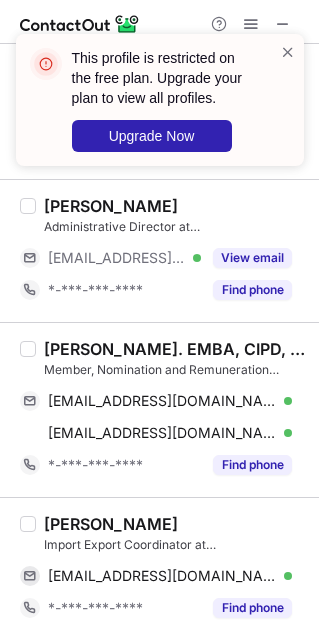 click on "Faris Alshenbari Import Export Coordinator at Arabian Oud faressau@gmail.com Verified Send email Copy *-***-***-**** Find phone" at bounding box center [159, 568] 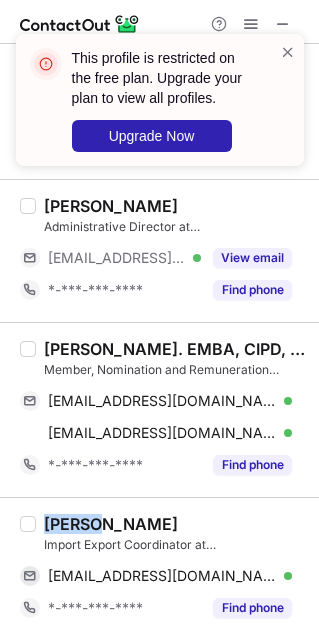 click on "Faris Alshenbari Import Export Coordinator at Arabian Oud faressau@gmail.com Verified Send email Copy *-***-***-**** Find phone" at bounding box center (159, 568) 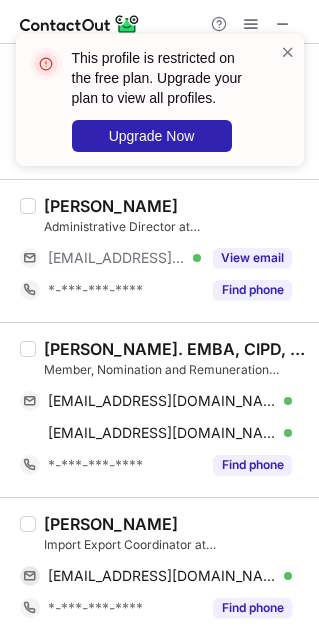 drag, startPoint x: 196, startPoint y: 590, endPoint x: 318, endPoint y: 516, distance: 142.68848 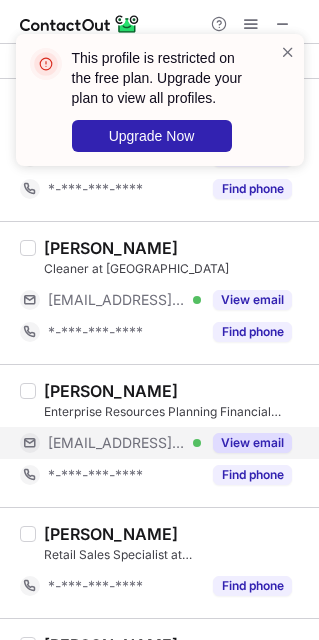 scroll, scrollTop: 0, scrollLeft: 0, axis: both 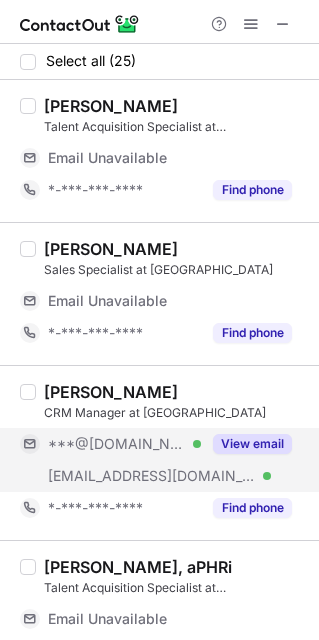 click on "***@[DOMAIN_NAME]" at bounding box center (117, 444) 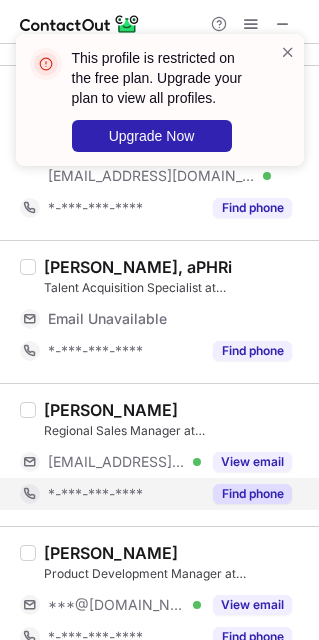 scroll, scrollTop: 450, scrollLeft: 0, axis: vertical 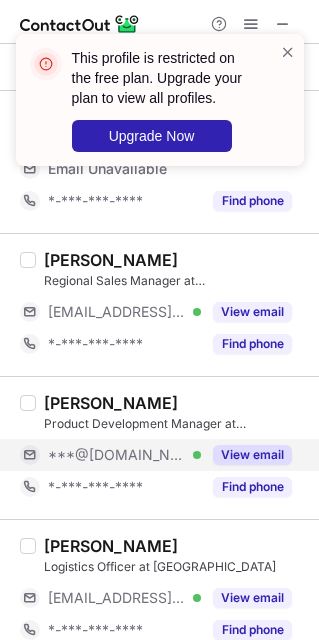 drag, startPoint x: 136, startPoint y: 455, endPoint x: 139, endPoint y: 465, distance: 10.440307 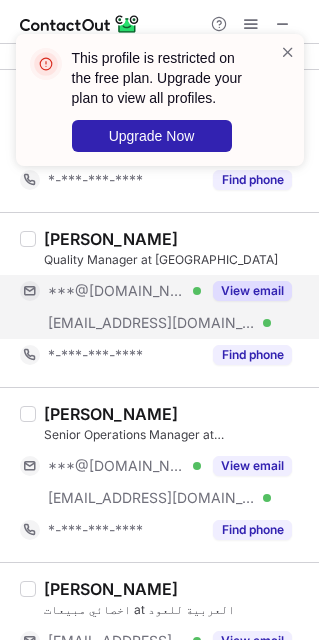 click on "[EMAIL_ADDRESS][DOMAIN_NAME]" at bounding box center (152, 323) 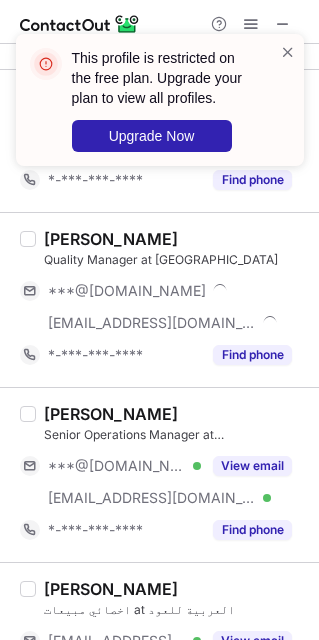 scroll, scrollTop: 804, scrollLeft: 0, axis: vertical 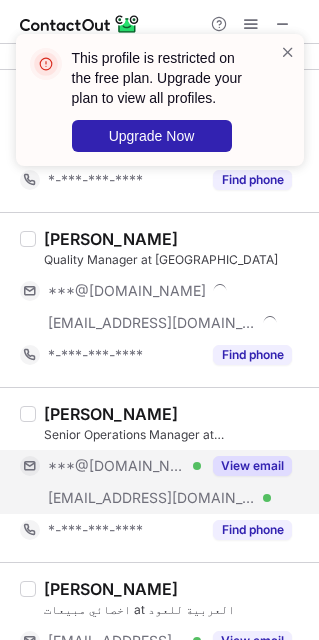 click on "***@[DOMAIN_NAME]" at bounding box center [117, 466] 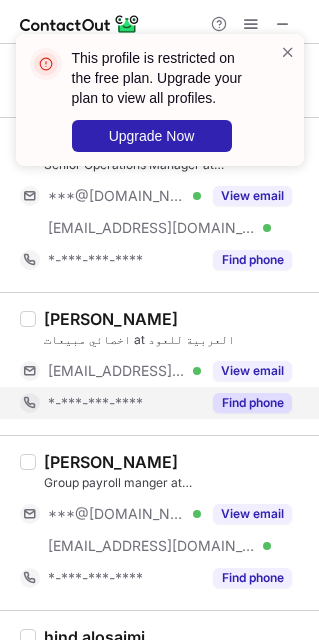 scroll, scrollTop: 1104, scrollLeft: 0, axis: vertical 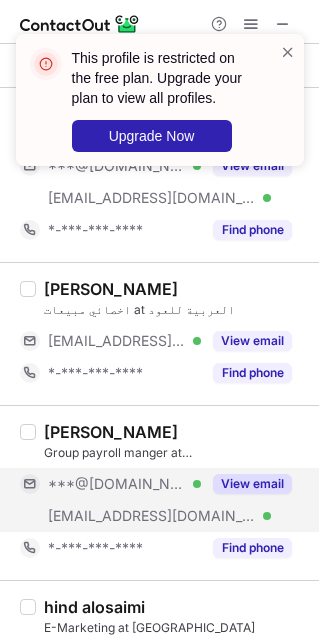 click on "***@[DOMAIN_NAME]" at bounding box center (117, 484) 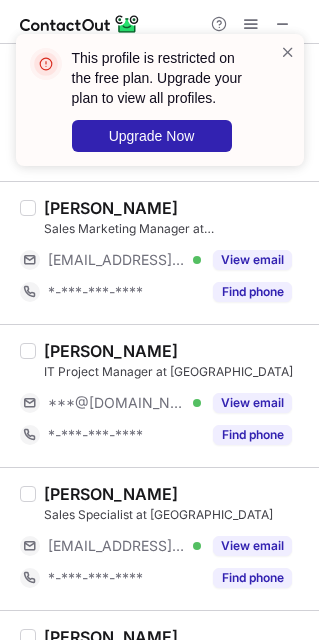 scroll, scrollTop: 2004, scrollLeft: 0, axis: vertical 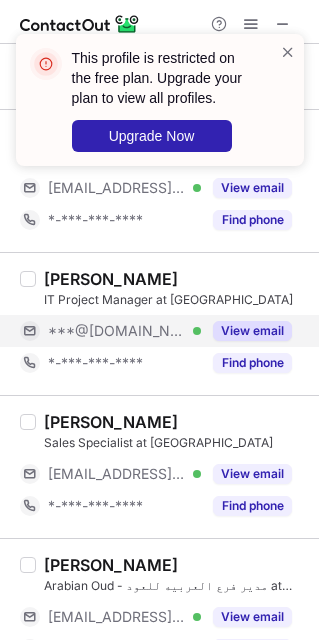 click on "***@[DOMAIN_NAME]" at bounding box center (117, 331) 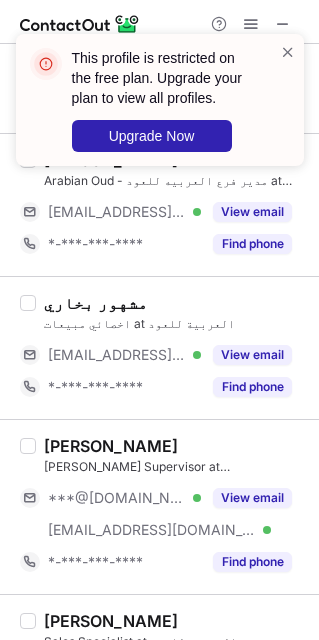 scroll, scrollTop: 2454, scrollLeft: 0, axis: vertical 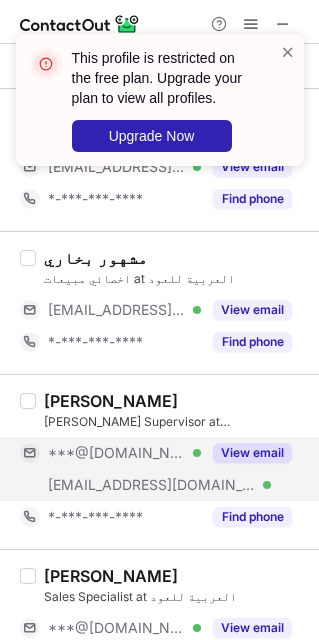 click on "***@[DOMAIN_NAME] Verified" at bounding box center (110, 453) 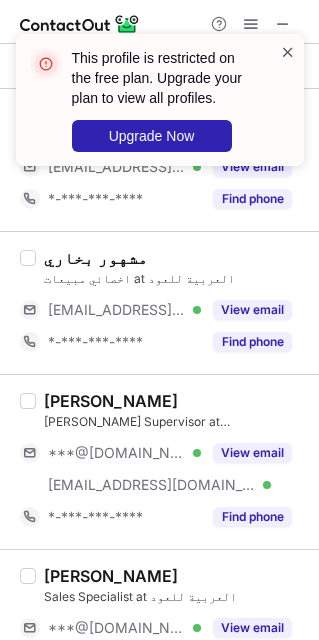 click at bounding box center [288, 52] 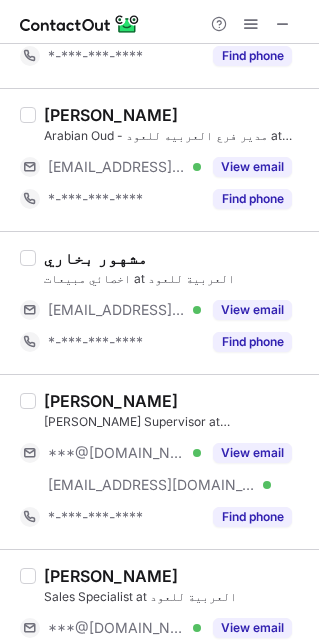 click at bounding box center (251, 24) 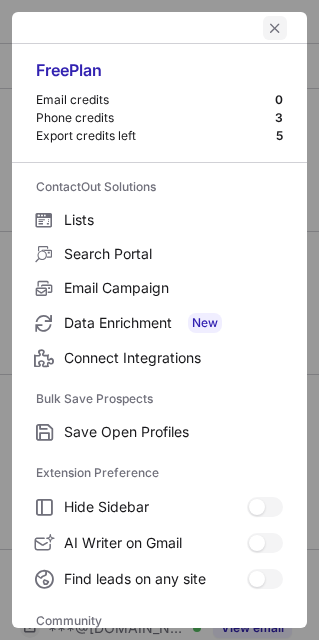 click at bounding box center [275, 28] 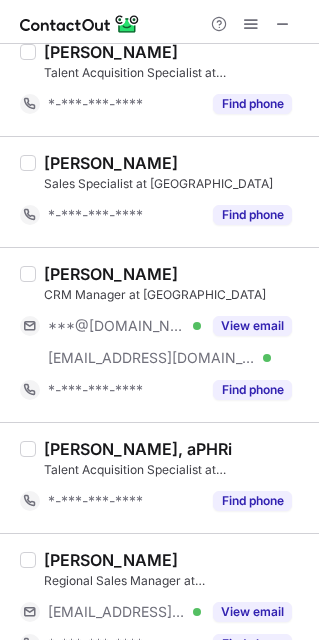 scroll, scrollTop: 0, scrollLeft: 0, axis: both 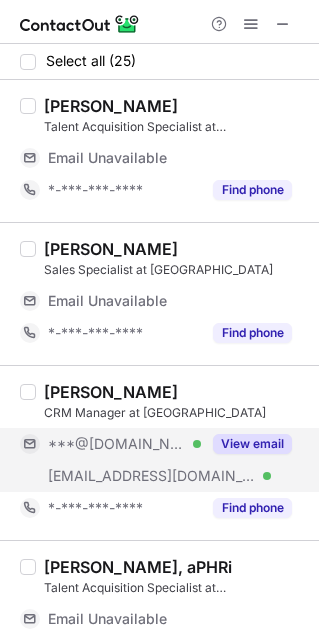 click on "***@[DOMAIN_NAME] Verified" at bounding box center [124, 444] 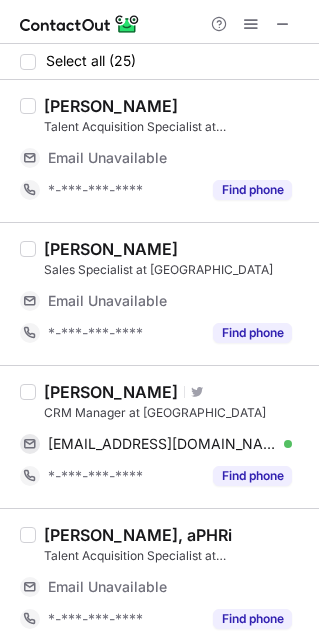 click on "[PERSON_NAME]" at bounding box center (111, 392) 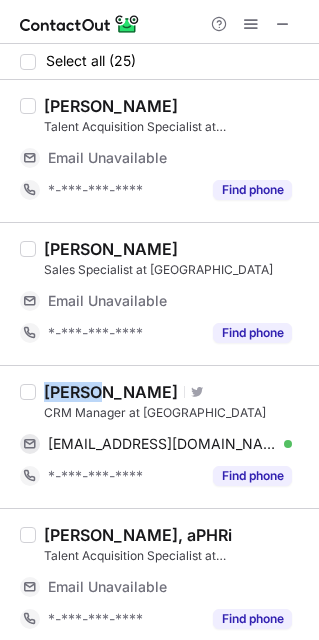 click on "[PERSON_NAME]" at bounding box center [111, 392] 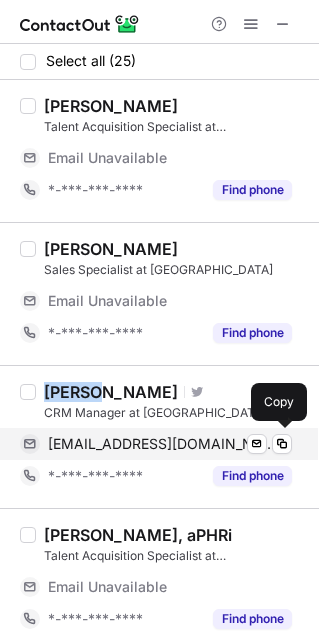 click on "[EMAIL_ADDRESS][DOMAIN_NAME]" at bounding box center (162, 444) 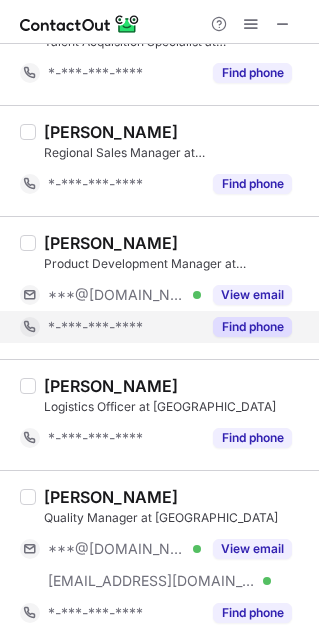 scroll, scrollTop: 387, scrollLeft: 0, axis: vertical 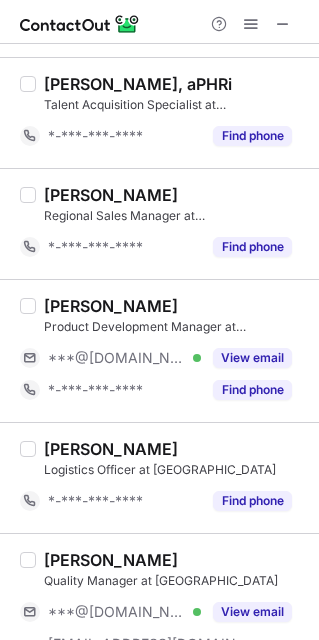 drag, startPoint x: 81, startPoint y: 357, endPoint x: 114, endPoint y: 593, distance: 238.29604 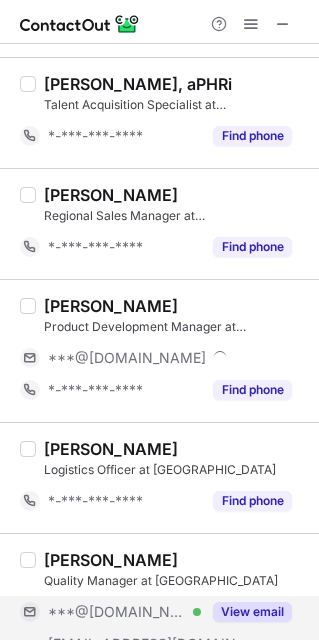 click on "***@[DOMAIN_NAME] Verified" at bounding box center [110, 612] 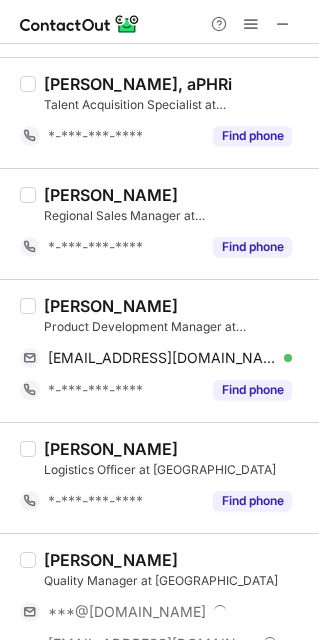 click on "[PERSON_NAME]" at bounding box center [111, 306] 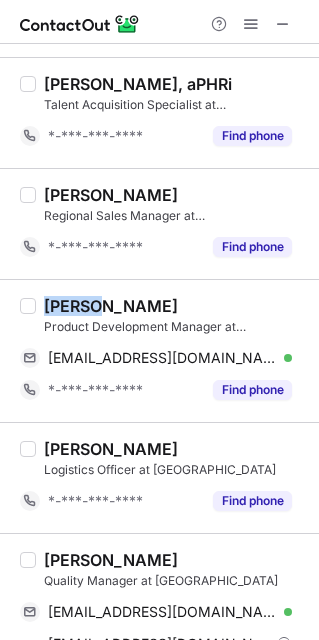 click on "[PERSON_NAME]" at bounding box center (111, 306) 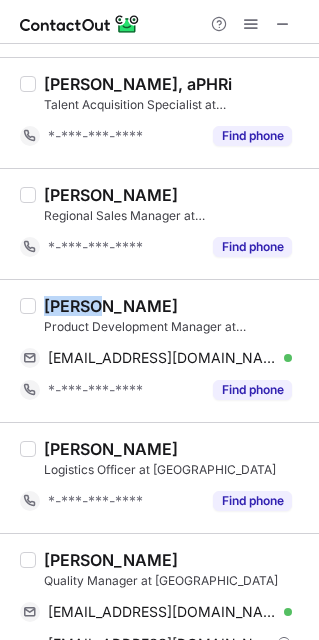 copy on "[PERSON_NAME]" 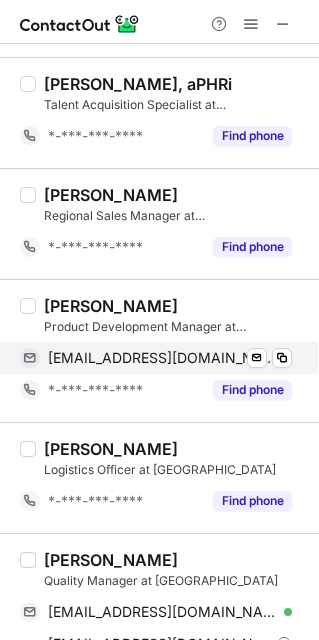drag, startPoint x: 124, startPoint y: 333, endPoint x: 184, endPoint y: 353, distance: 63.245552 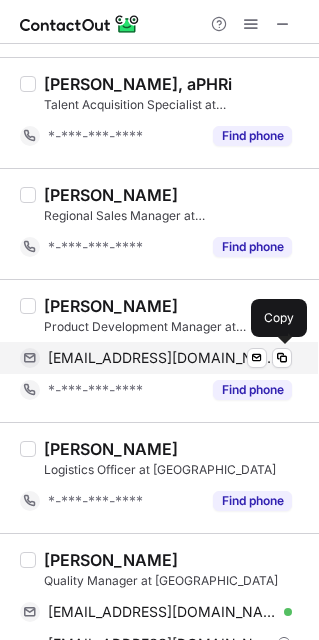 click on "[EMAIL_ADDRESS][DOMAIN_NAME]" at bounding box center (162, 358) 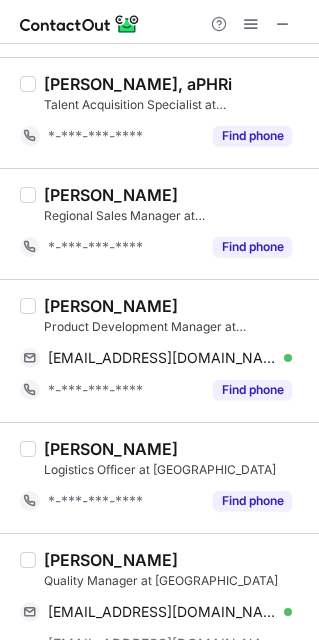 click on "[PERSON_NAME]" at bounding box center (111, 560) 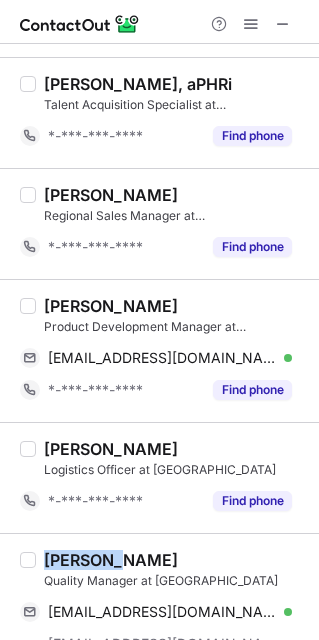 click on "[PERSON_NAME]" at bounding box center [111, 560] 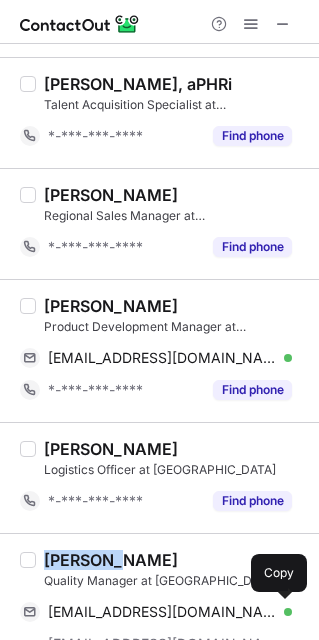 drag, startPoint x: 162, startPoint y: 608, endPoint x: 298, endPoint y: 521, distance: 161.44658 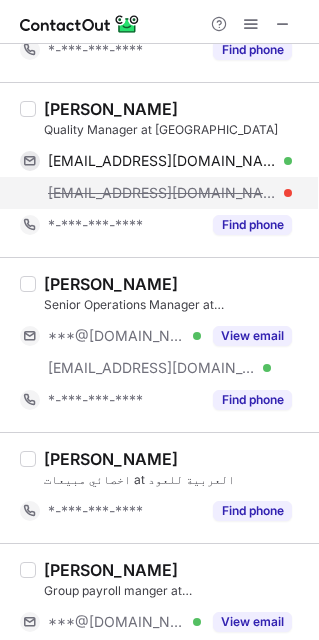 scroll, scrollTop: 987, scrollLeft: 0, axis: vertical 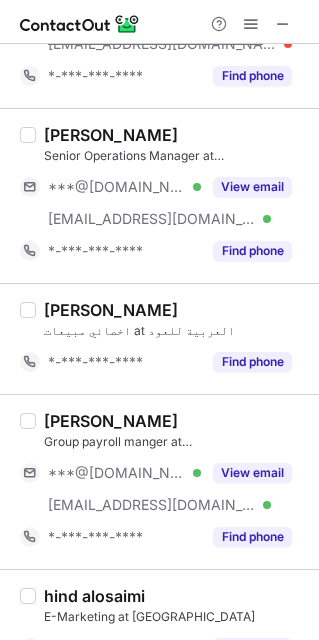 drag, startPoint x: 94, startPoint y: 215, endPoint x: 90, endPoint y: 455, distance: 240.03333 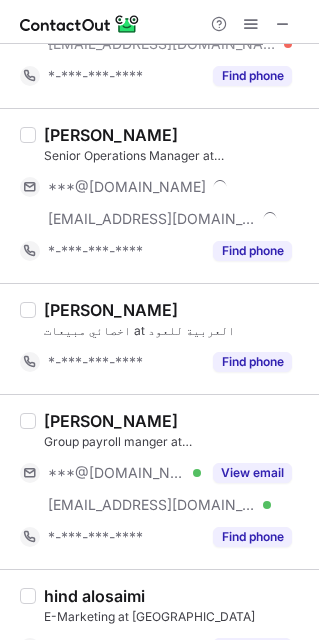 drag, startPoint x: 93, startPoint y: 476, endPoint x: 82, endPoint y: 279, distance: 197.30687 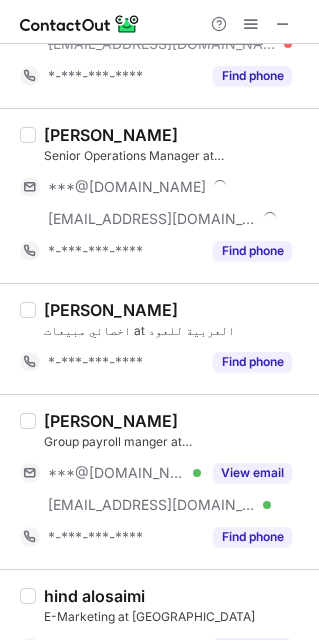click on "***@[DOMAIN_NAME]" at bounding box center (117, 473) 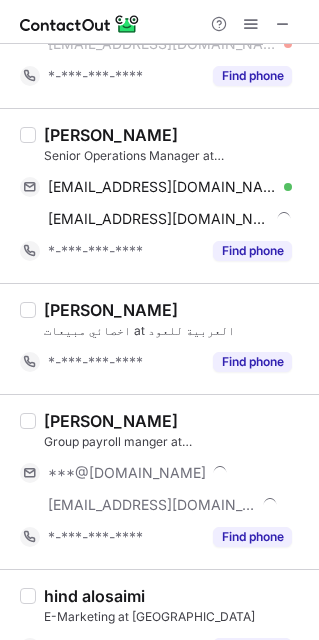 click on "[PERSON_NAME] Senior Operations Manager at [GEOGRAPHIC_DATA] [EMAIL_ADDRESS][DOMAIN_NAME] Verified Send email Copy [EMAIL_ADDRESS][DOMAIN_NAME] Send email Copy *-***-***-**** Find phone" at bounding box center (159, 195) 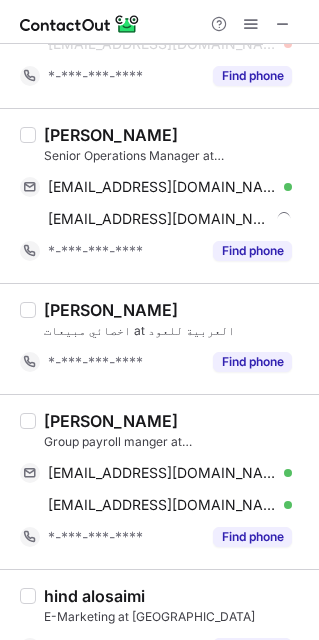 click on "[PERSON_NAME] Senior Operations Manager at [GEOGRAPHIC_DATA] [EMAIL_ADDRESS][DOMAIN_NAME] Verified Send email Copy [EMAIL_ADDRESS][DOMAIN_NAME] Send email Copy *-***-***-**** Find phone" at bounding box center [159, 195] 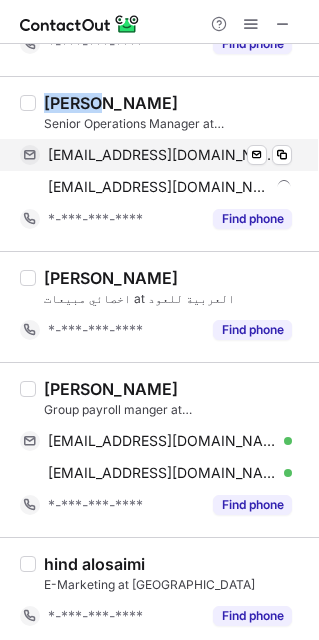 drag, startPoint x: 100, startPoint y: 138, endPoint x: 102, endPoint y: 150, distance: 12.165525 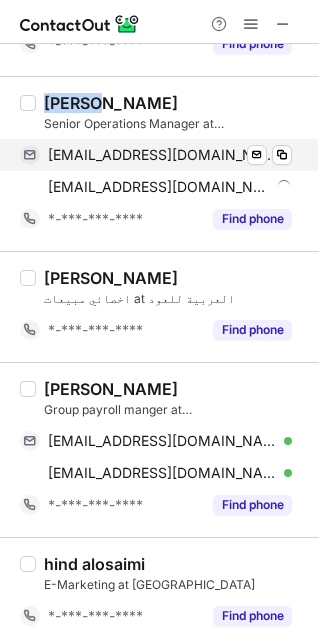 click on "[PERSON_NAME] Senior Operations Manager at [GEOGRAPHIC_DATA] [EMAIL_ADDRESS][DOMAIN_NAME] Verified Send email Copy [EMAIL_ADDRESS][DOMAIN_NAME] Send email Copy *-***-***-**** Find phone" at bounding box center (171, 164) 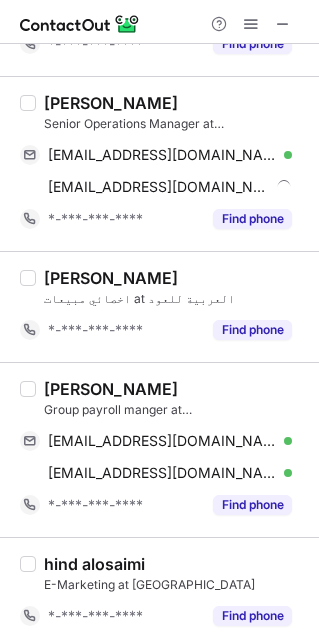 click on "[EMAIL_ADDRESS][DOMAIN_NAME]" at bounding box center (162, 155) 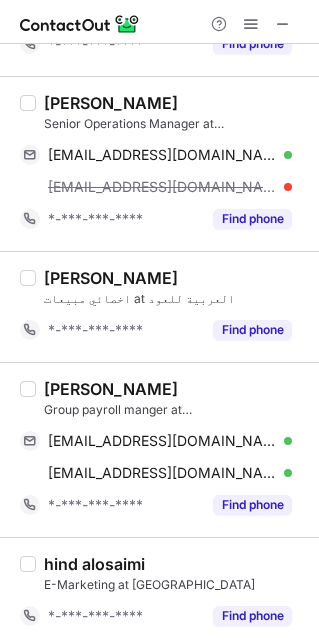 click on "[PERSON_NAME]" at bounding box center [111, 389] 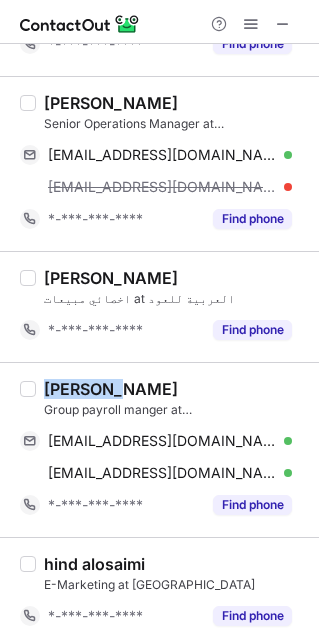 copy on "[PERSON_NAME]" 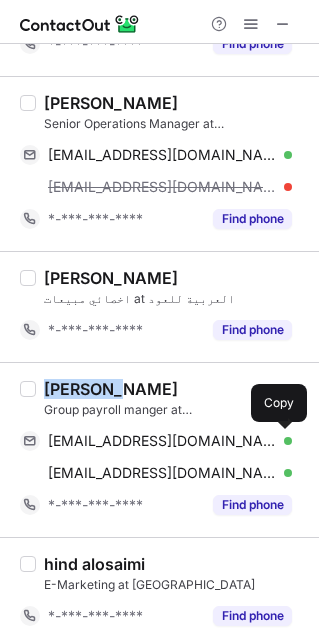 drag, startPoint x: 165, startPoint y: 444, endPoint x: 309, endPoint y: 515, distance: 160.55217 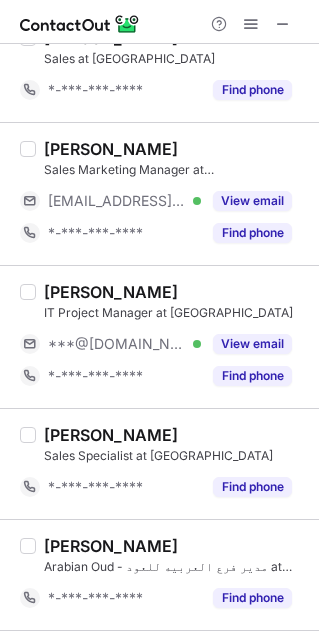 scroll, scrollTop: 1737, scrollLeft: 0, axis: vertical 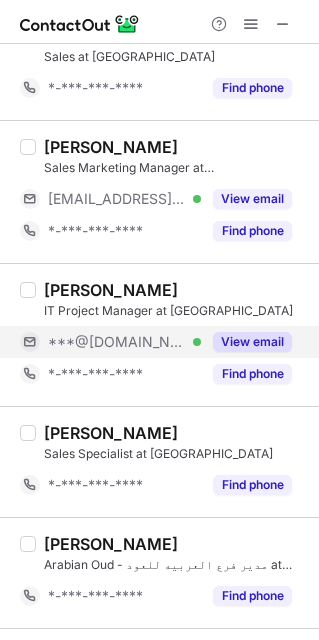 click on "***@[DOMAIN_NAME]" at bounding box center (117, 342) 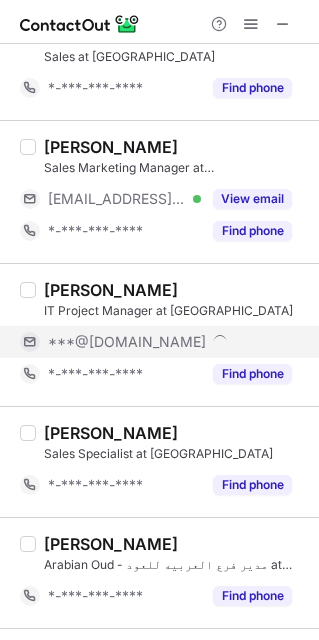 scroll, scrollTop: 1705, scrollLeft: 0, axis: vertical 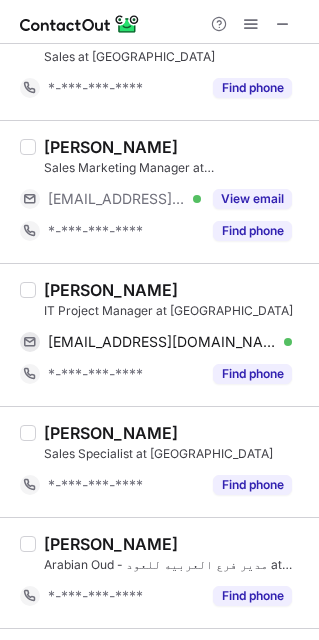 click on "[PERSON_NAME]" at bounding box center (111, 290) 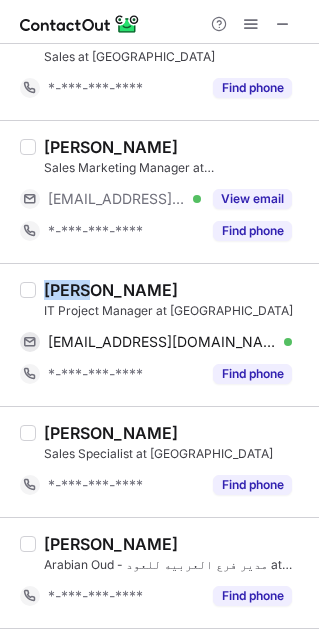 click on "[PERSON_NAME]" at bounding box center [111, 290] 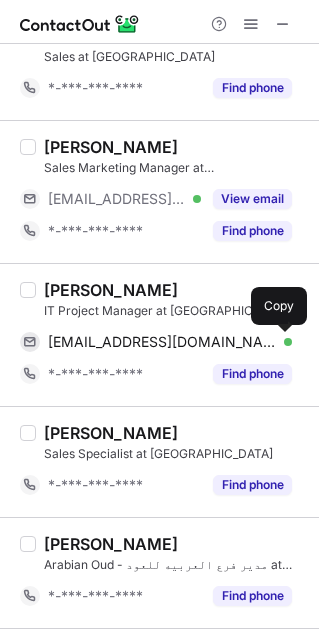 drag, startPoint x: 60, startPoint y: 362, endPoint x: 159, endPoint y: 428, distance: 118.98319 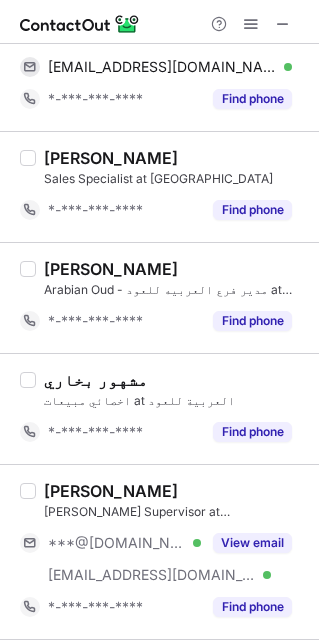 scroll, scrollTop: 2005, scrollLeft: 0, axis: vertical 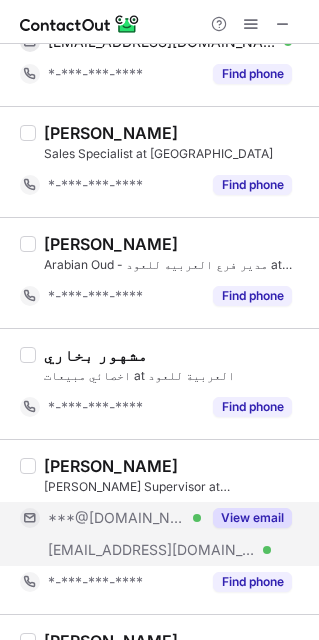 drag, startPoint x: 138, startPoint y: 527, endPoint x: 153, endPoint y: 548, distance: 25.806976 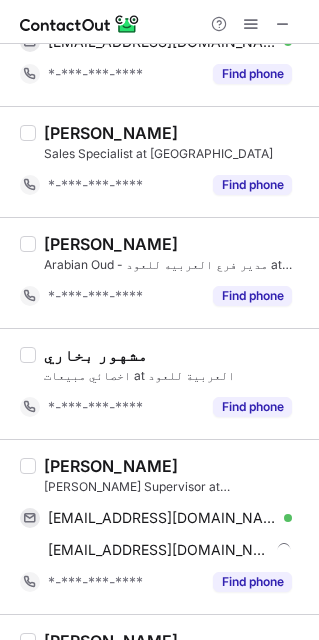 click on "[PERSON_NAME]" at bounding box center (111, 466) 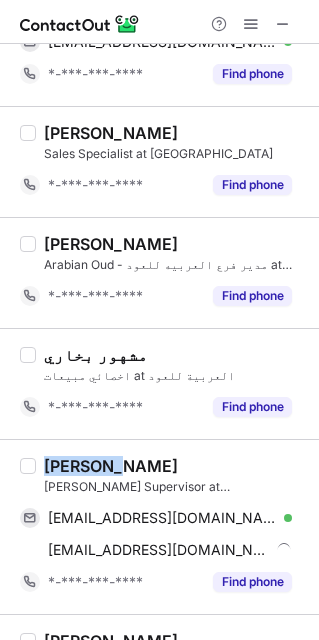 click on "[PERSON_NAME]" at bounding box center (111, 466) 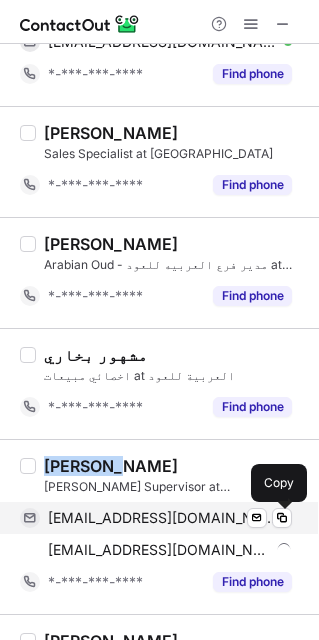 click on "[EMAIL_ADDRESS][DOMAIN_NAME]" at bounding box center [162, 518] 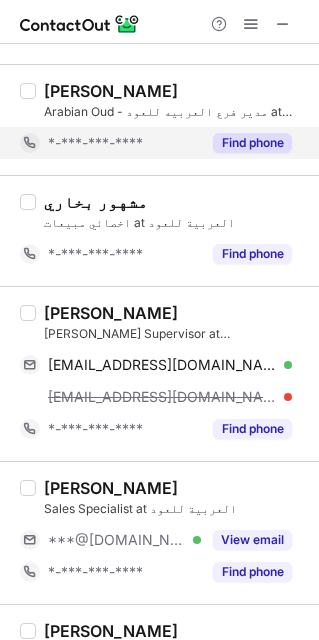 scroll, scrollTop: 2305, scrollLeft: 0, axis: vertical 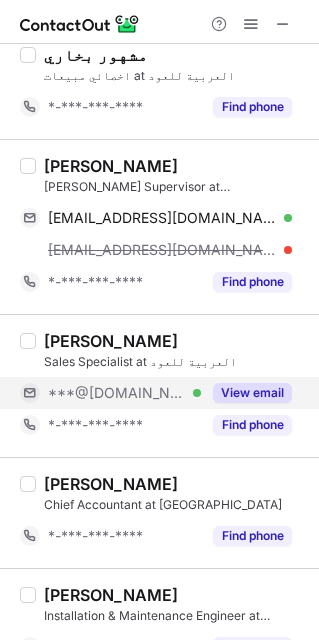 click on "***@[DOMAIN_NAME]" at bounding box center [117, 393] 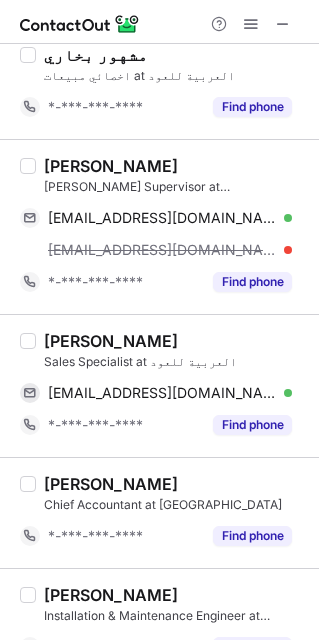 click on "[PERSON_NAME]" at bounding box center [111, 341] 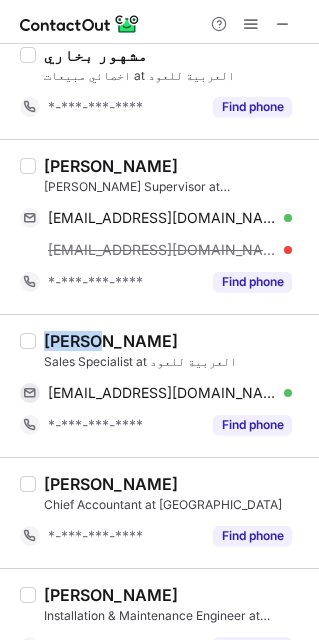 click on "[PERSON_NAME]" at bounding box center (111, 341) 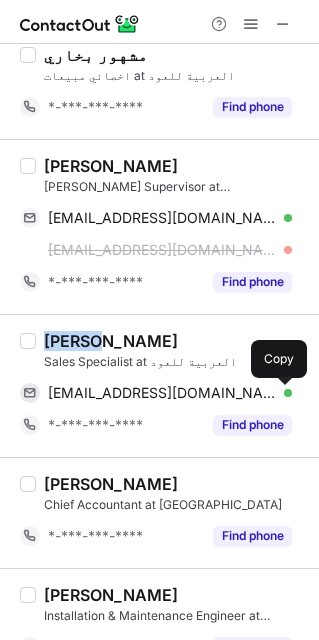 drag, startPoint x: 162, startPoint y: 411, endPoint x: 283, endPoint y: 521, distance: 163.52675 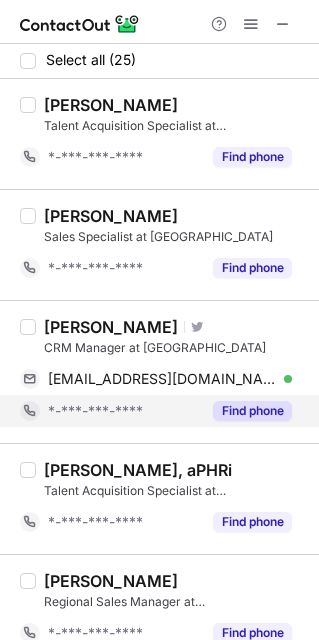 scroll, scrollTop: 0, scrollLeft: 0, axis: both 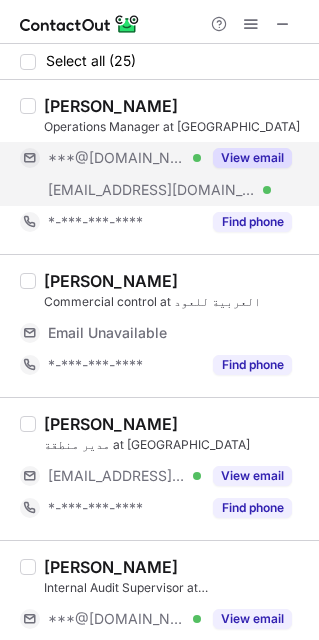 click on "***@[DOMAIN_NAME]" at bounding box center [117, 158] 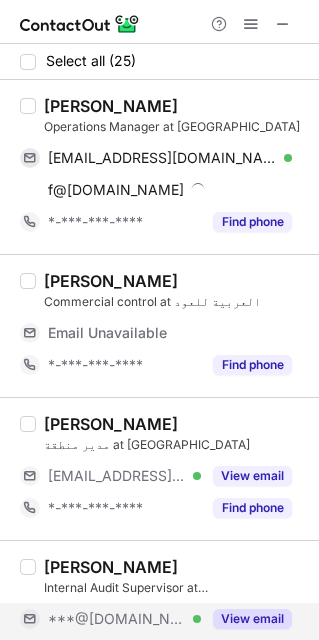 click on "***@[DOMAIN_NAME] Verified" at bounding box center [110, 619] 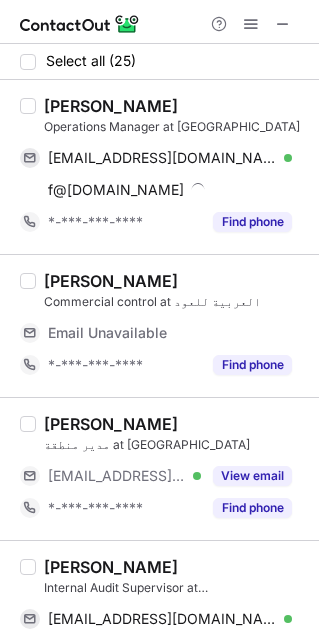 click on "[PERSON_NAME]" at bounding box center [111, 106] 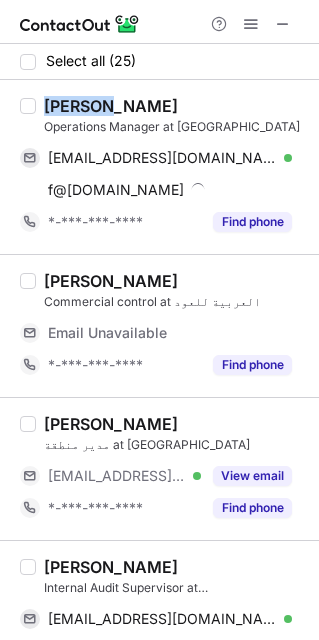 click on "[PERSON_NAME]" at bounding box center [111, 106] 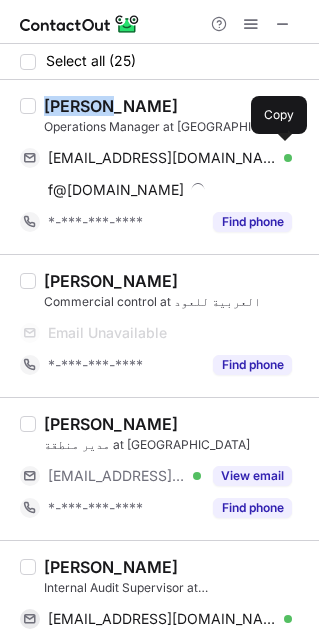 drag, startPoint x: 156, startPoint y: 164, endPoint x: 303, endPoint y: 312, distance: 208.5977 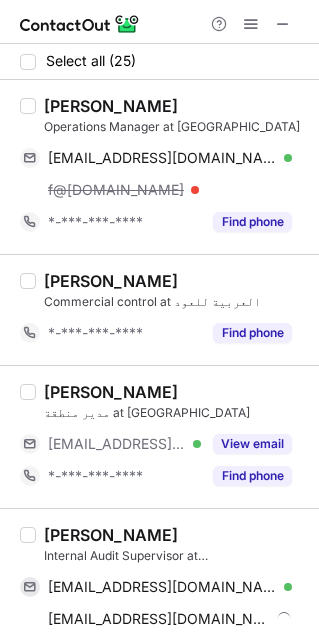click on "[PERSON_NAME]" at bounding box center [111, 535] 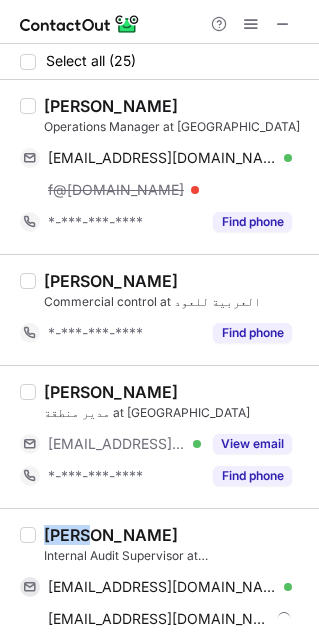 click on "[PERSON_NAME]" at bounding box center (111, 535) 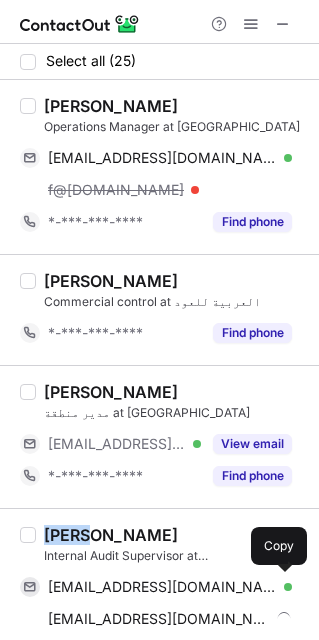 drag, startPoint x: 175, startPoint y: 599, endPoint x: 312, endPoint y: 572, distance: 139.63524 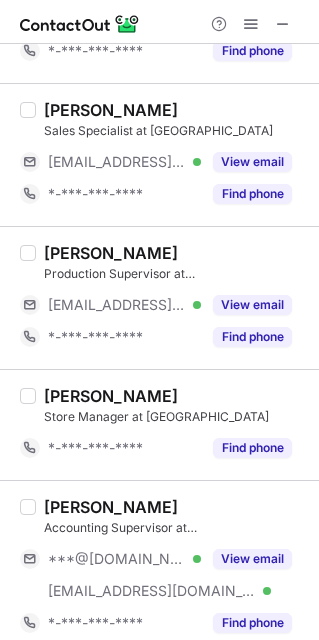 scroll, scrollTop: 900, scrollLeft: 0, axis: vertical 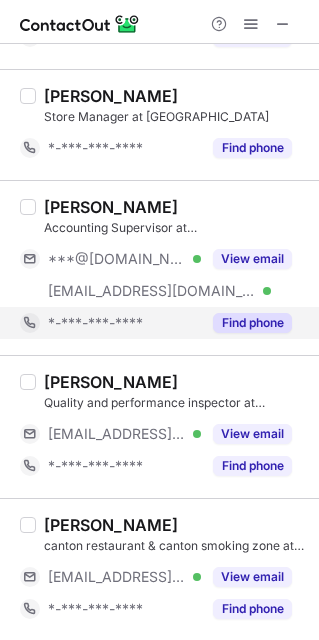 drag, startPoint x: 114, startPoint y: 285, endPoint x: 108, endPoint y: 339, distance: 54.33231 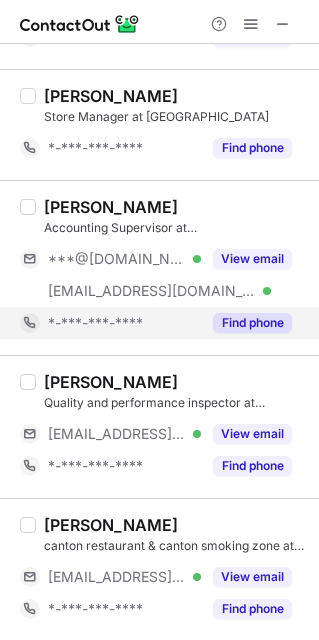 click on "[EMAIL_ADDRESS][DOMAIN_NAME]" at bounding box center (152, 291) 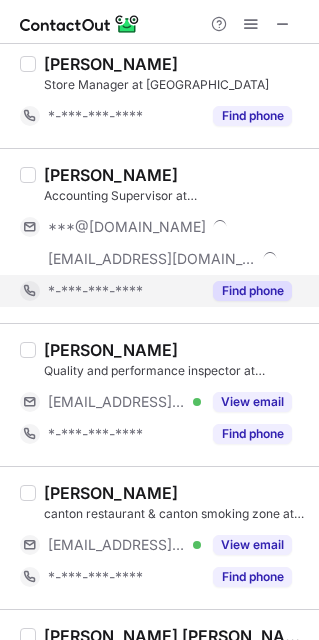 scroll, scrollTop: 868, scrollLeft: 0, axis: vertical 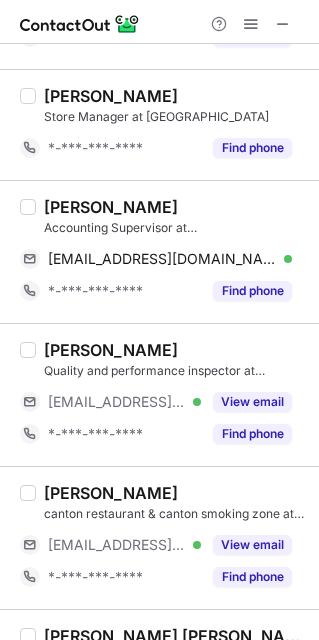click on "[PERSON_NAME] Accounting Supervisor at Arabian Oud [EMAIL_ADDRESS][DOMAIN_NAME] Verified Send email Copy *-***-***-**** Find phone" at bounding box center (159, 251) 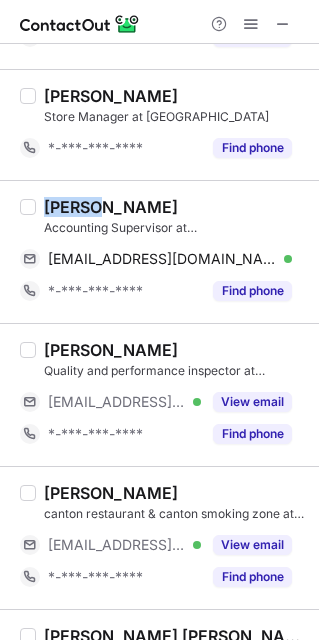 click on "[PERSON_NAME] Accounting Supervisor at Arabian Oud [EMAIL_ADDRESS][DOMAIN_NAME] Verified Send email Copy *-***-***-**** Find phone" at bounding box center (159, 251) 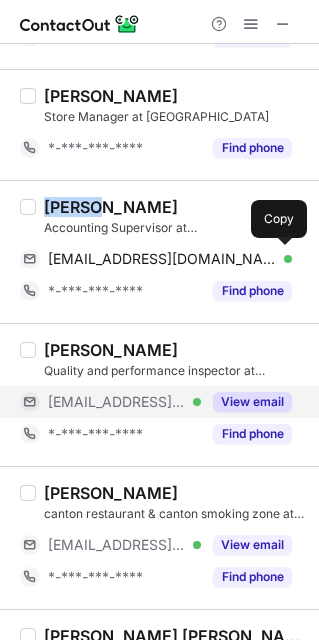 drag, startPoint x: 151, startPoint y: 263, endPoint x: 286, endPoint y: 411, distance: 200.32224 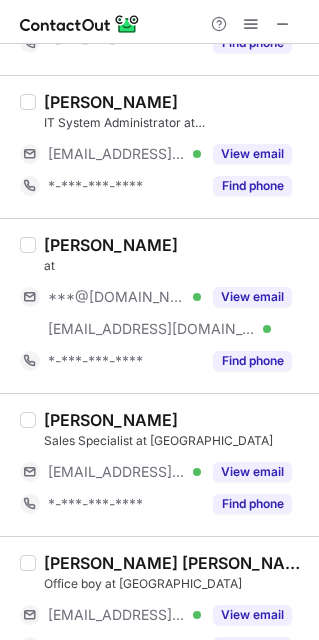 scroll, scrollTop: 1618, scrollLeft: 0, axis: vertical 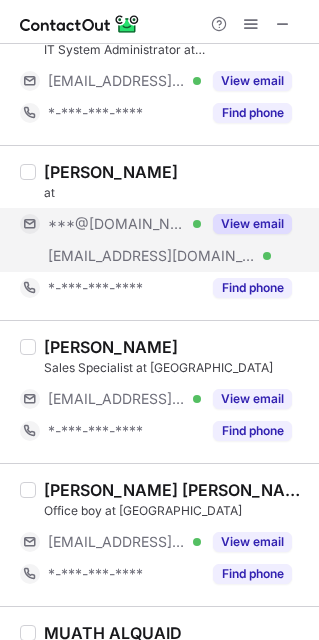 click on "[EMAIL_ADDRESS][DOMAIN_NAME] Verified" at bounding box center [110, 256] 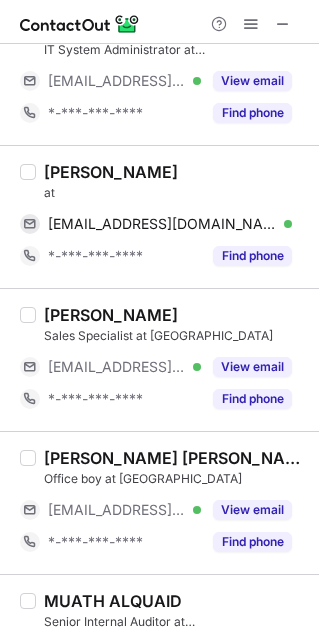 click on "[PERSON_NAME]" at bounding box center (111, 172) 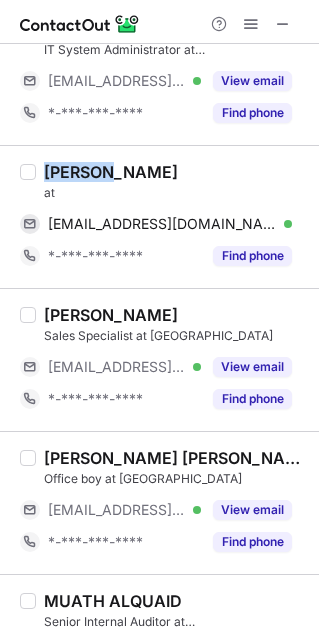 click on "[PERSON_NAME]" at bounding box center (111, 172) 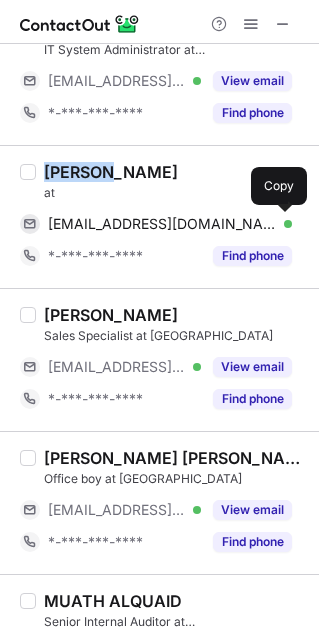 drag, startPoint x: 156, startPoint y: 240, endPoint x: 312, endPoint y: 452, distance: 263.21094 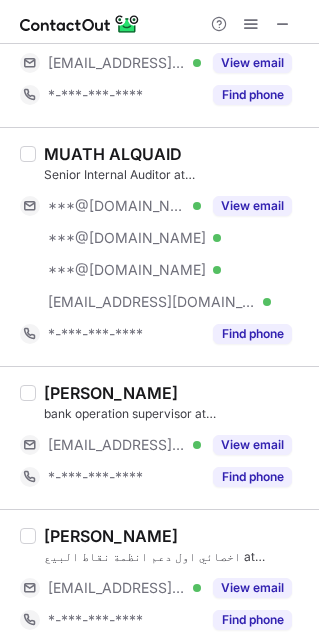 scroll, scrollTop: 2068, scrollLeft: 0, axis: vertical 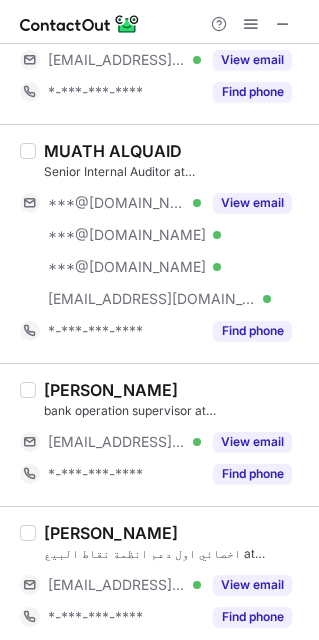 drag, startPoint x: 78, startPoint y: 312, endPoint x: 79, endPoint y: 362, distance: 50.01 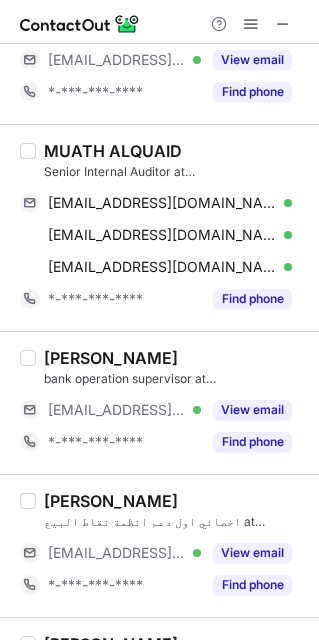 click on "MUATH ALQUAID" at bounding box center [113, 151] 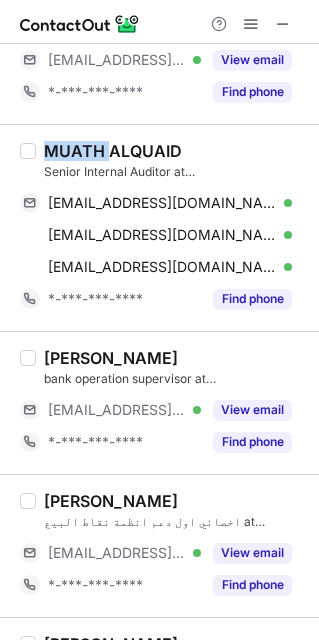 click on "MUATH ALQUAID" at bounding box center [113, 151] 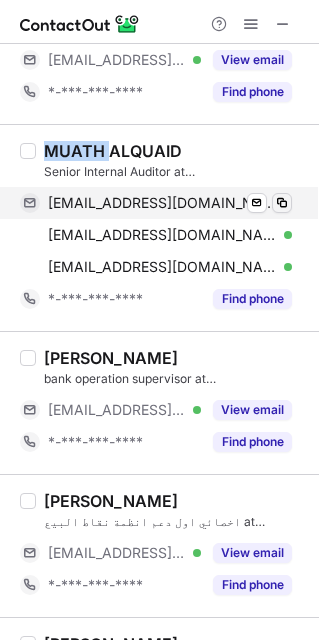 drag, startPoint x: 205, startPoint y: 210, endPoint x: 283, endPoint y: 210, distance: 78 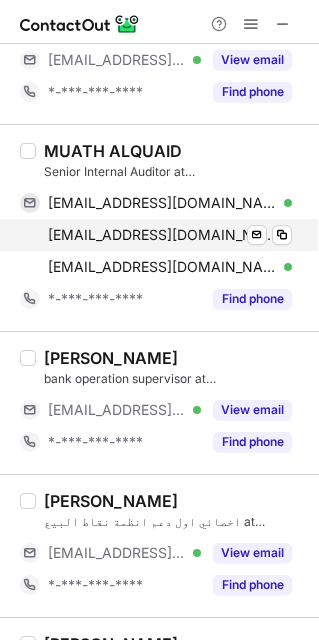 click on "[EMAIL_ADDRESS][DOMAIN_NAME] Verified Send email Copy" at bounding box center [156, 235] 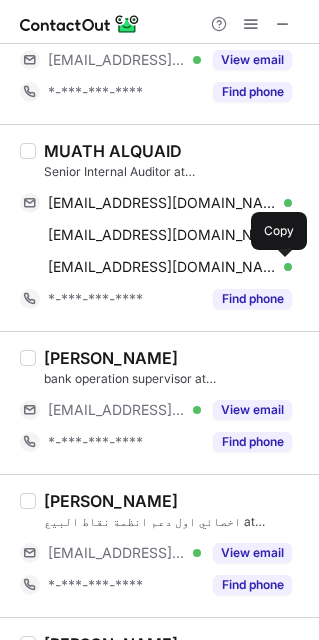 drag, startPoint x: 199, startPoint y: 275, endPoint x: 313, endPoint y: 260, distance: 114.982605 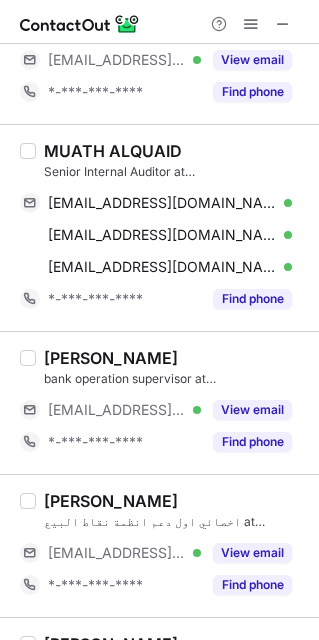 scroll, scrollTop: 2368, scrollLeft: 0, axis: vertical 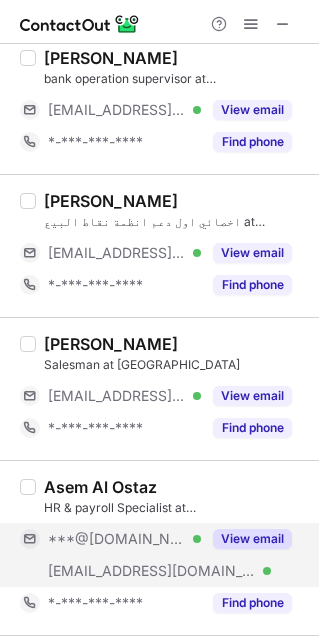 drag, startPoint x: 105, startPoint y: 555, endPoint x: 99, endPoint y: 545, distance: 11.661903 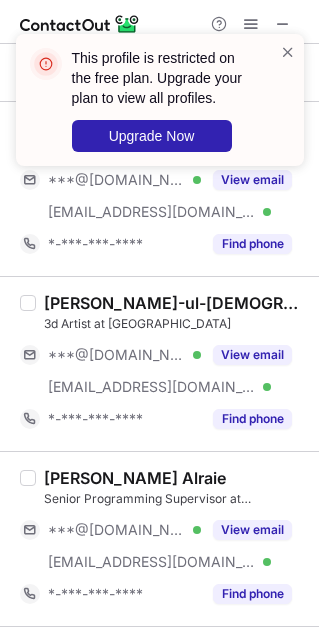 scroll, scrollTop: 2818, scrollLeft: 0, axis: vertical 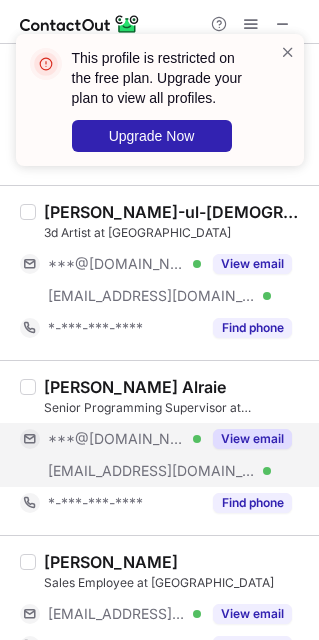 click on "***@[DOMAIN_NAME] Verified" at bounding box center [110, 439] 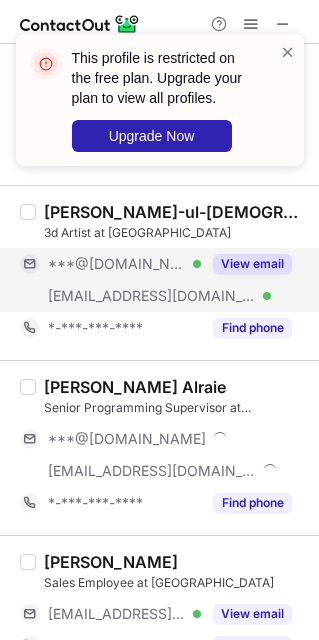 click on "***@[DOMAIN_NAME] Verified" at bounding box center [110, 264] 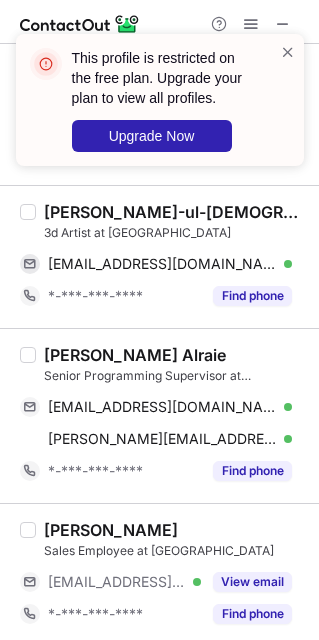 click on "[PERSON_NAME] Alraie" at bounding box center [135, 355] 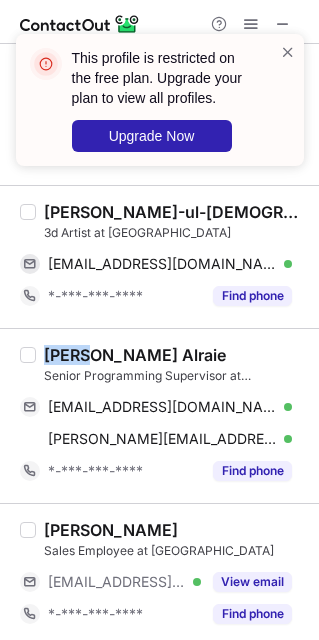 click on "[PERSON_NAME] Alraie" at bounding box center [135, 355] 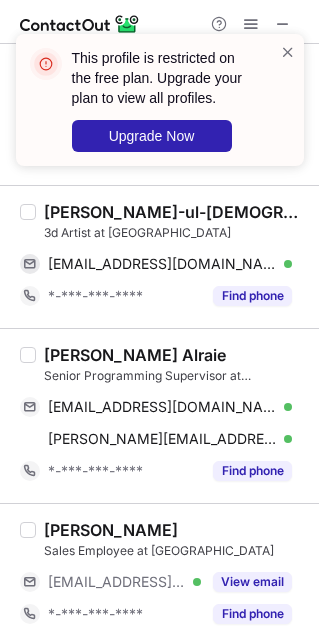 click on "[PERSON_NAME]-ul-[DEMOGRAPHIC_DATA]" at bounding box center (175, 212) 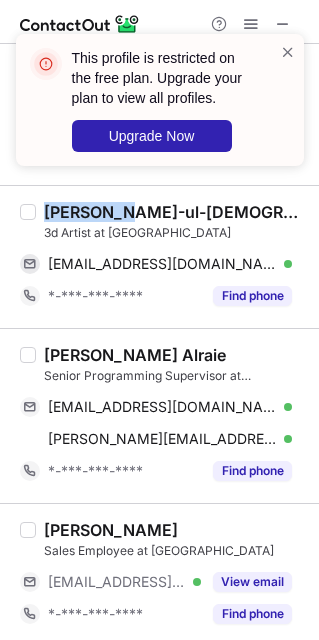 click on "[PERSON_NAME]-ul-[DEMOGRAPHIC_DATA]" at bounding box center [175, 212] 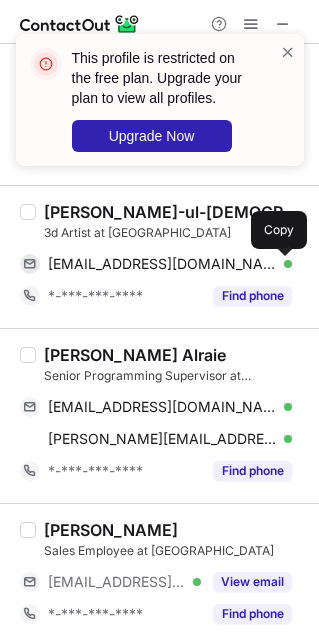 drag, startPoint x: 178, startPoint y: 272, endPoint x: 309, endPoint y: 357, distance: 156.16017 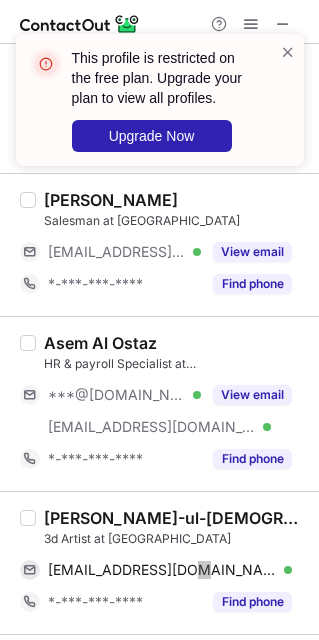 scroll, scrollTop: 2487, scrollLeft: 0, axis: vertical 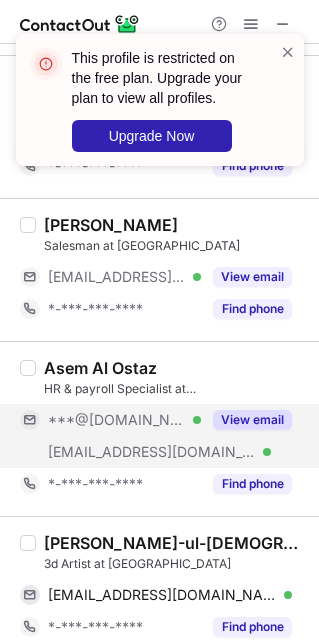 click on "***@[DOMAIN_NAME]" at bounding box center (117, 420) 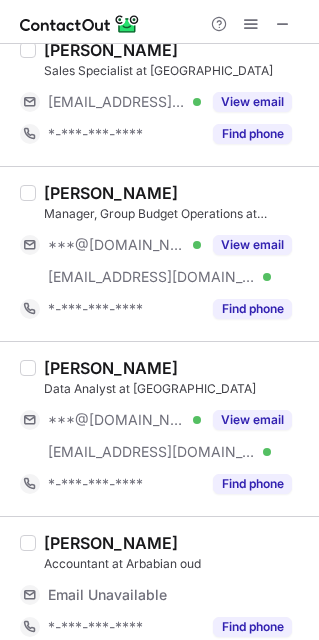 scroll, scrollTop: 1950, scrollLeft: 0, axis: vertical 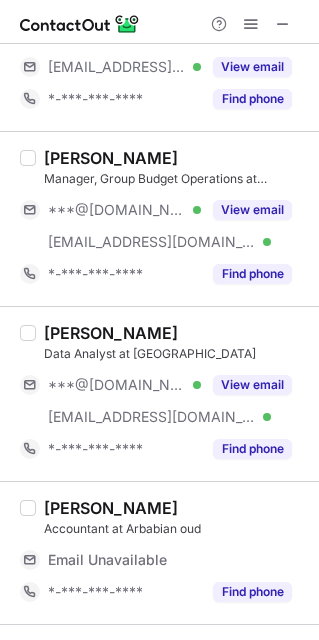 click on "[PERSON_NAME] Manager, Group Budget Operations at Arabian Oud ***@[DOMAIN_NAME] Verified [EMAIL_ADDRESS][DOMAIN_NAME] Verified View email *-***-***-**** Find phone" at bounding box center [171, 219] 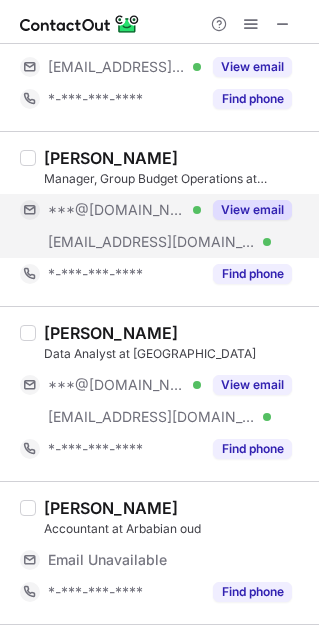 click on "***@[DOMAIN_NAME]" at bounding box center [117, 210] 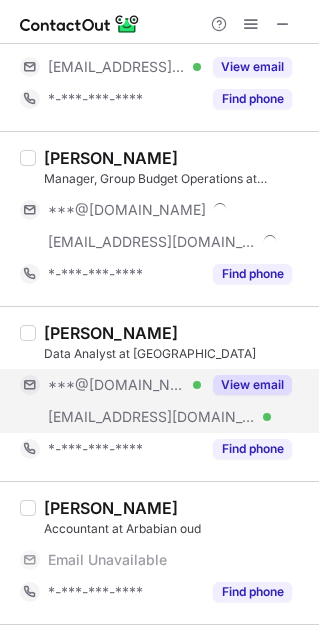 click on "[EMAIL_ADDRESS][DOMAIN_NAME]" at bounding box center [152, 417] 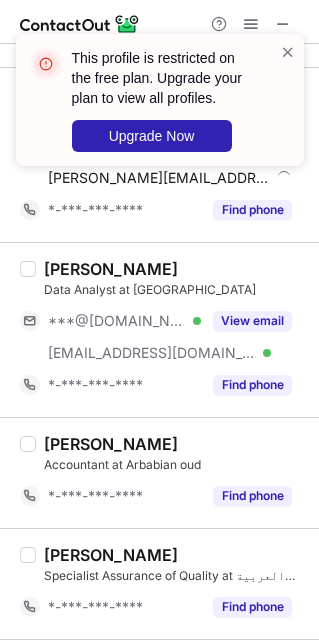 scroll, scrollTop: 1885, scrollLeft: 0, axis: vertical 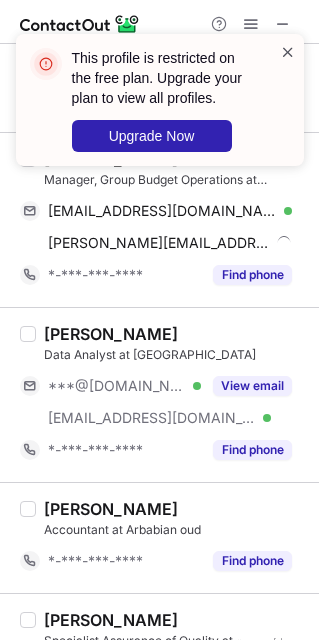 click at bounding box center [288, 52] 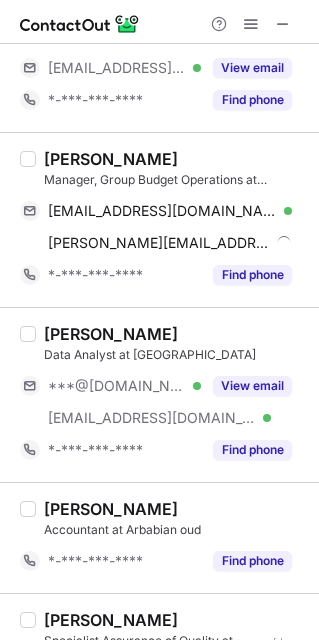 click on "[PERSON_NAME] Manager, Group Budget Operations at Arabian Oud [EMAIL_ADDRESS][DOMAIN_NAME] Verified Send email Copy [PERSON_NAME][EMAIL_ADDRESS][DOMAIN_NAME] Send email Copy *-***-***-**** Find phone" at bounding box center [159, 219] 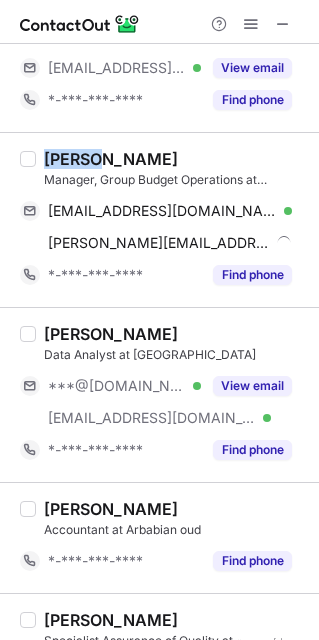 click on "[PERSON_NAME] Manager, Group Budget Operations at Arabian Oud [EMAIL_ADDRESS][DOMAIN_NAME] Verified Send email Copy [PERSON_NAME][EMAIL_ADDRESS][DOMAIN_NAME] Send email Copy *-***-***-**** Find phone" at bounding box center [159, 219] 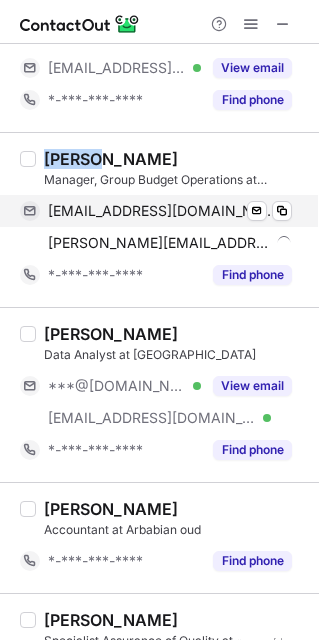 drag, startPoint x: 186, startPoint y: 231, endPoint x: 187, endPoint y: 216, distance: 15.033297 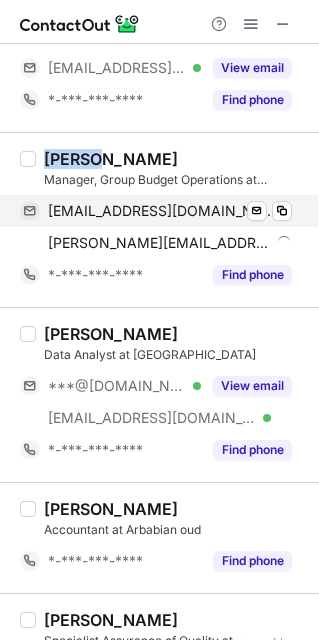 click on "[PERSON_NAME][EMAIL_ADDRESS][DOMAIN_NAME] Send email Copy" at bounding box center (156, 243) 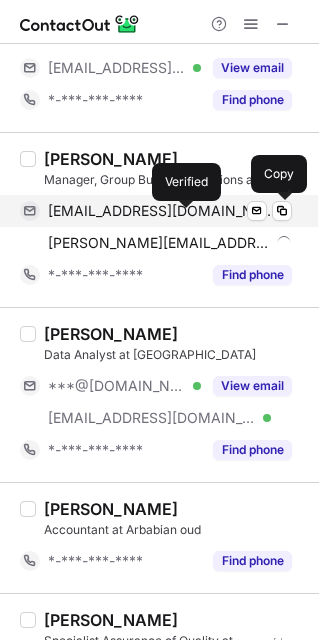 click at bounding box center [288, 211] 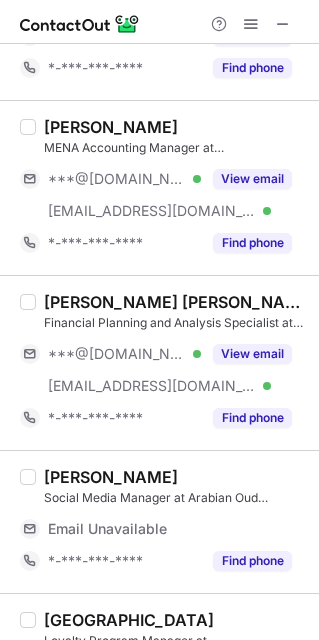 scroll, scrollTop: 750, scrollLeft: 0, axis: vertical 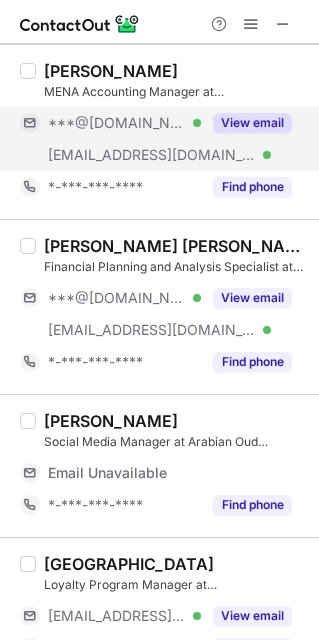 click on "[EMAIL_ADDRESS][DOMAIN_NAME] Verified" at bounding box center (110, 155) 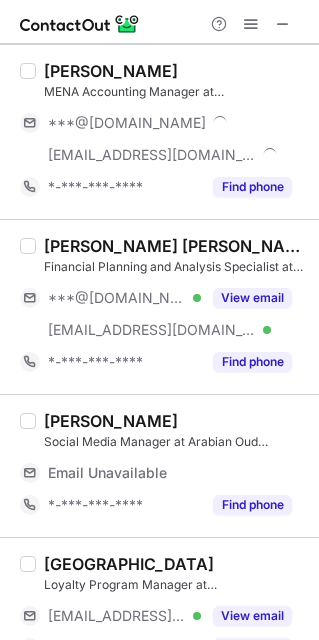 click on "Financial Planning and Analysis Specialist at [GEOGRAPHIC_DATA]" at bounding box center [175, 267] 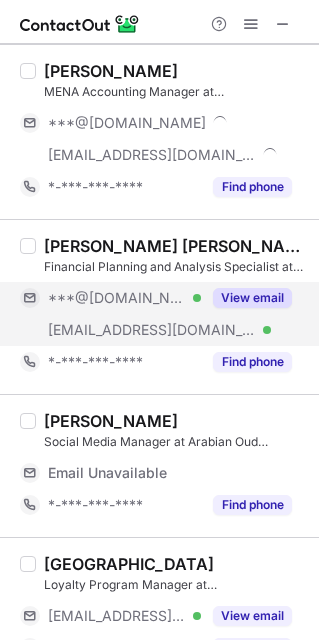 click on "[EMAIL_ADDRESS][DOMAIN_NAME]" at bounding box center [152, 330] 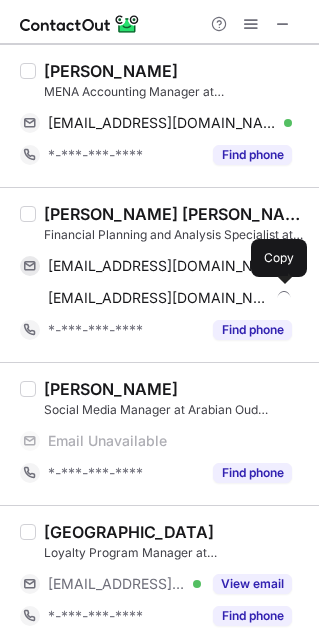 scroll, scrollTop: 450, scrollLeft: 0, axis: vertical 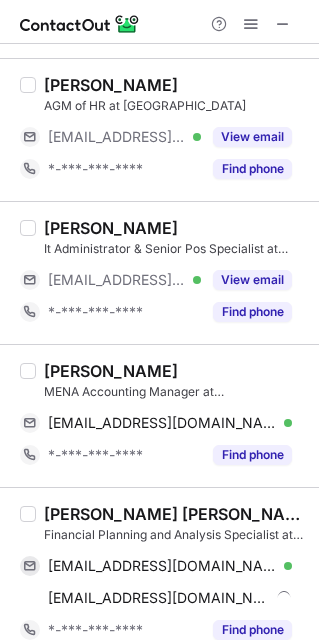 click on "[PERSON_NAME]" at bounding box center (111, 371) 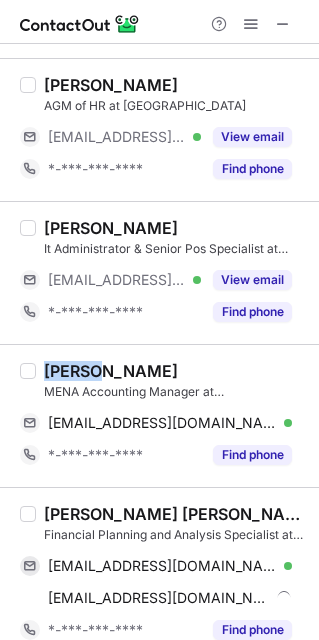 click on "[PERSON_NAME]" at bounding box center [111, 371] 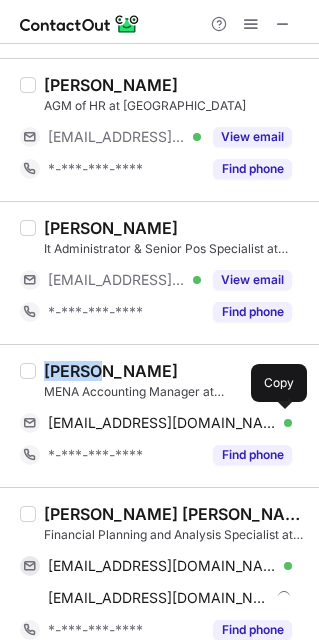 drag, startPoint x: 190, startPoint y: 425, endPoint x: 228, endPoint y: 402, distance: 44.418465 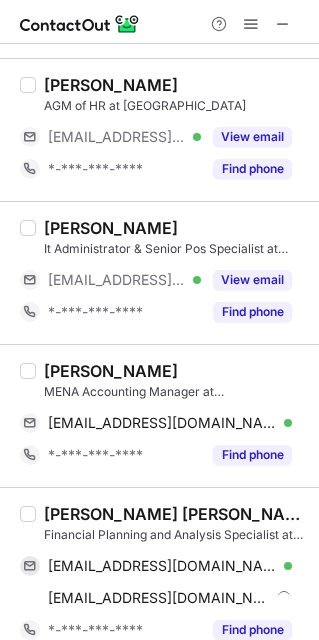 click on "[PERSON_NAME] [PERSON_NAME]" at bounding box center [175, 514] 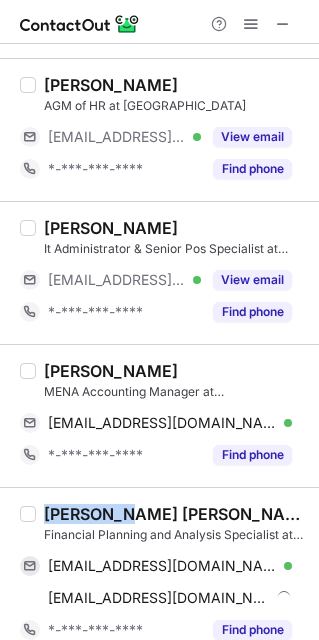 click on "[PERSON_NAME] [PERSON_NAME]" at bounding box center (175, 514) 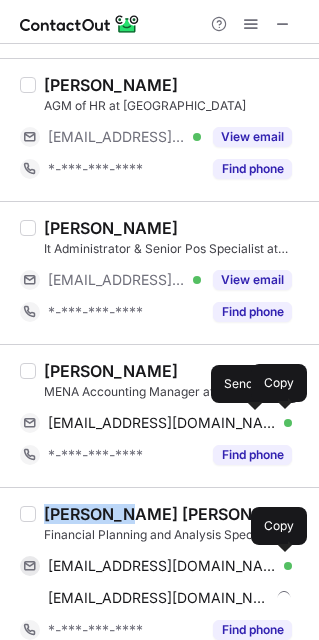 drag, startPoint x: 136, startPoint y: 581, endPoint x: 318, endPoint y: 468, distance: 214.22652 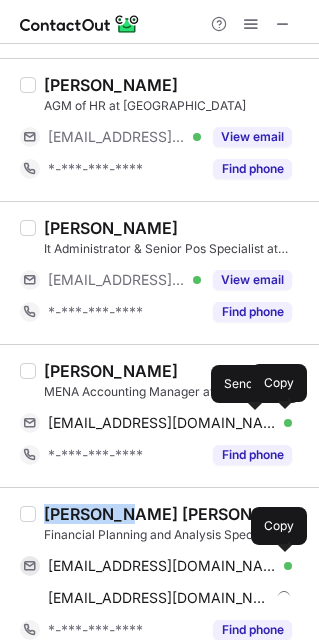 click on "[EMAIL_ADDRESS][DOMAIN_NAME] Verified Send email Copy" at bounding box center [156, 566] 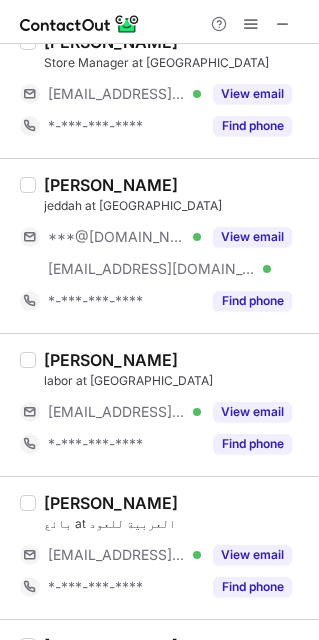 scroll, scrollTop: 1500, scrollLeft: 0, axis: vertical 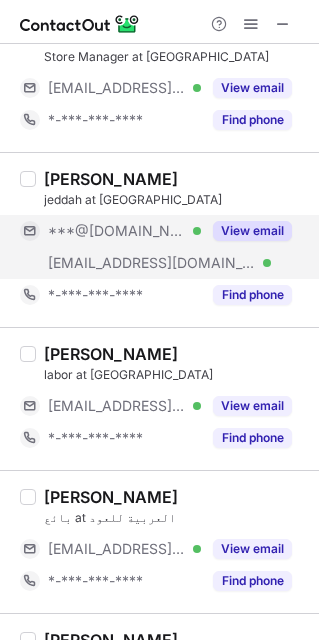 click on "[EMAIL_ADDRESS][DOMAIN_NAME] Verified" at bounding box center [110, 263] 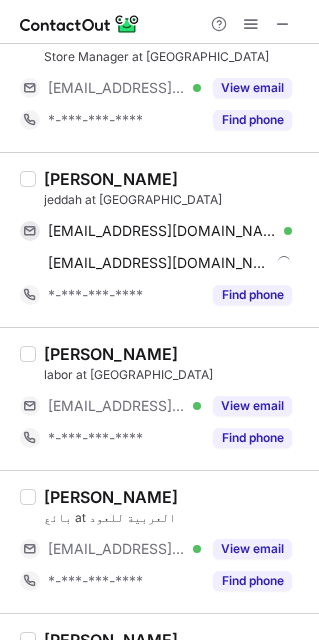 click on "[PERSON_NAME]" at bounding box center (111, 179) 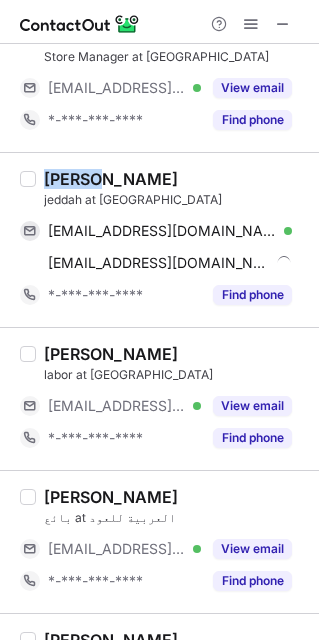 click on "[PERSON_NAME]" at bounding box center (111, 179) 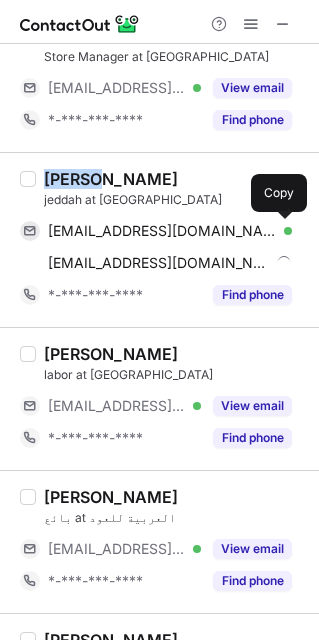 drag, startPoint x: 154, startPoint y: 222, endPoint x: 318, endPoint y: 342, distance: 203.21417 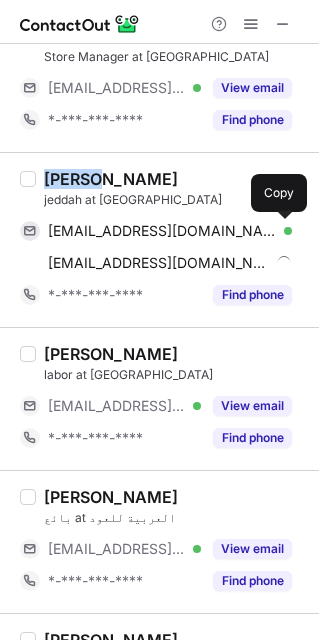 click on "[EMAIL_ADDRESS][DOMAIN_NAME] Verified Send email Copy" at bounding box center [156, 231] 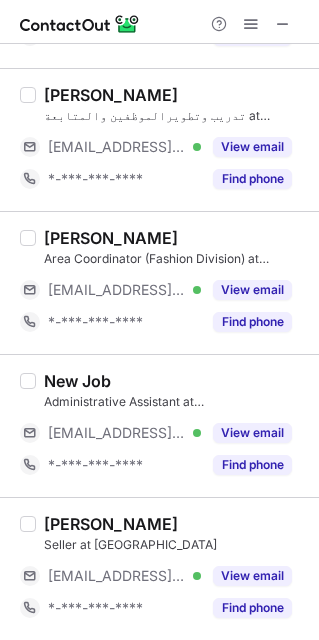 scroll, scrollTop: 2640, scrollLeft: 0, axis: vertical 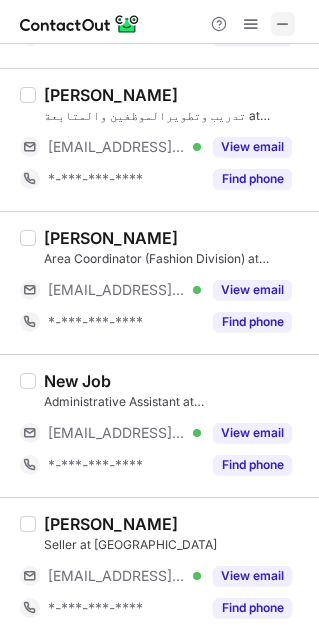 click at bounding box center (283, 24) 